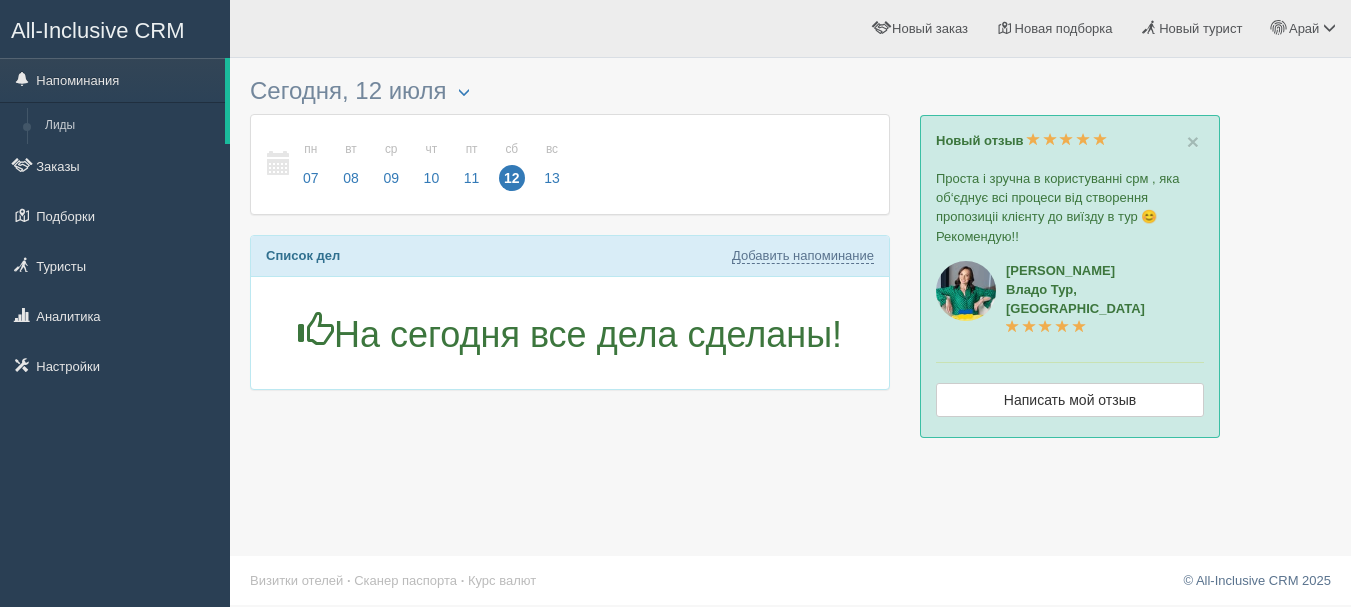 scroll, scrollTop: 0, scrollLeft: 0, axis: both 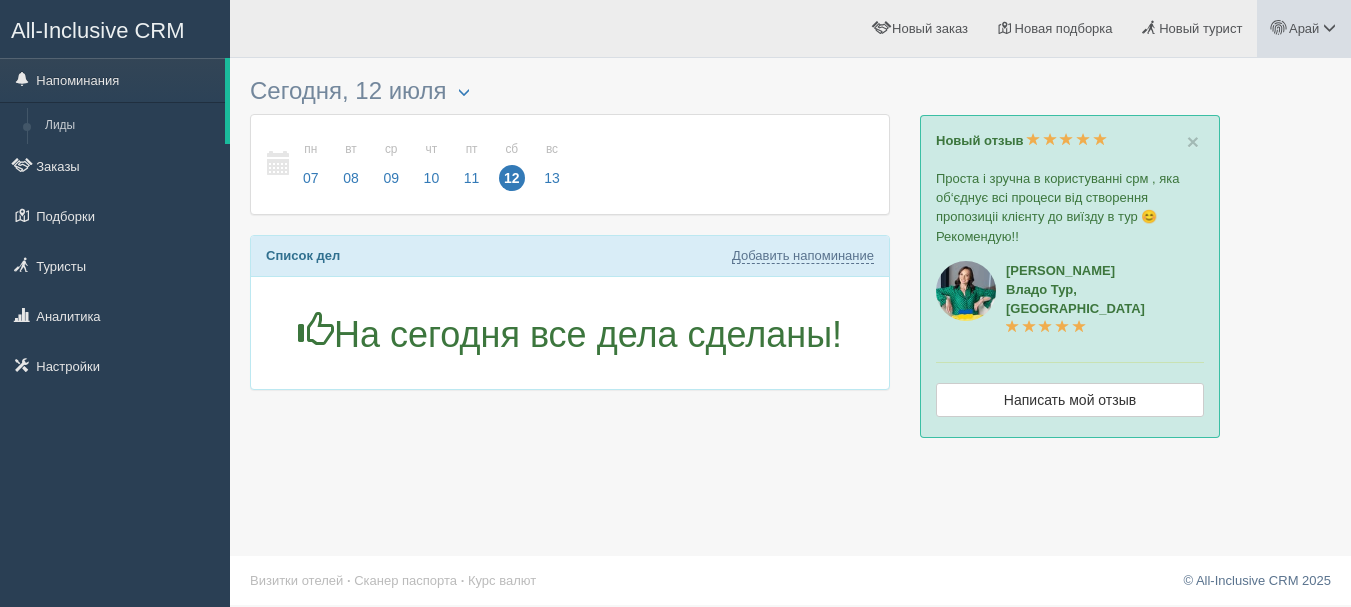 click on "Арай" at bounding box center [1304, 28] 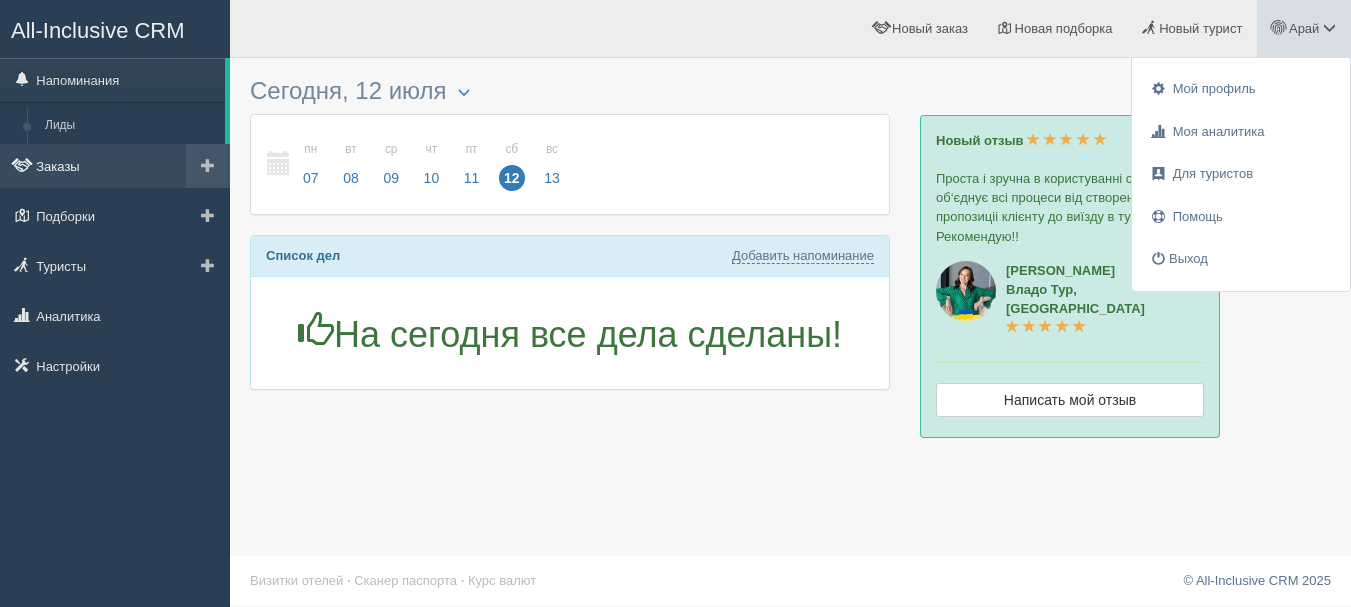 click on "Заказы" at bounding box center (115, 166) 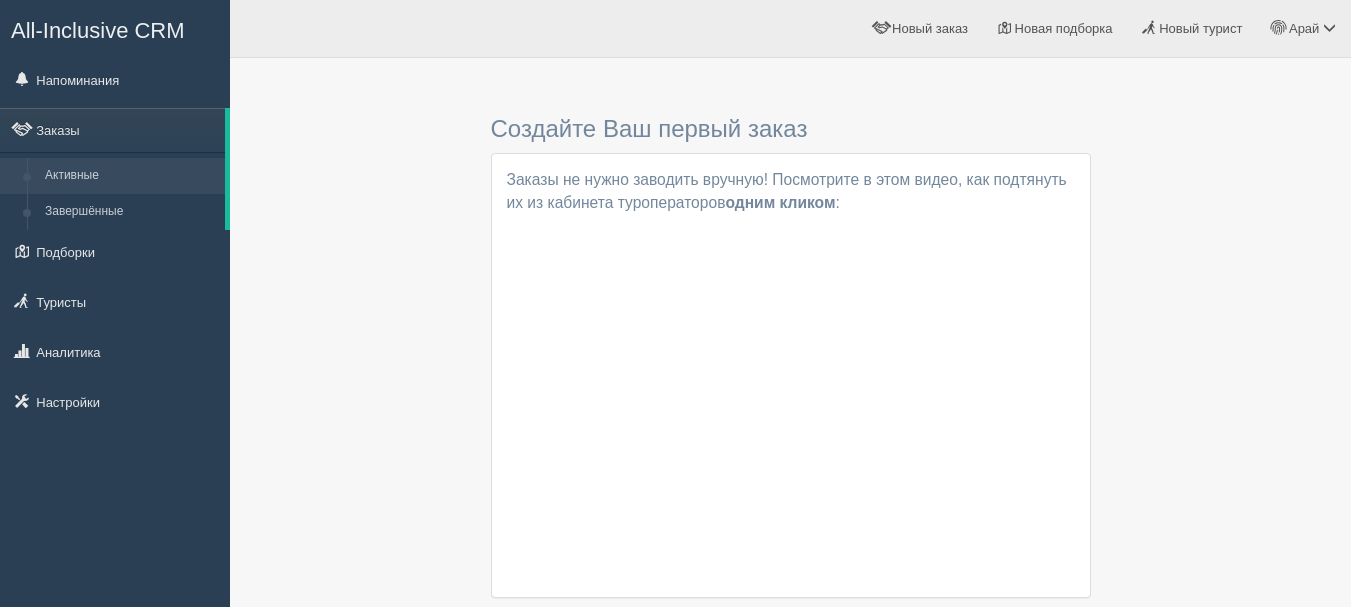scroll, scrollTop: 0, scrollLeft: 0, axis: both 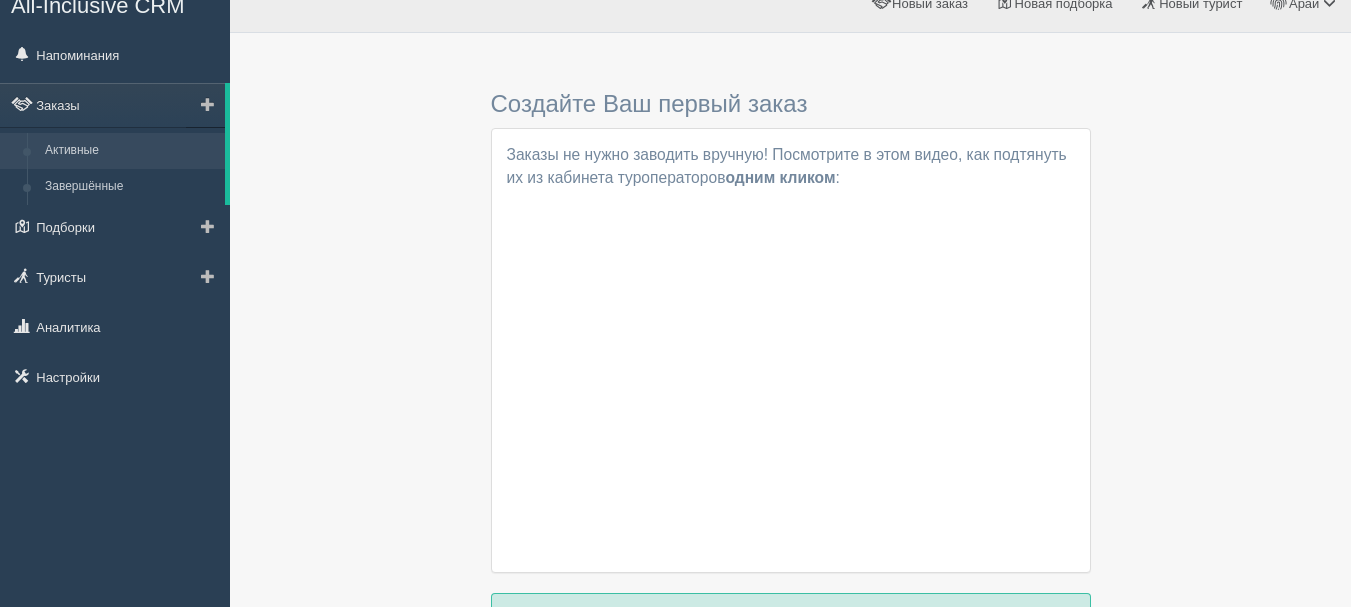 click at bounding box center (205, 105) 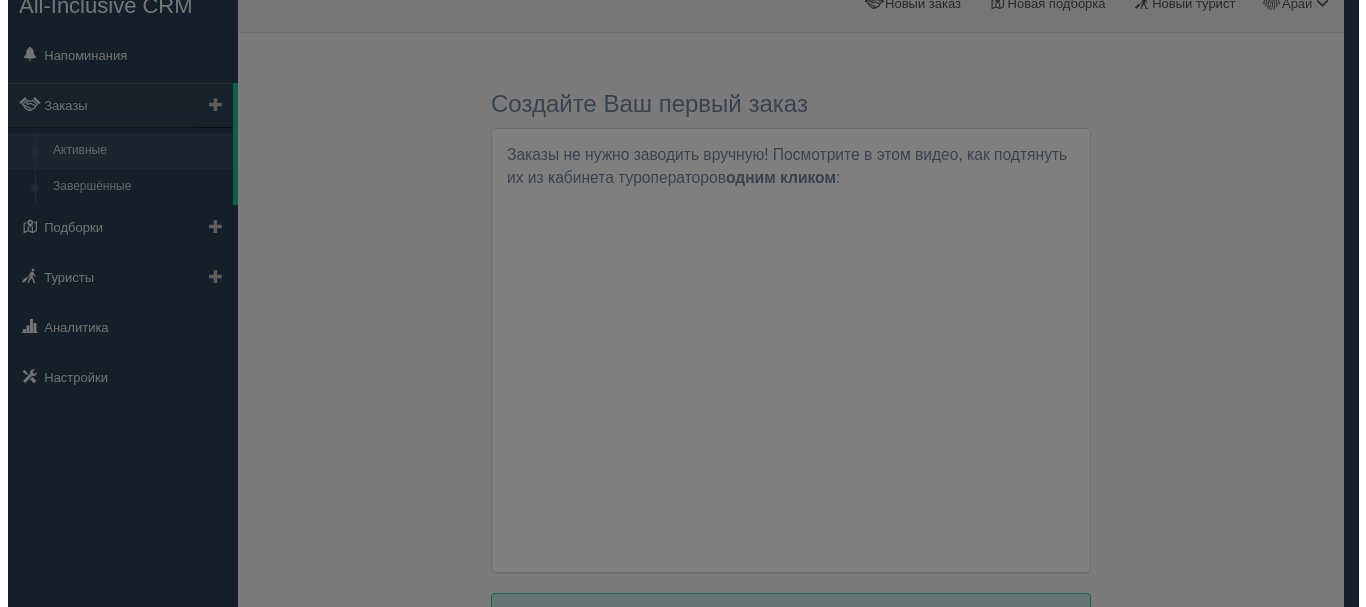 scroll, scrollTop: 0, scrollLeft: 0, axis: both 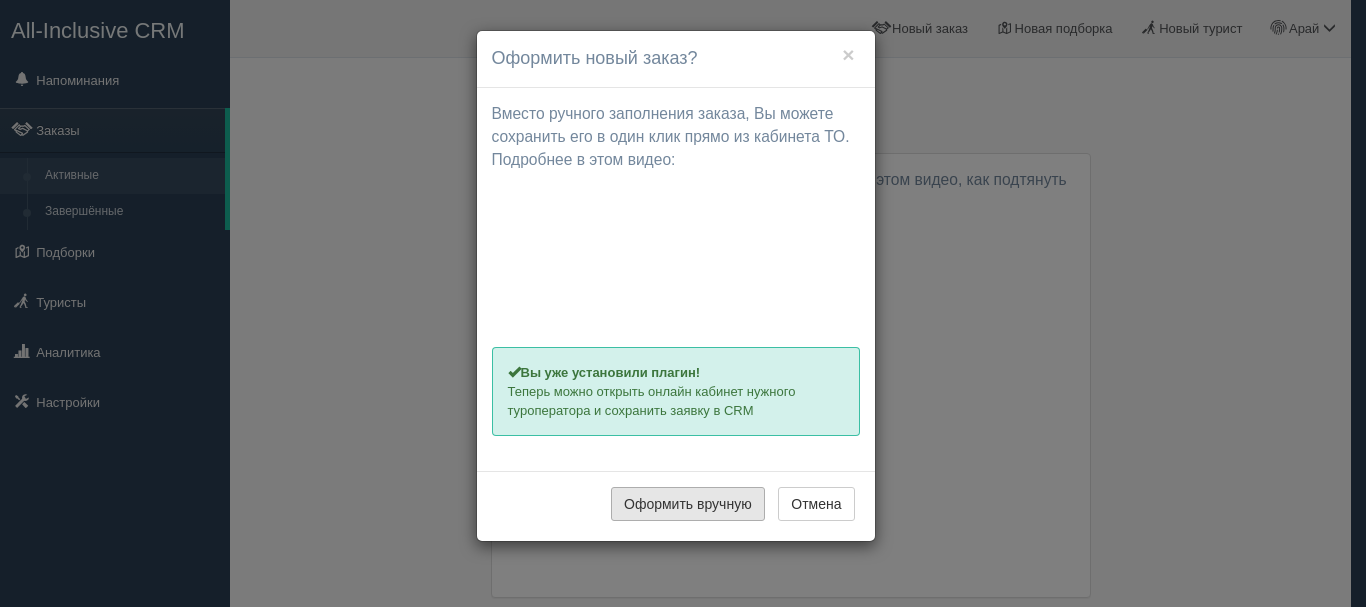 click on "Оформить вручную" at bounding box center (688, 504) 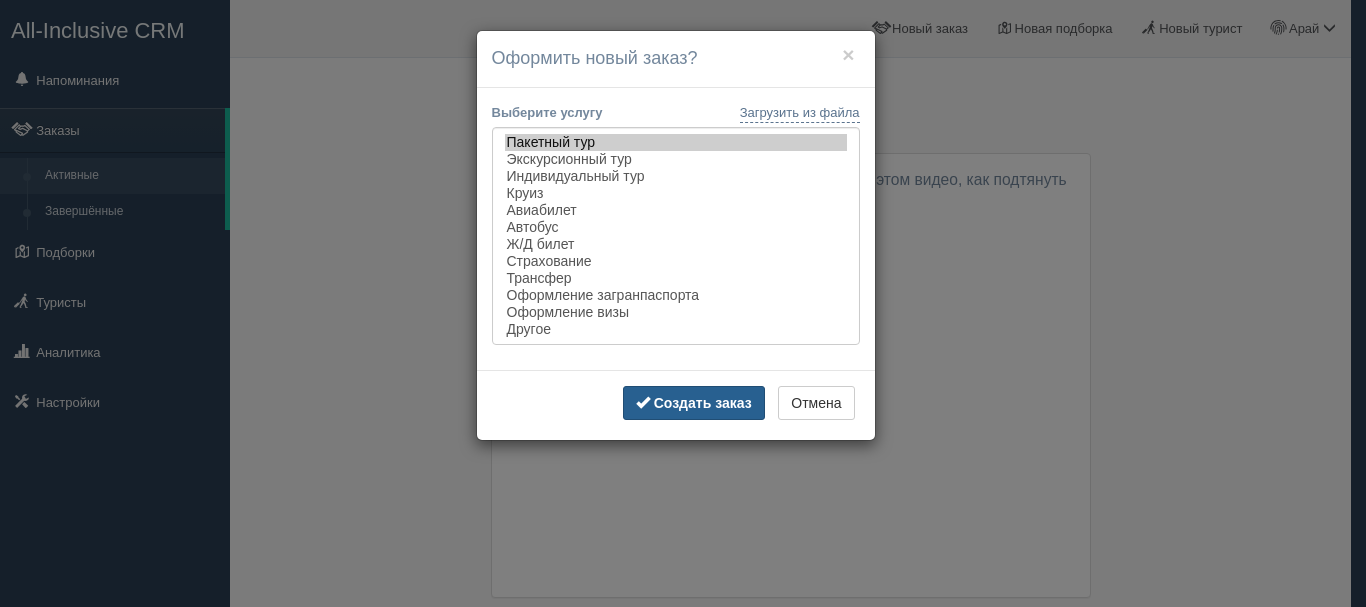 click on "Создать заказ" at bounding box center (703, 403) 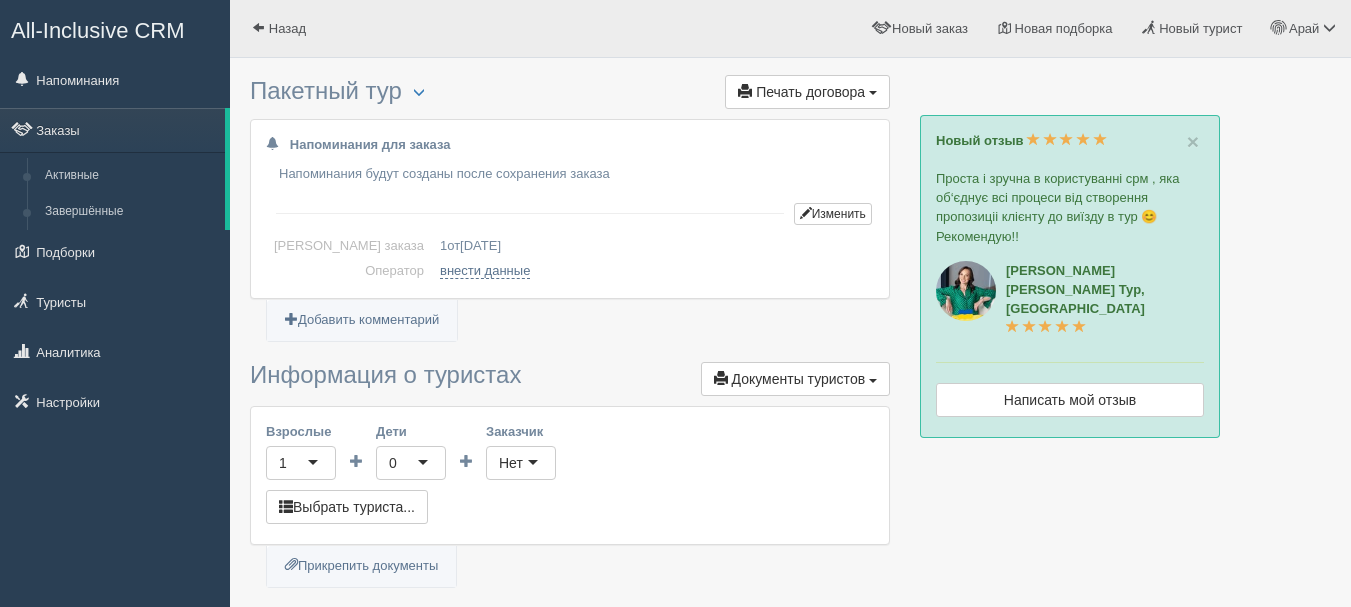scroll, scrollTop: 0, scrollLeft: 0, axis: both 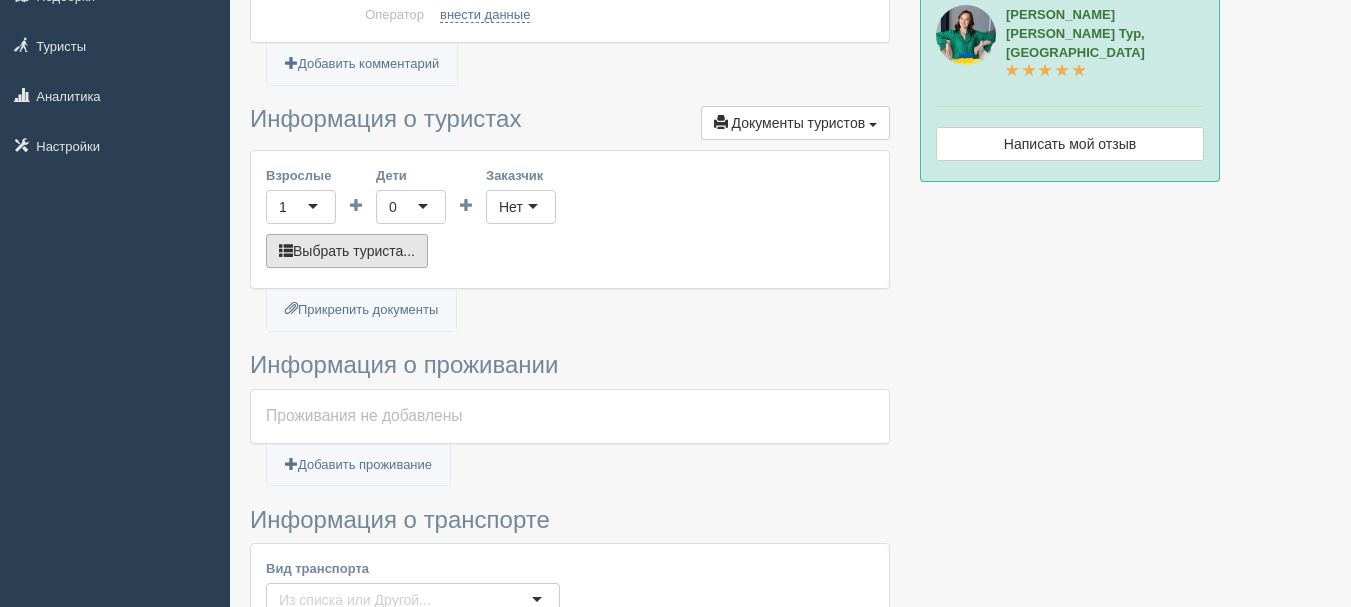 click on "Выбрать туриста..." at bounding box center [347, 251] 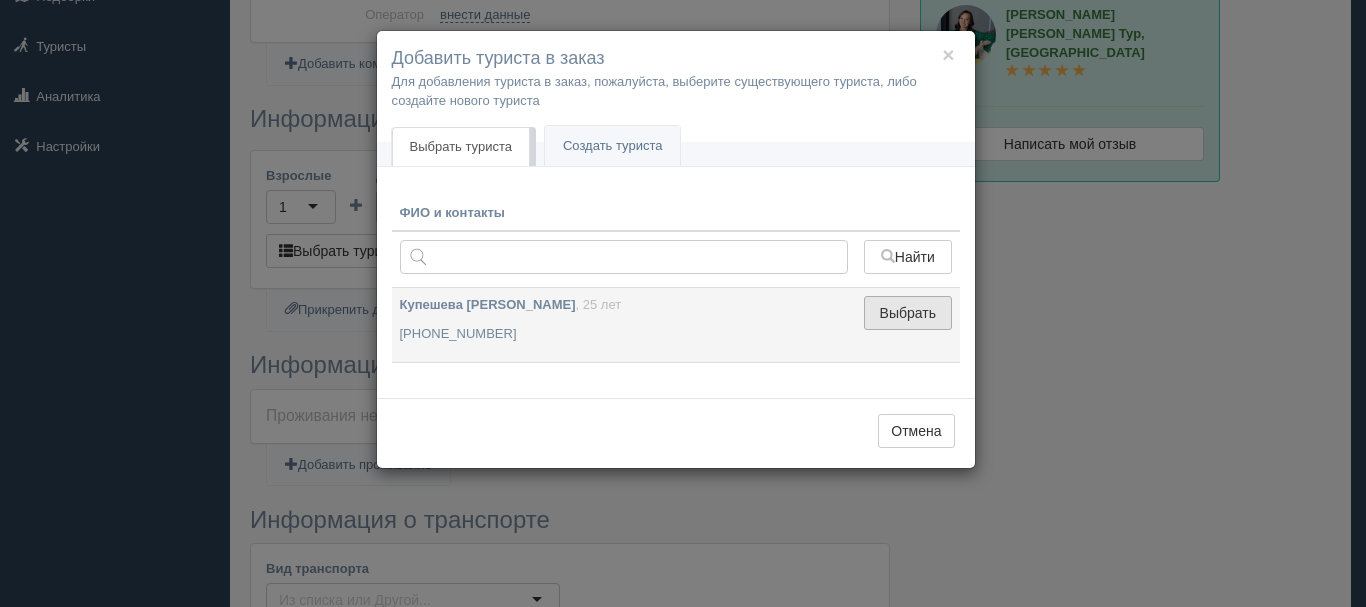 click on "Выбрать" at bounding box center [907, 313] 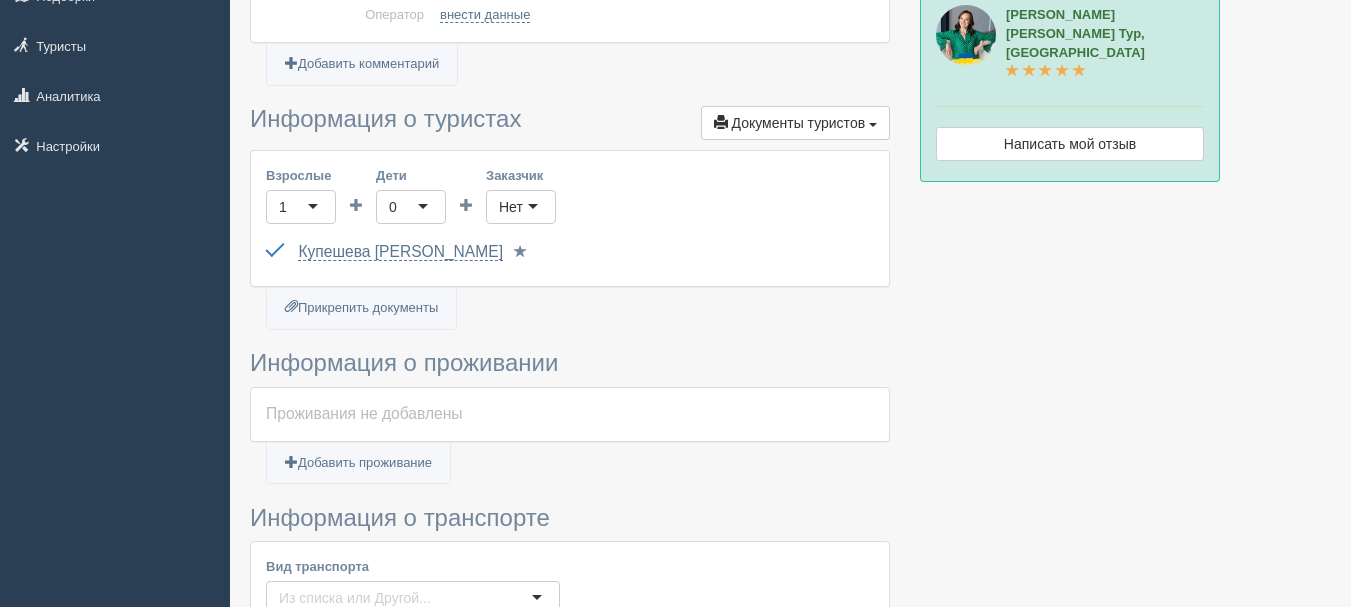 click on "Проживания не добавлены" at bounding box center (570, 414) 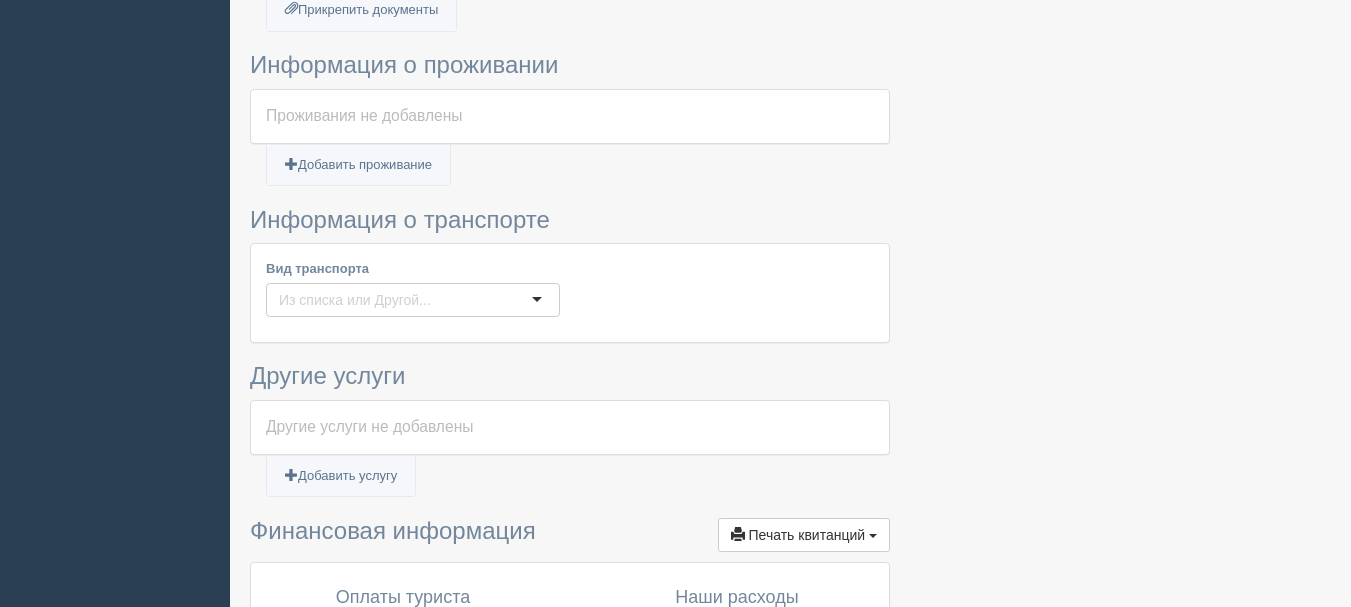 scroll, scrollTop: 794, scrollLeft: 0, axis: vertical 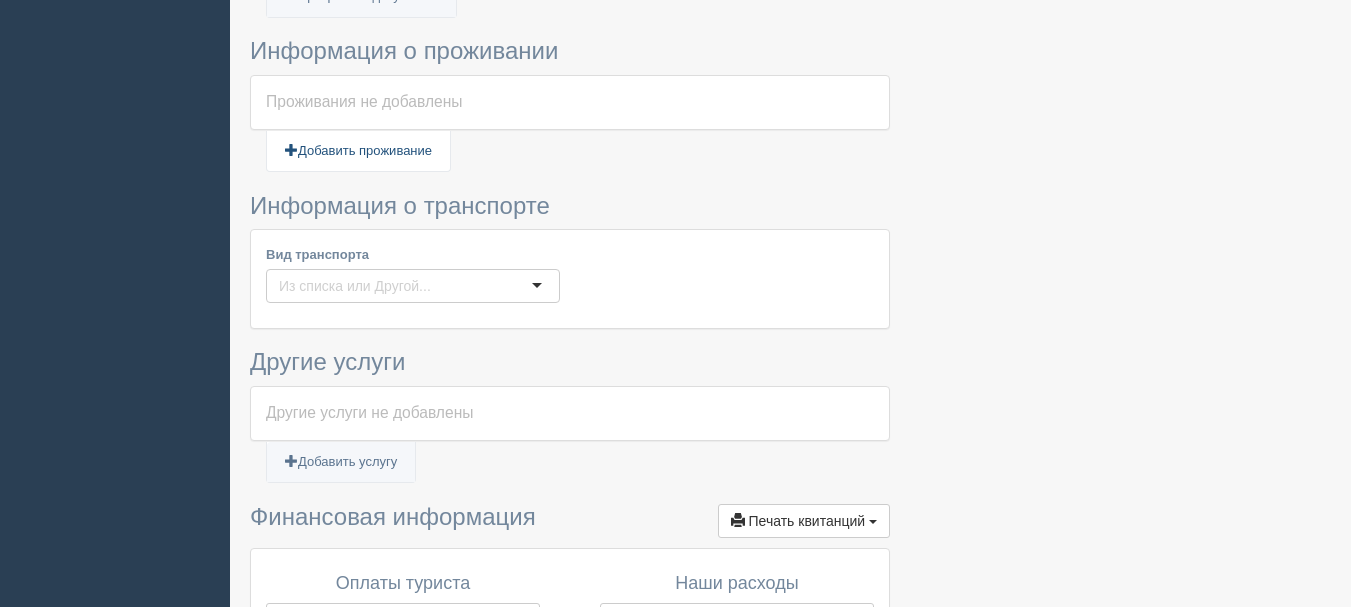 click on "Добавить проживание" at bounding box center [358, 151] 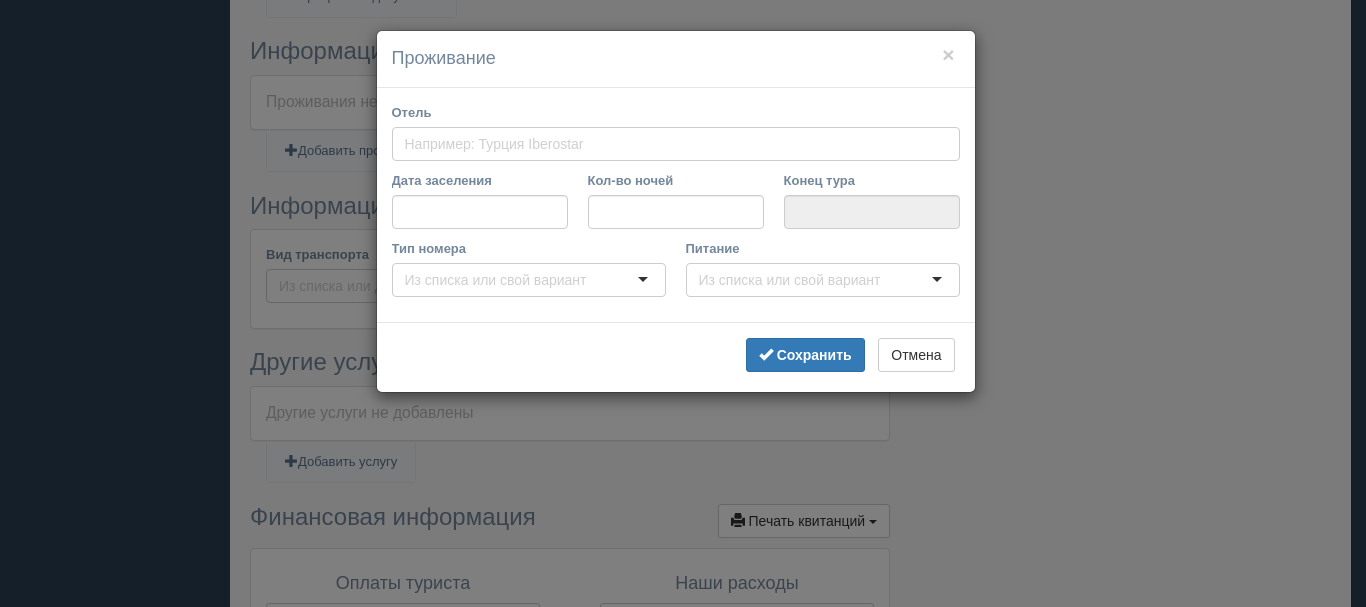 type 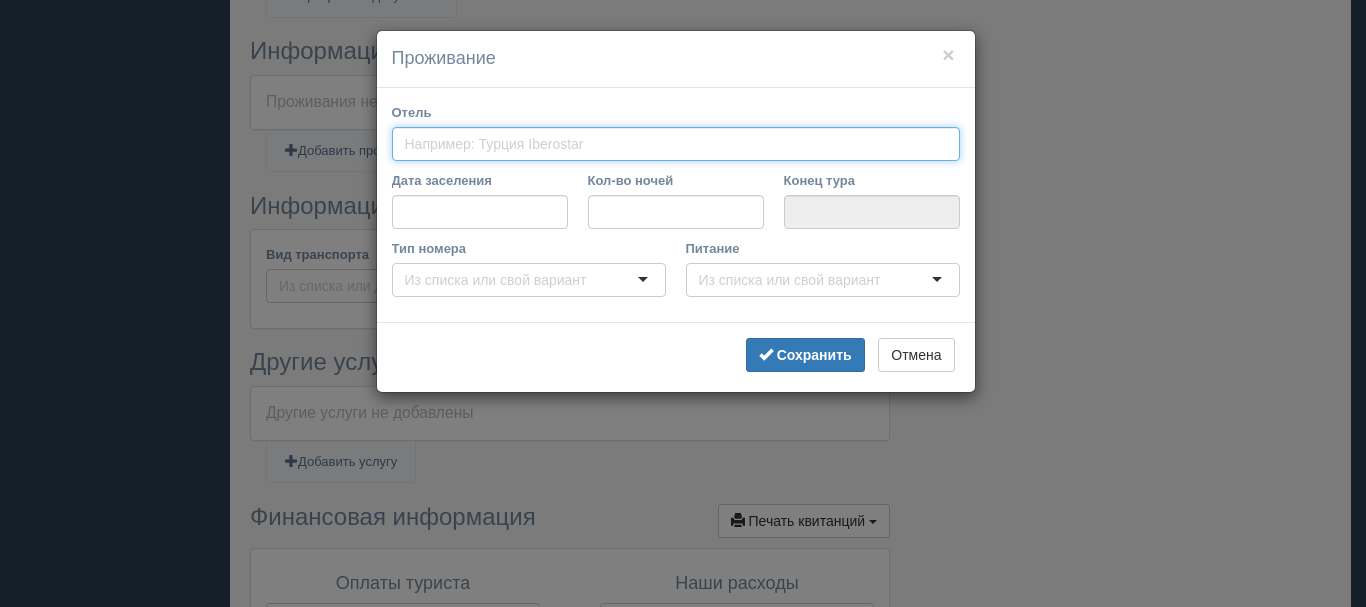 click at bounding box center (676, 144) 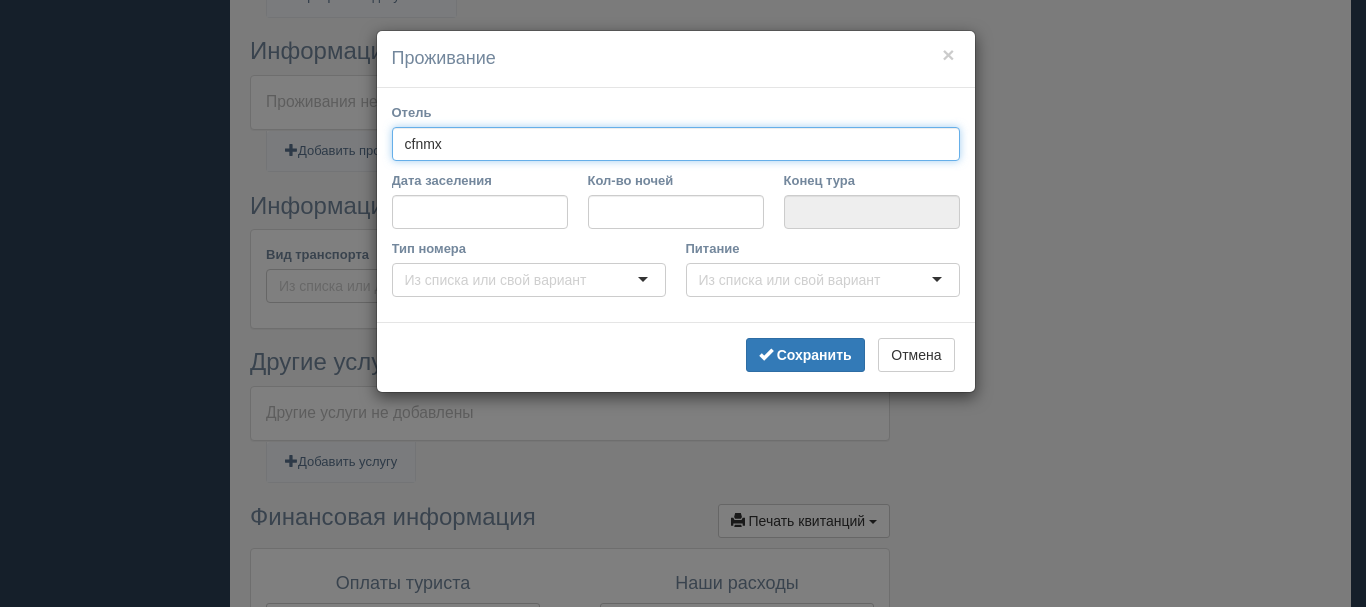 type on "cfnmx," 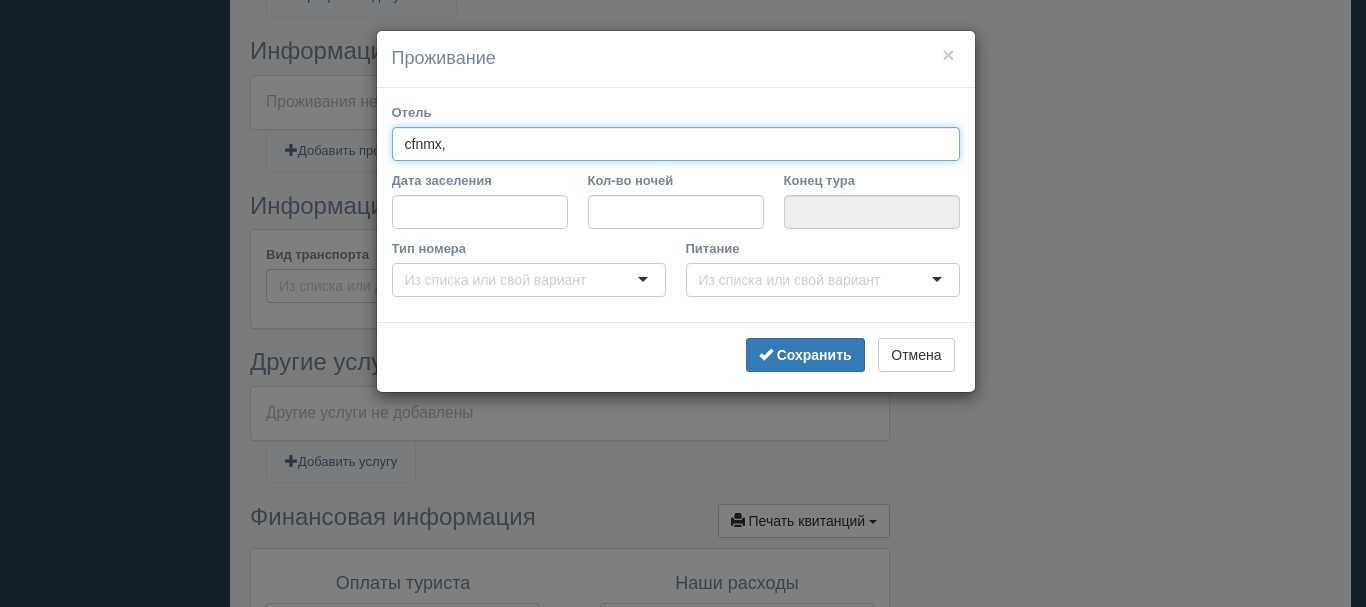 type 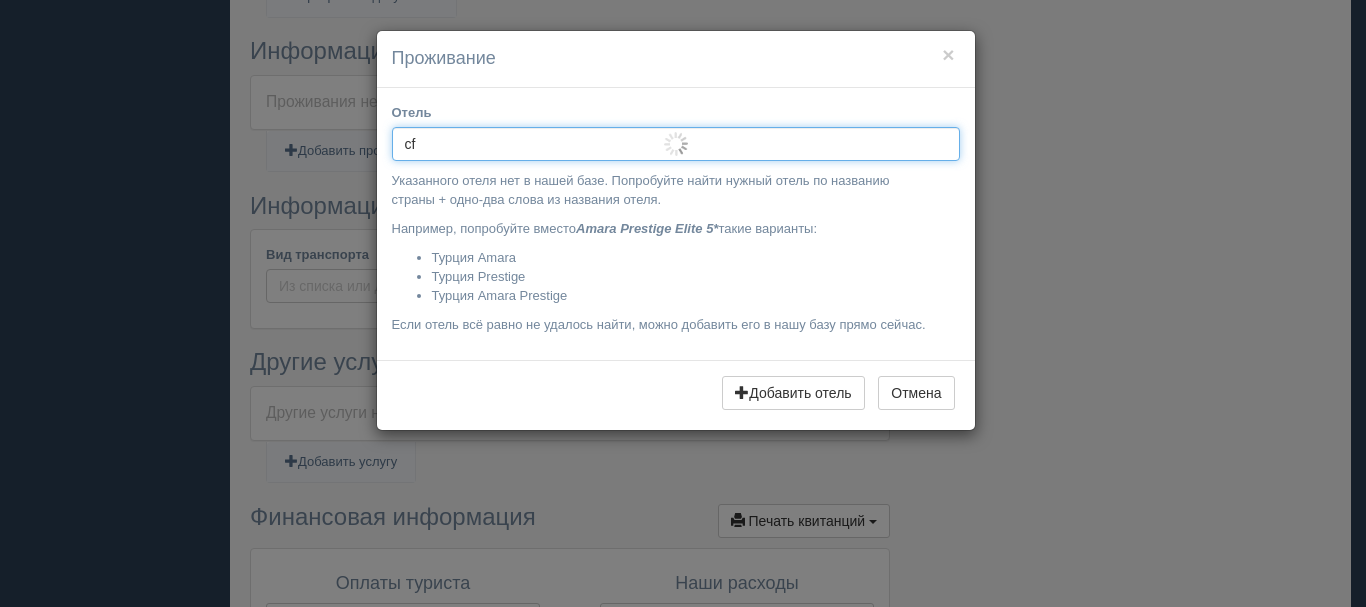 type on "c" 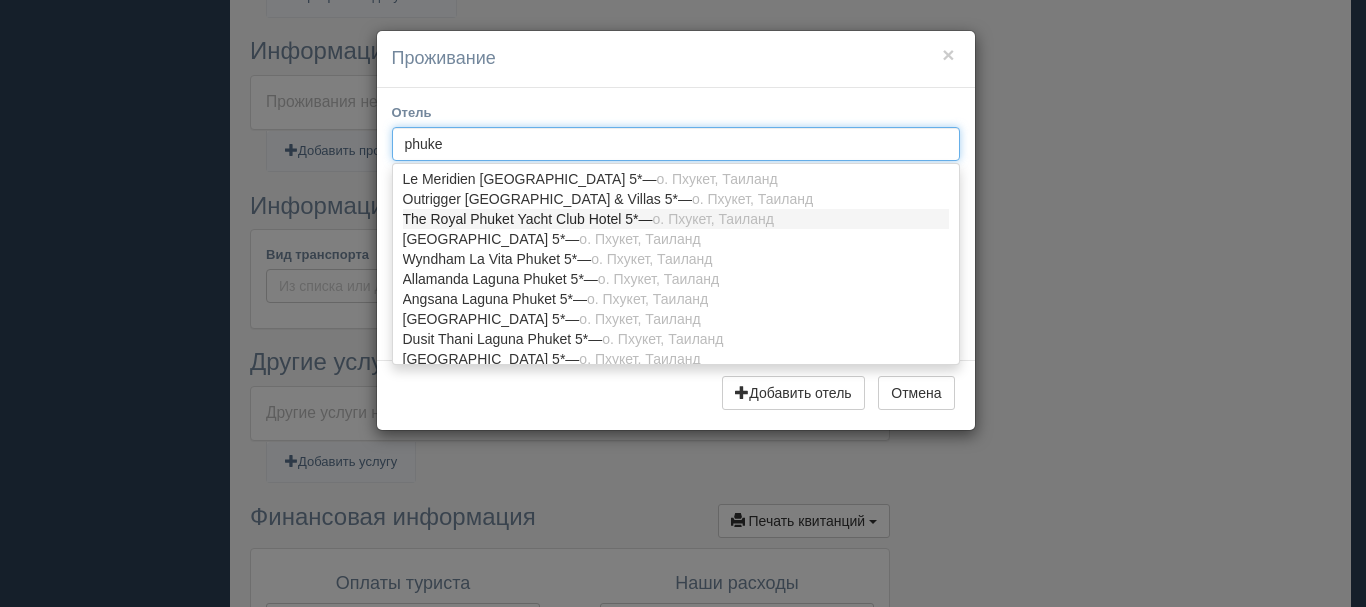type on "phuket" 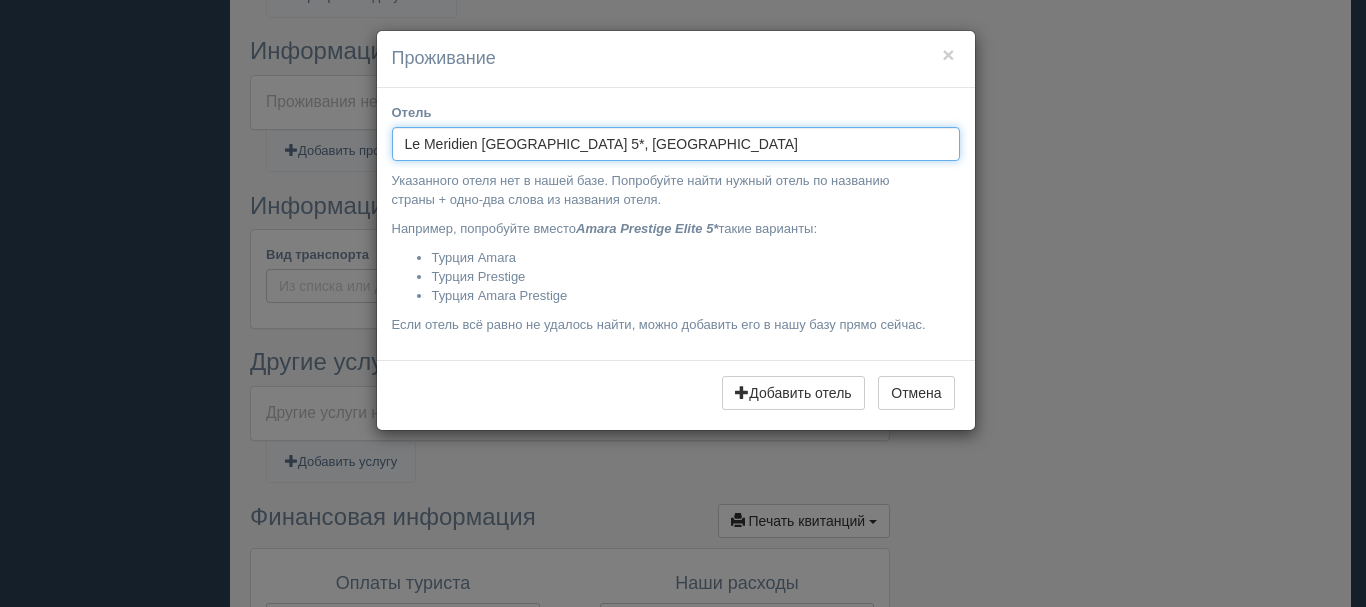 click on "Le Meridien Phuket Beach Resort 5*, Таиланд" at bounding box center [676, 144] 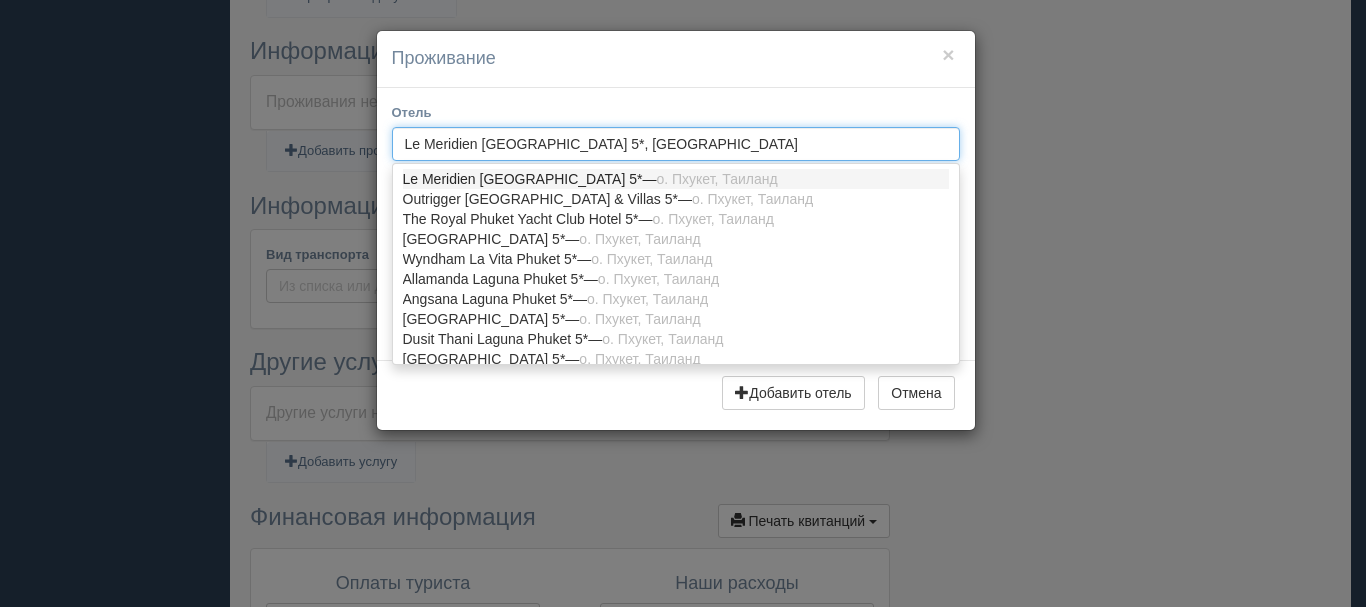 click on "Отель
Le Meridien Phuket Beach Resort 5*, Таиланд Le Meridien Phuket Beach Resort 5*, Таиланд Le Meridien Phuket Beach Resort 5*  —  о. Пхукет, Таиланд Outrigger Laguna Phuket Resort & Villas 5*  —  о. Пхукет, Таиланд The Royal Phuket Yacht Club Hotel 5*  —  о. Пхукет, Таиланд Katathani Phuket Beach Resort 5*  —  о. Пхукет, Таиланд Wyndham La Vita Phuket 5*  —  о. Пхукет, Таиланд Allamanda Laguna Phuket 5*  —  о. Пхукет, Таиланд Angsana Laguna Phuket 5*  —  о. Пхукет, Таиланд JW Marriott Phuket Resort & Spa 5*  —  о. Пхукет, Таиланд Dusit Thani Laguna Phuket 5*  —  о. Пхукет, Таиланд Phuket Panwa Beach Resort 5*  —  о. Пхукет, Таиланд
Дата заселения
Кол-во ночей" at bounding box center [676, 224] 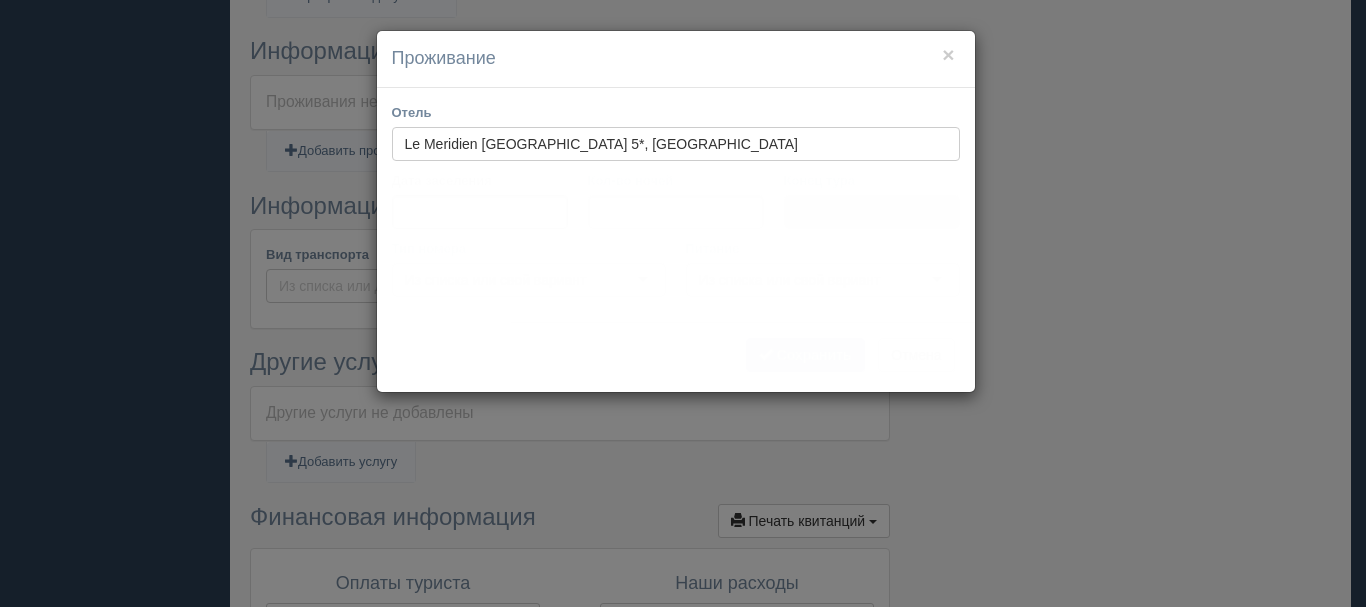 click on "Отель
Le Meridien Phuket Beach Resort 5*, Таиланд Le Meridien Phuket Beach Resort 5*, Таиланд Le Meridien Phuket Beach Resort 5*  —  о. Пхукет, Таиланд Outrigger Laguna Phuket Resort & Villas 5*  —  о. Пхукет, Таиланд The Royal Phuket Yacht Club Hotel 5*  —  о. Пхукет, Таиланд Katathani Phuket Beach Resort 5*  —  о. Пхукет, Таиланд Wyndham La Vita Phuket 5*  —  о. Пхукет, Таиланд Allamanda Laguna Phuket 5*  —  о. Пхукет, Таиланд Angsana Laguna Phuket 5*  —  о. Пхукет, Таиланд JW Marriott Phuket Resort & Spa 5*  —  о. Пхукет, Таиланд Dusit Thani Laguna Phuket 5*  —  о. Пхукет, Таиланд Phuket Panwa Beach Resort 5*  —  о. Пхукет, Таиланд
Дата заселения
Кол-во ночей" at bounding box center (676, 205) 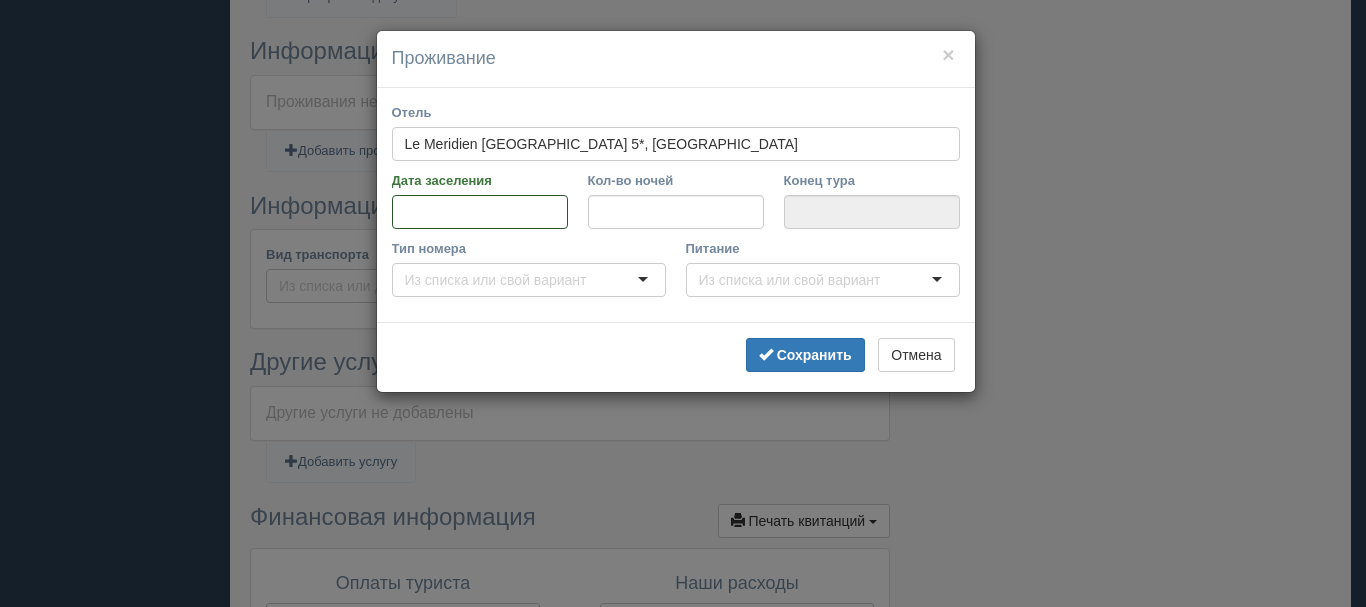click on "Дата заселения" at bounding box center [480, 212] 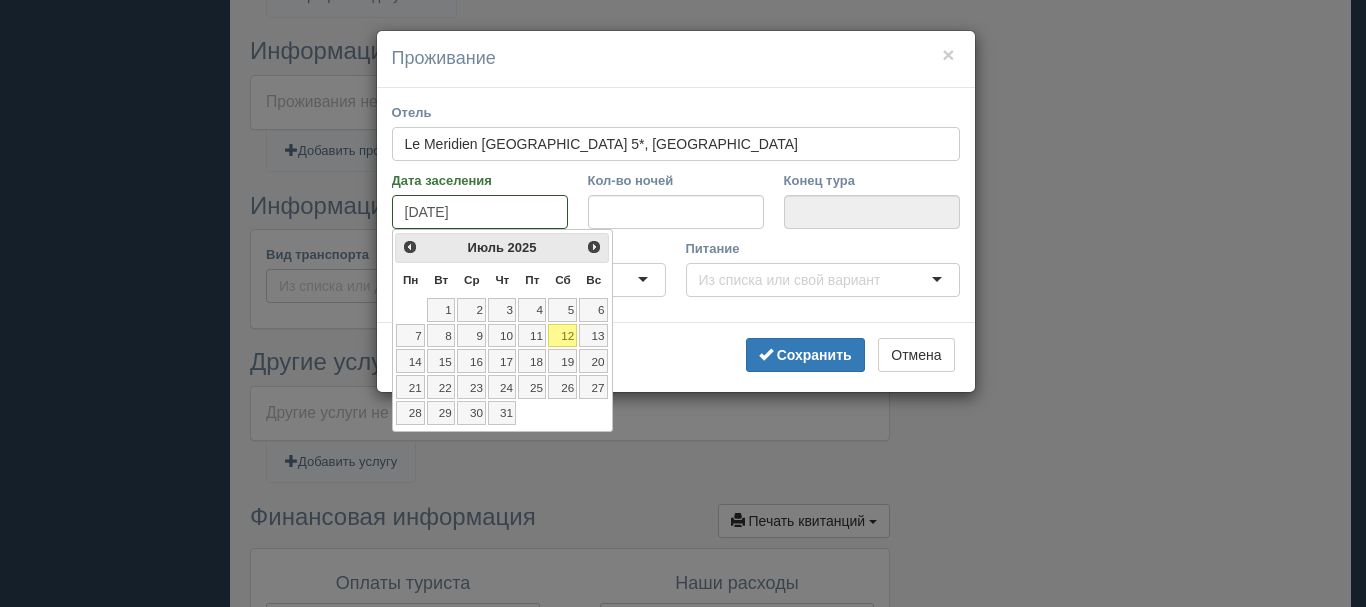 type on "02.09.2025" 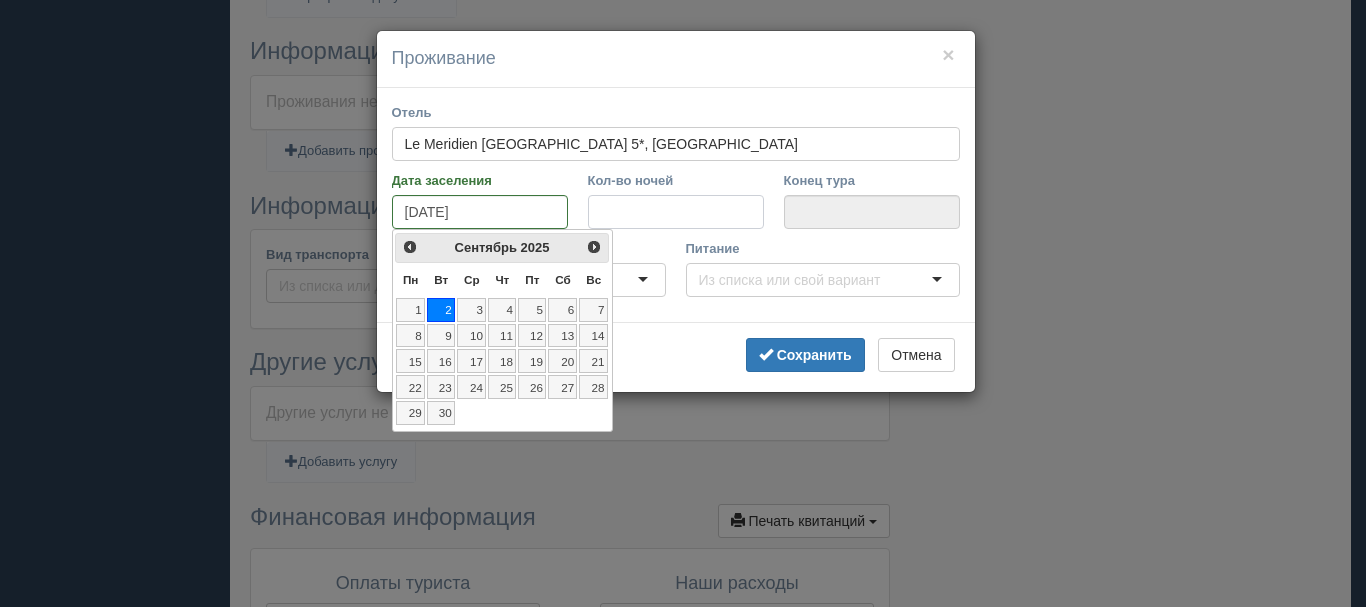 click on "Кол-во ночей" at bounding box center (676, 212) 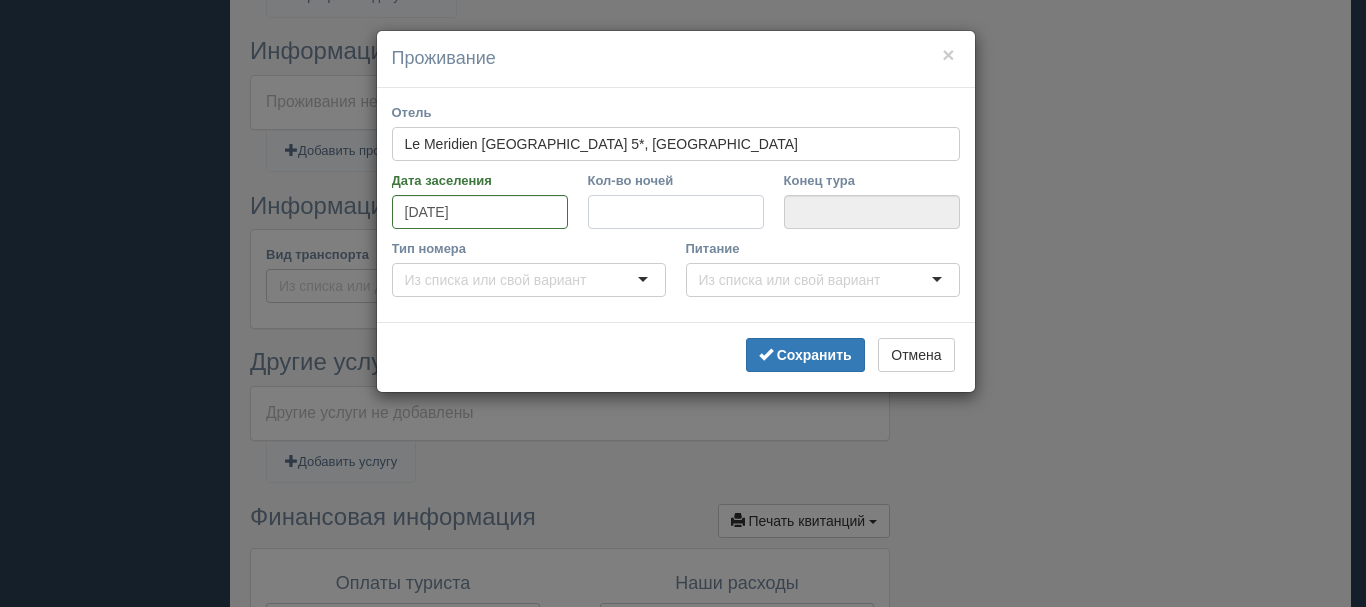 type on "7" 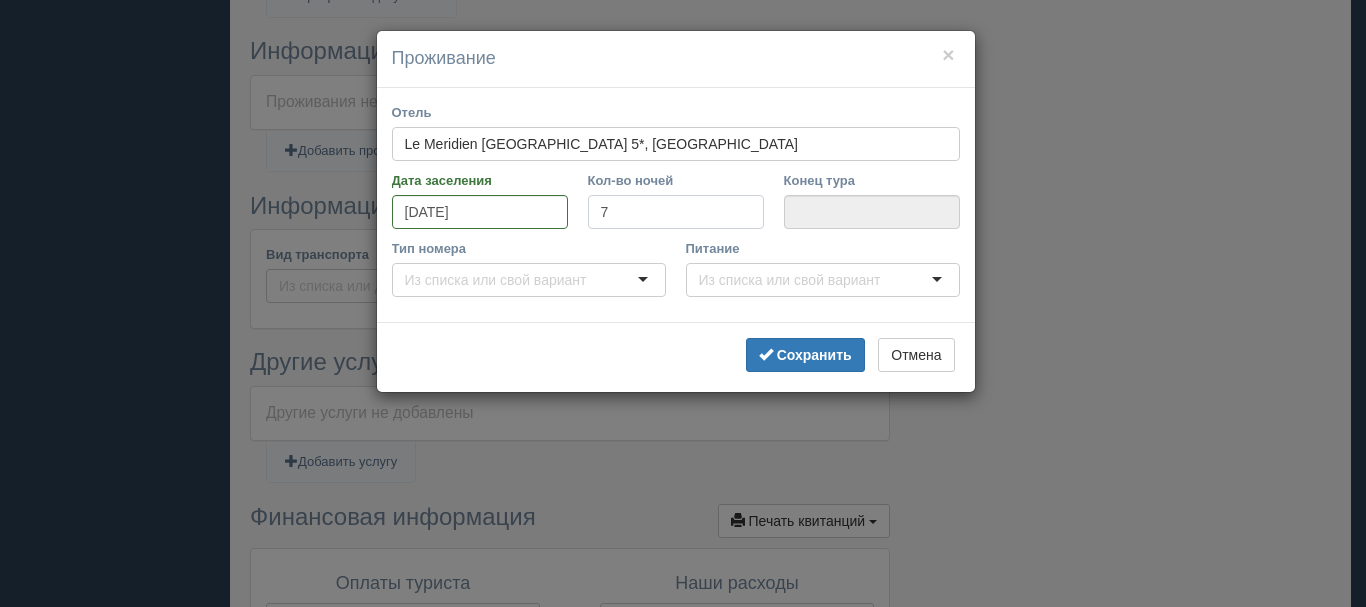type on "09.09.2025" 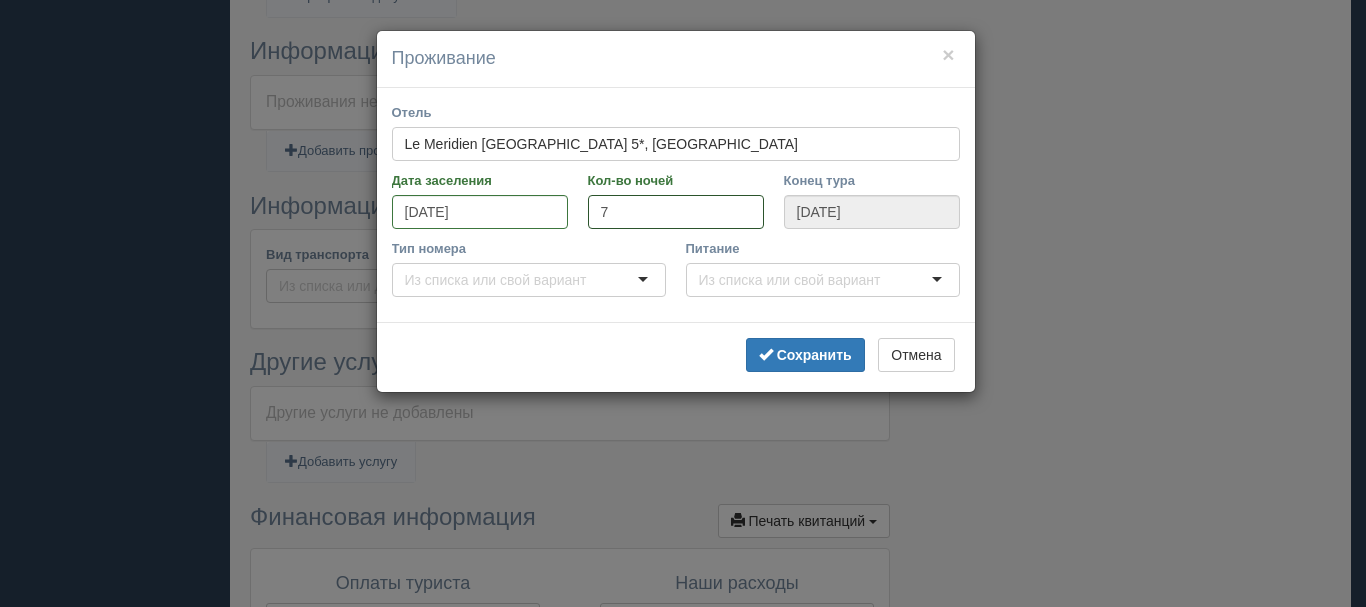 type on "7" 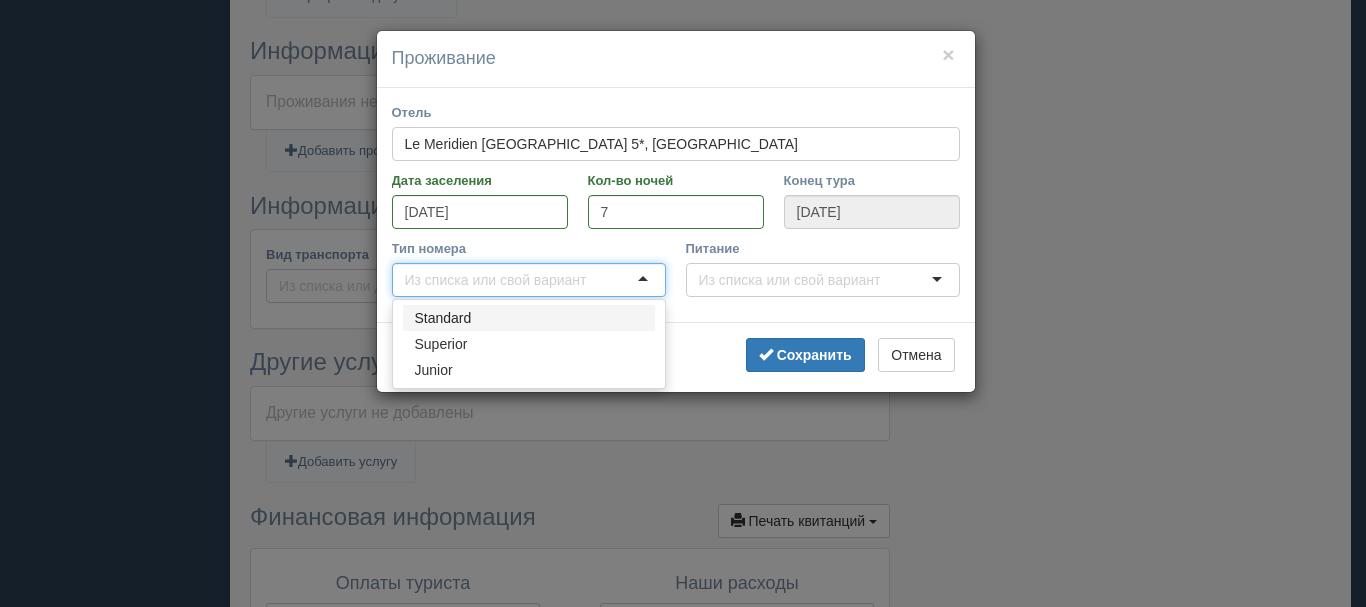 click on "Тип номера" at bounding box center (500, 280) 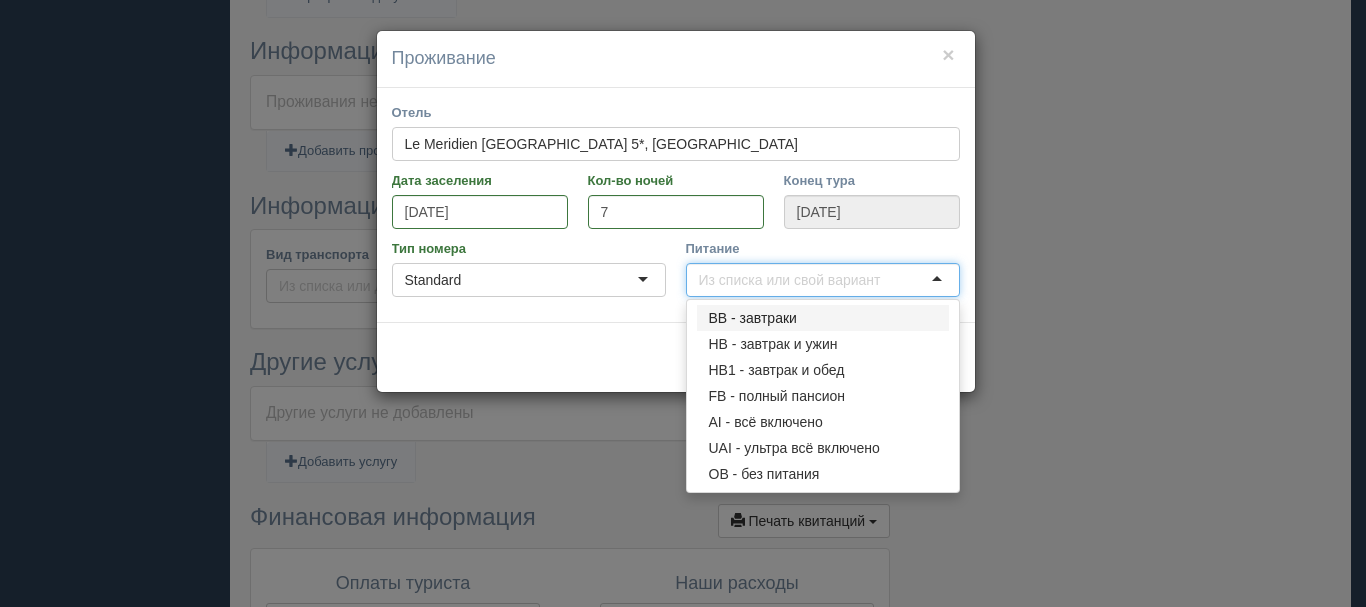 click on "Питание" at bounding box center (794, 280) 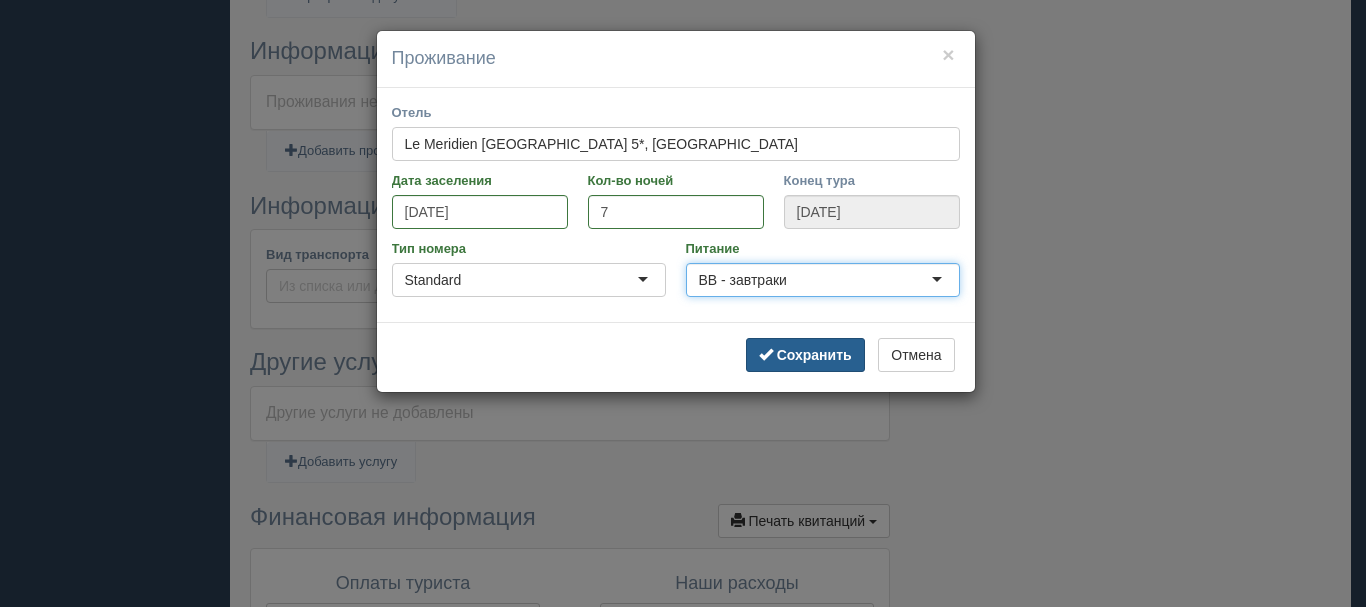 click on "Сохранить" at bounding box center (805, 355) 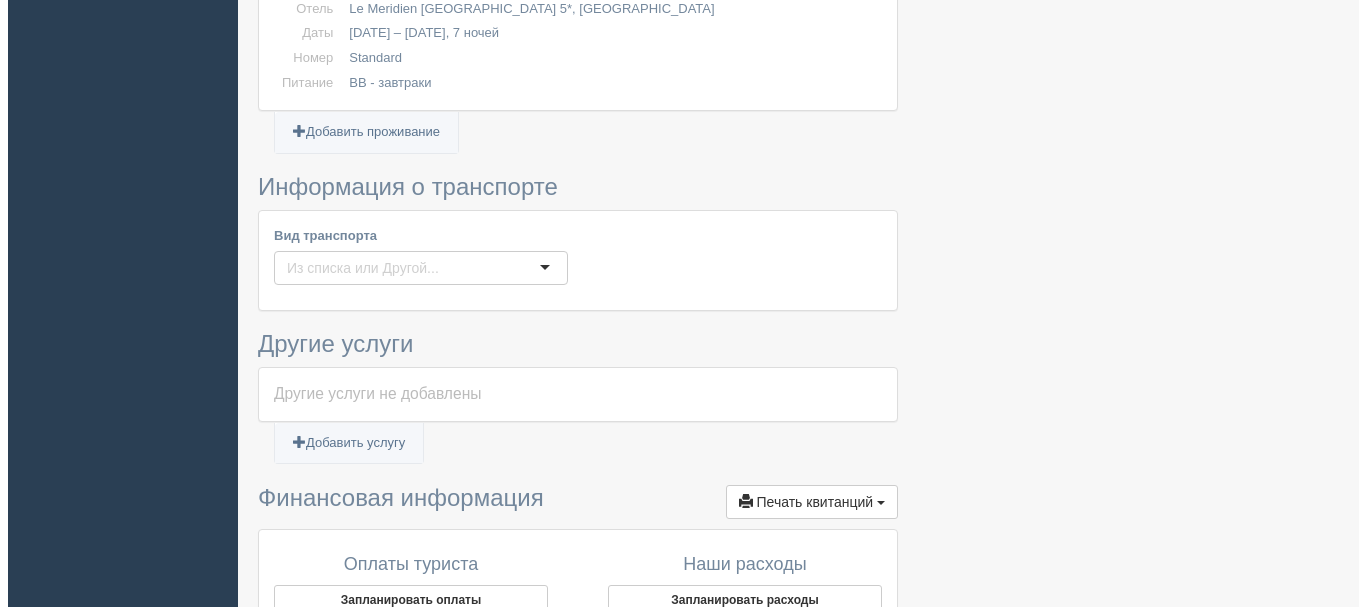 scroll, scrollTop: 740, scrollLeft: 0, axis: vertical 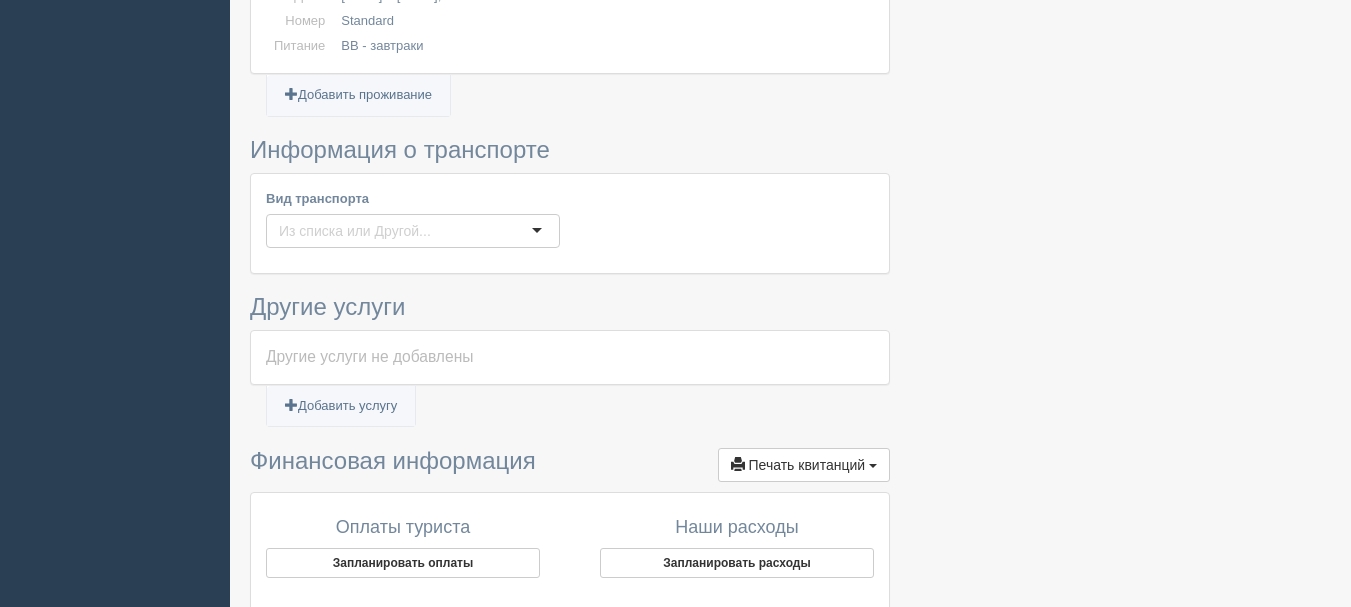 click at bounding box center (413, 231) 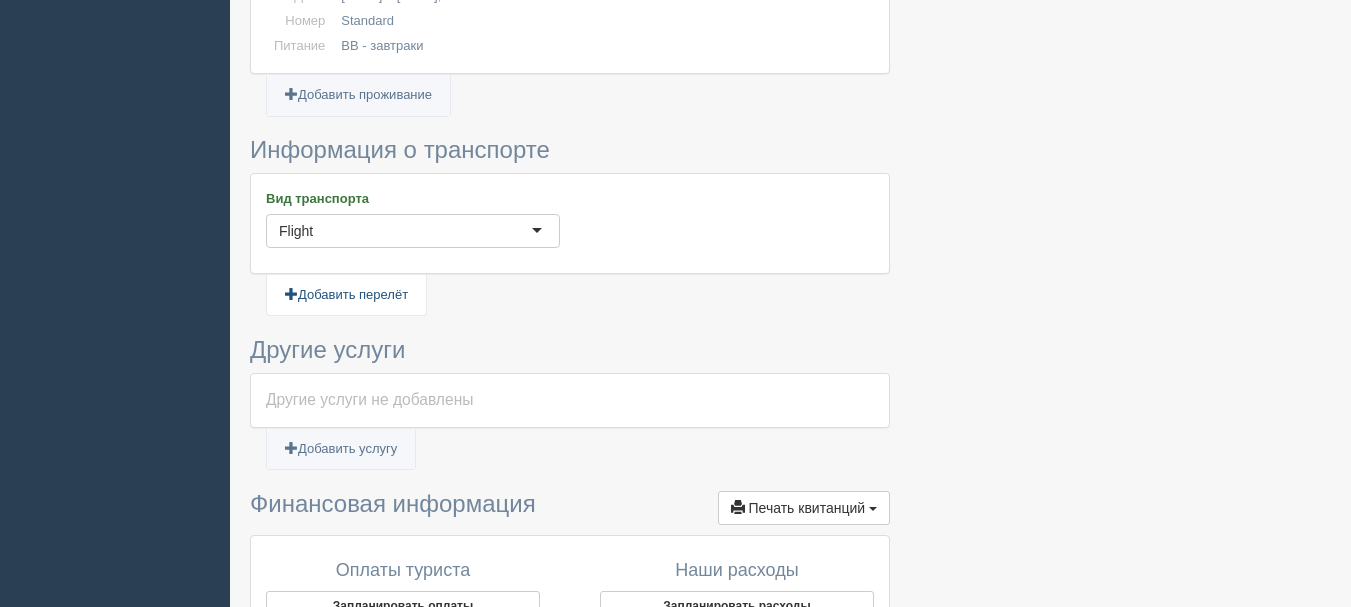 click on "Добавить перелёт" at bounding box center [346, 295] 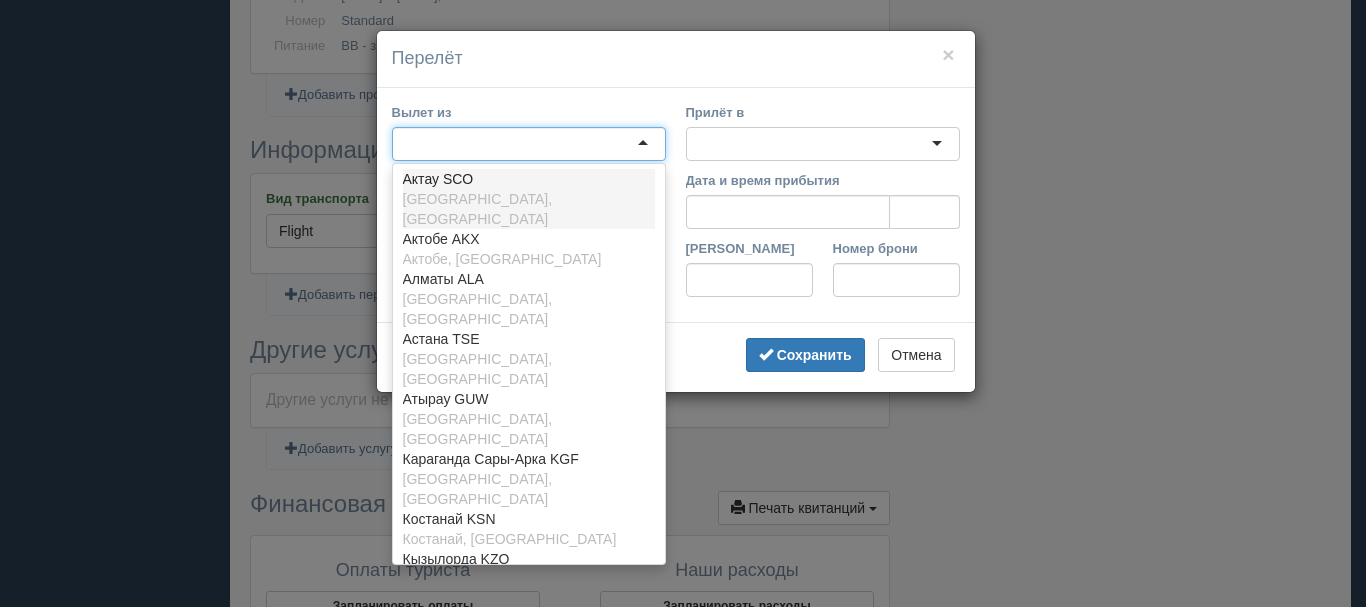 click at bounding box center (529, 144) 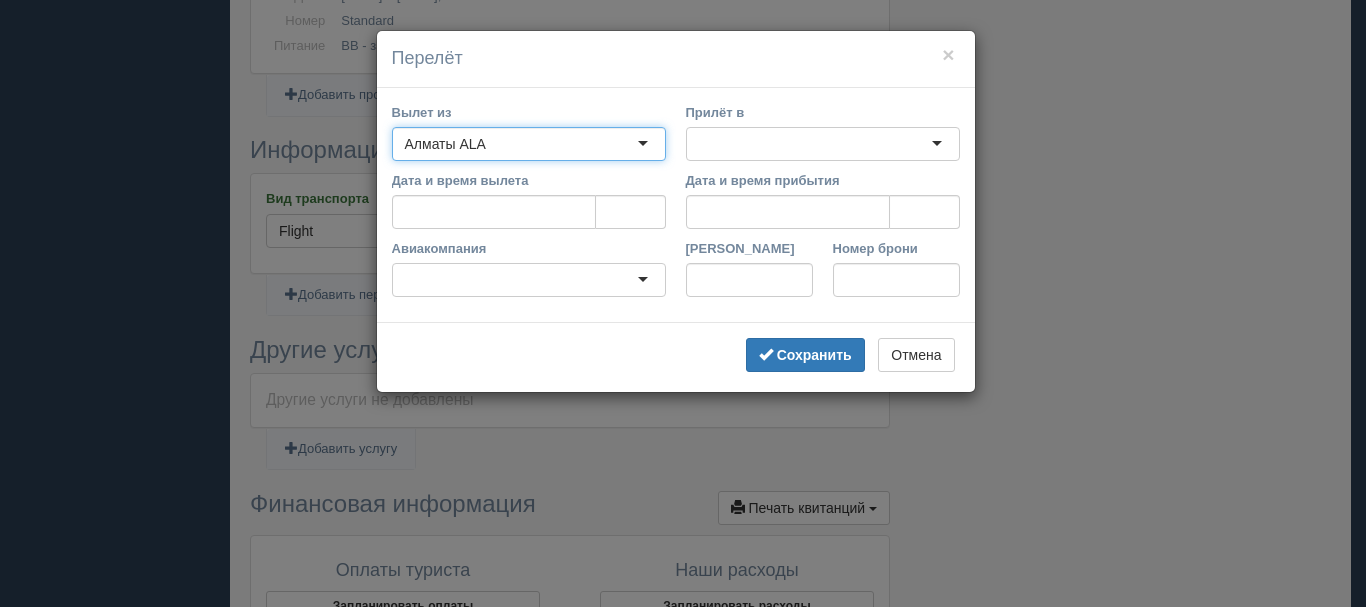 type 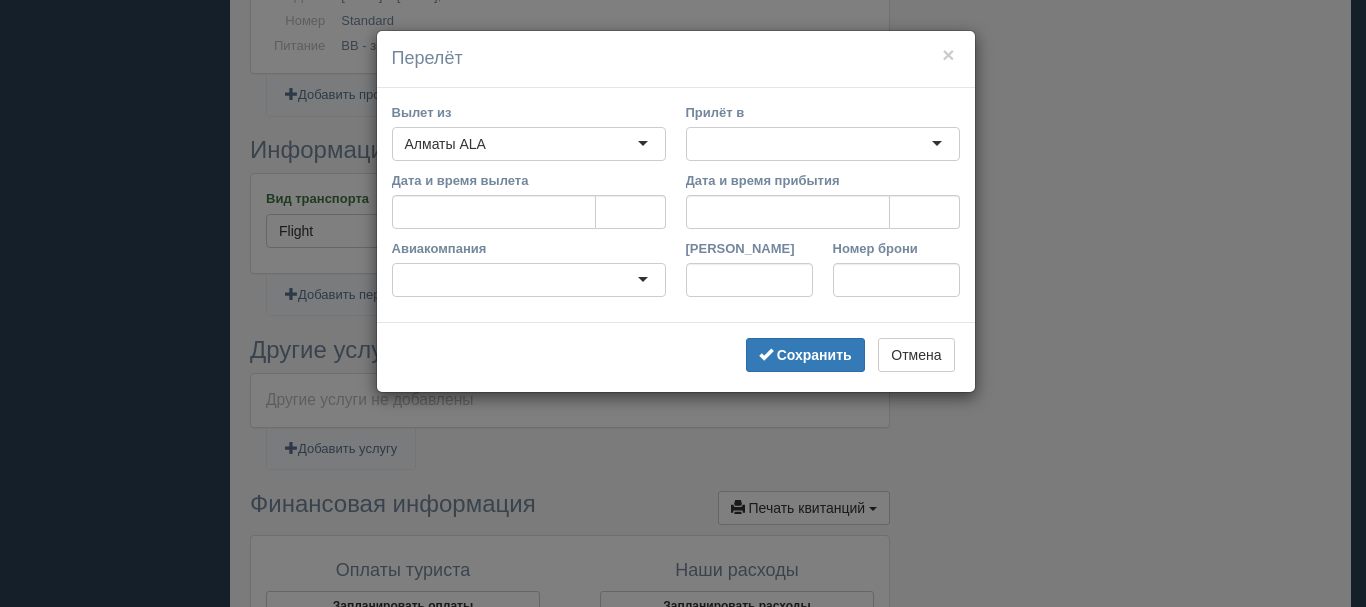 click at bounding box center (823, 144) 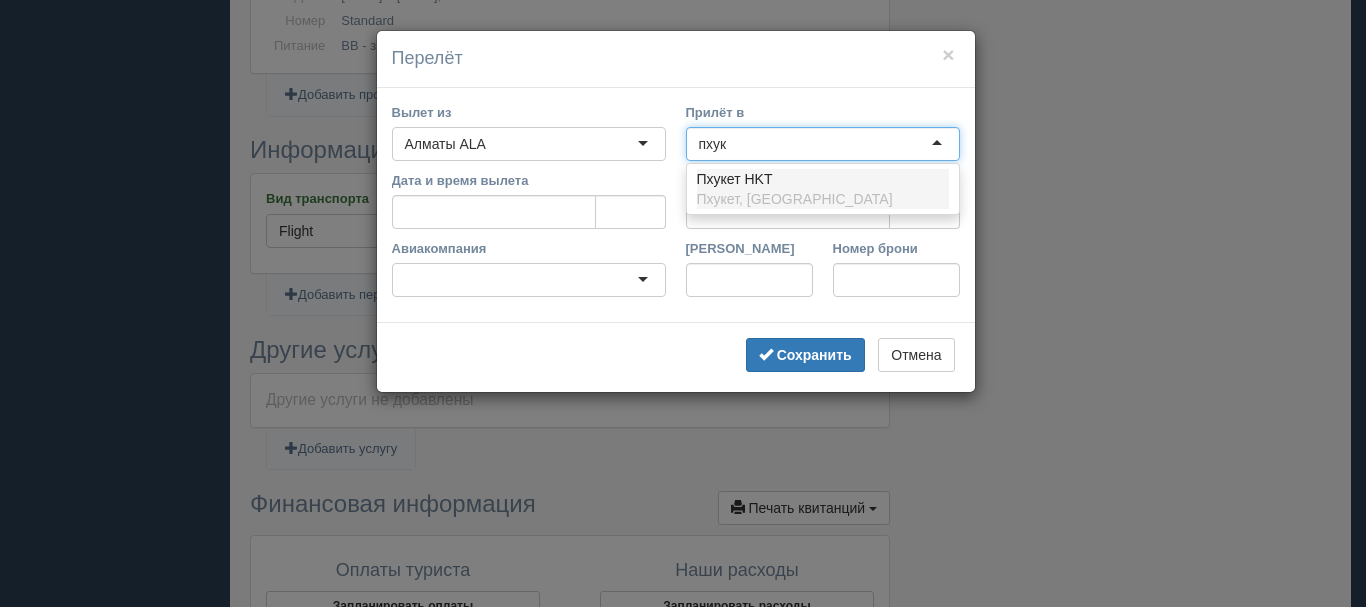 type on "пхуке" 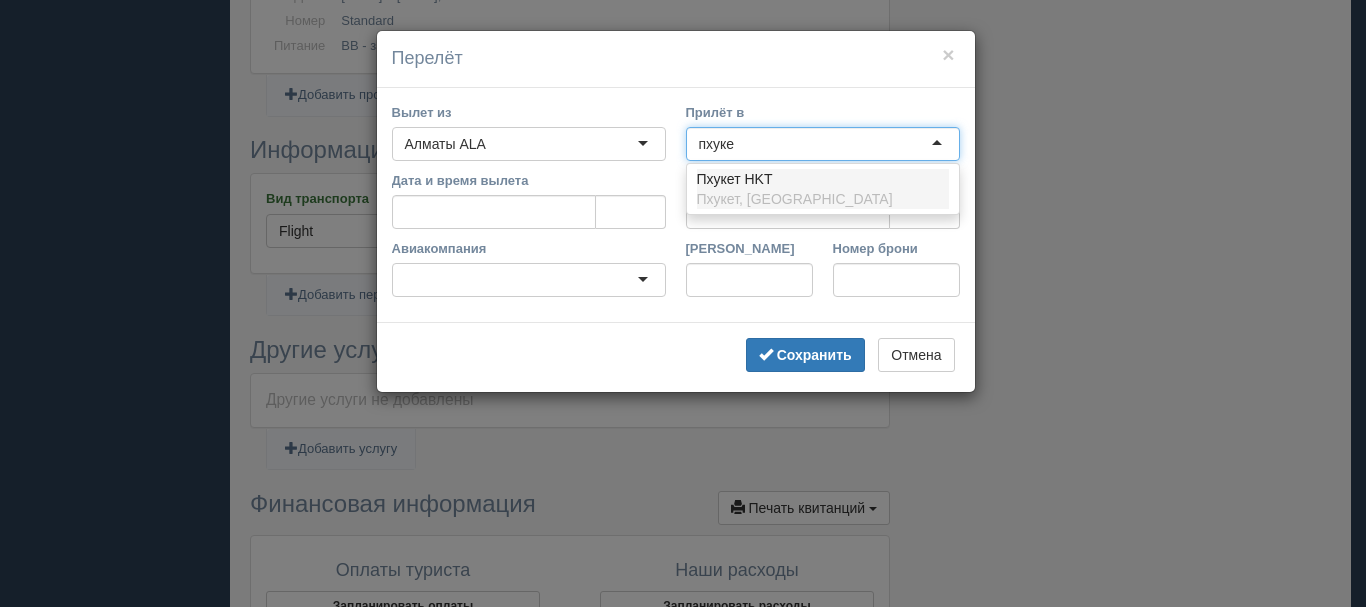 type 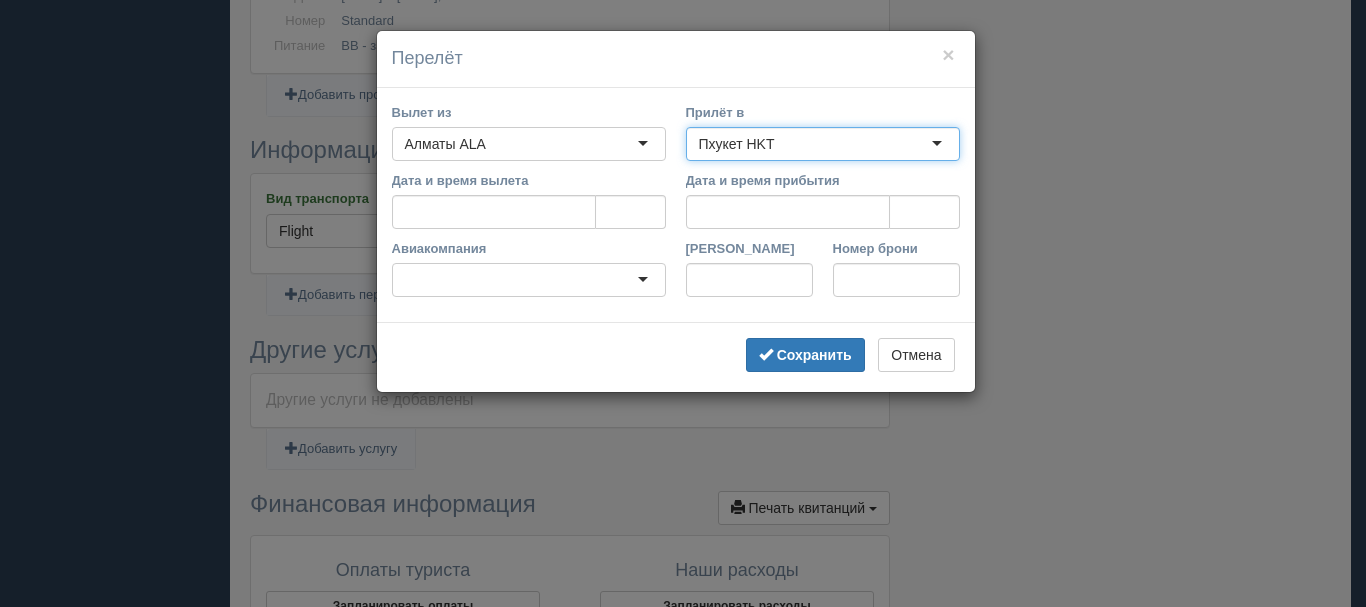 type 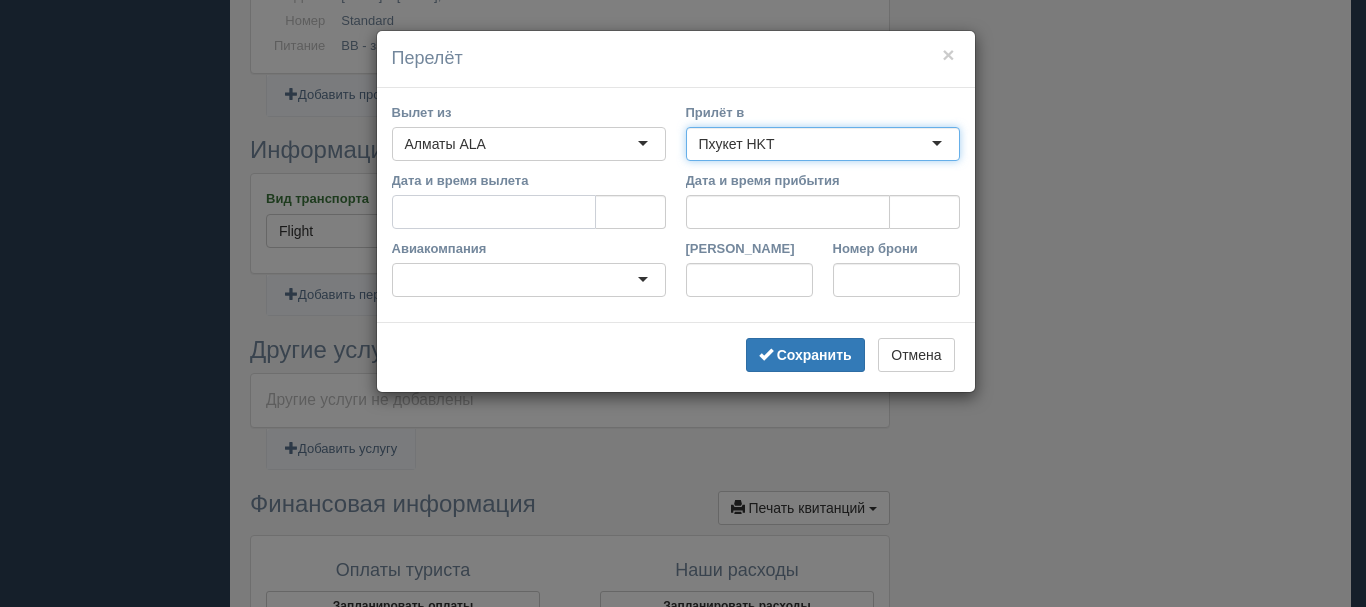click on "Дата и время вылета" at bounding box center (494, 212) 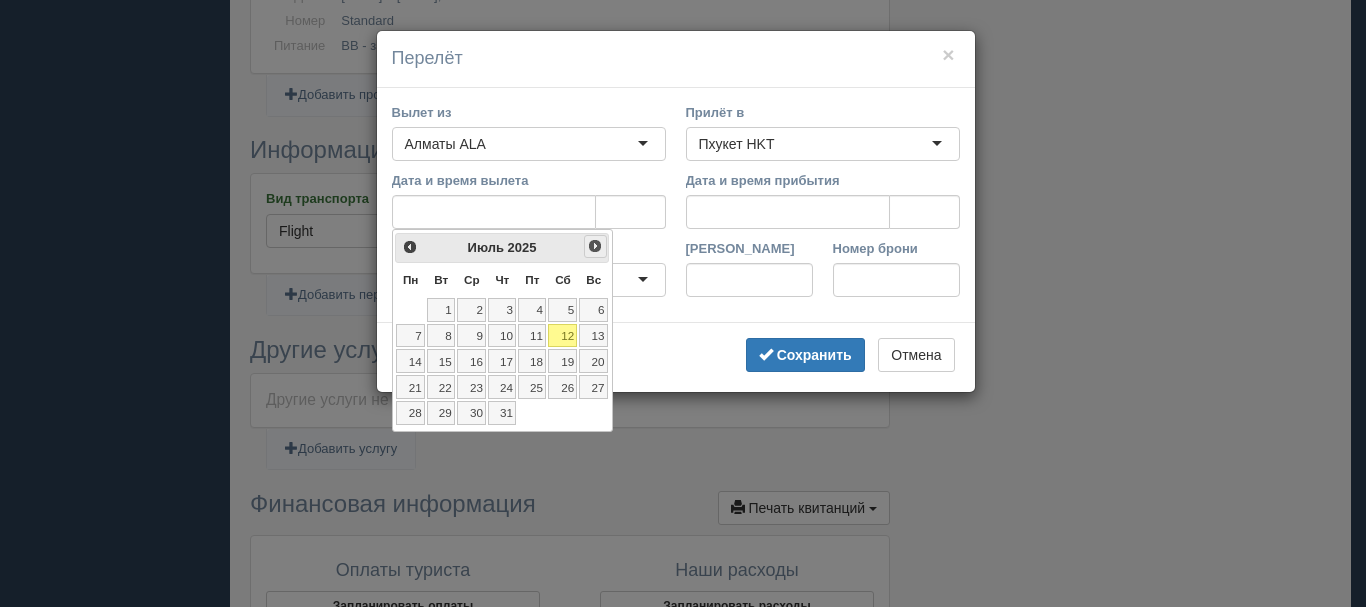 click on "След>" at bounding box center (595, 246) 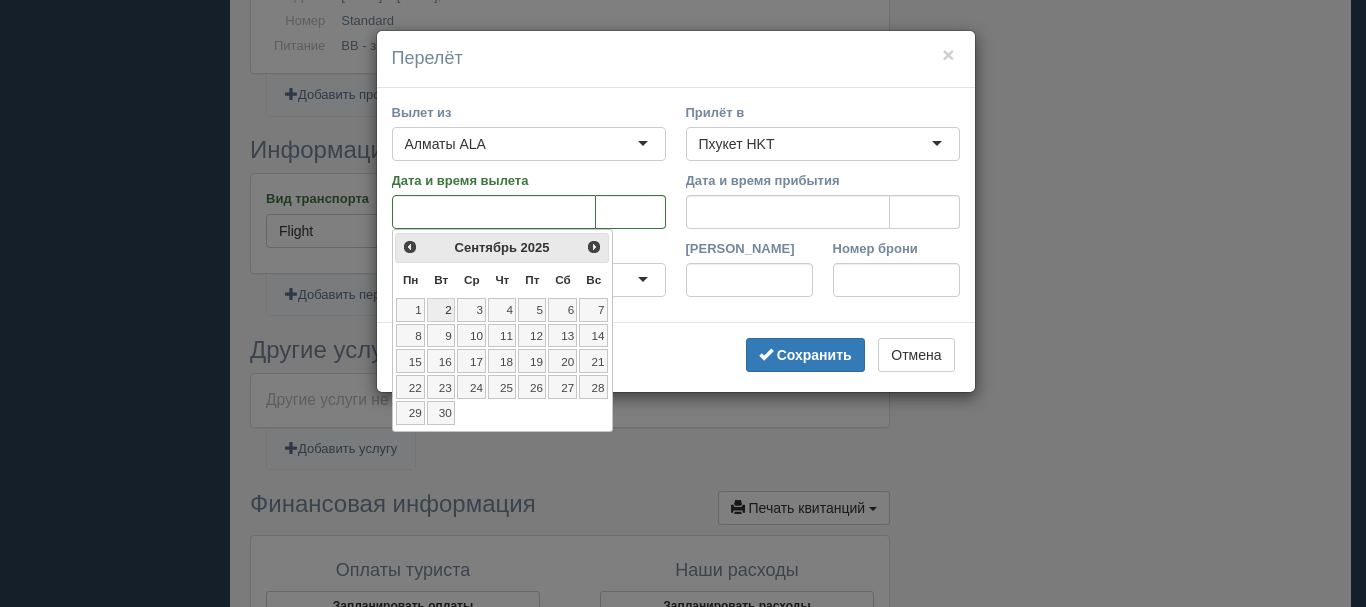 click on "2" at bounding box center (441, 310) 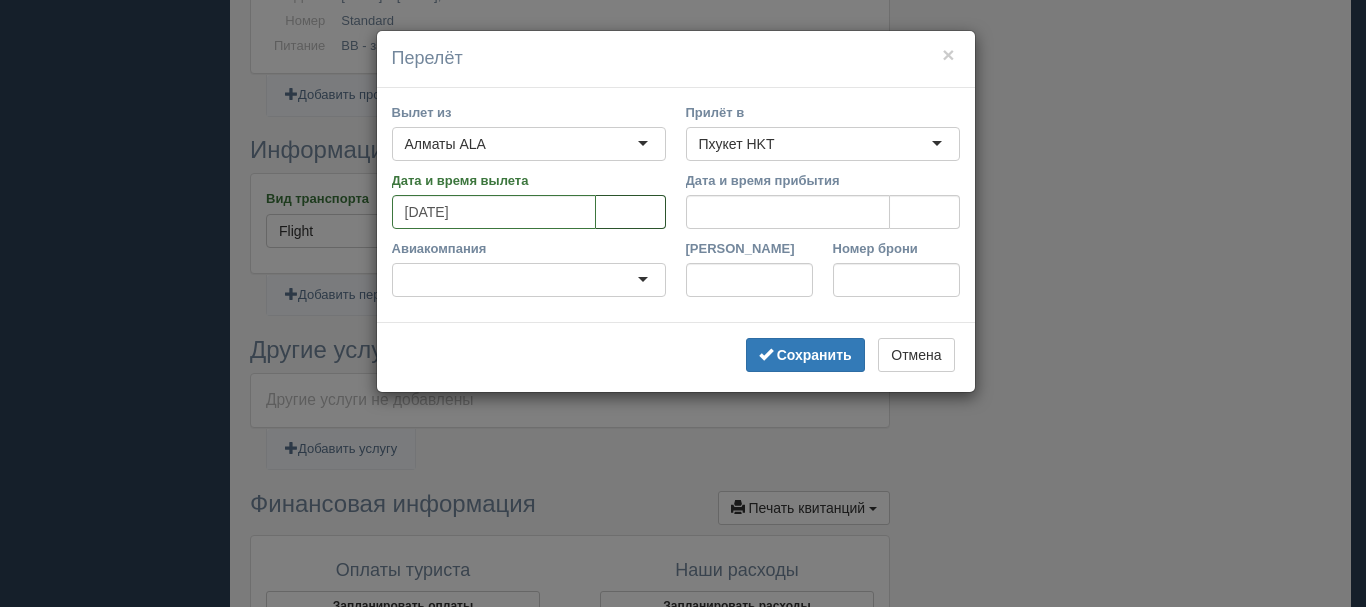 click at bounding box center [631, 212] 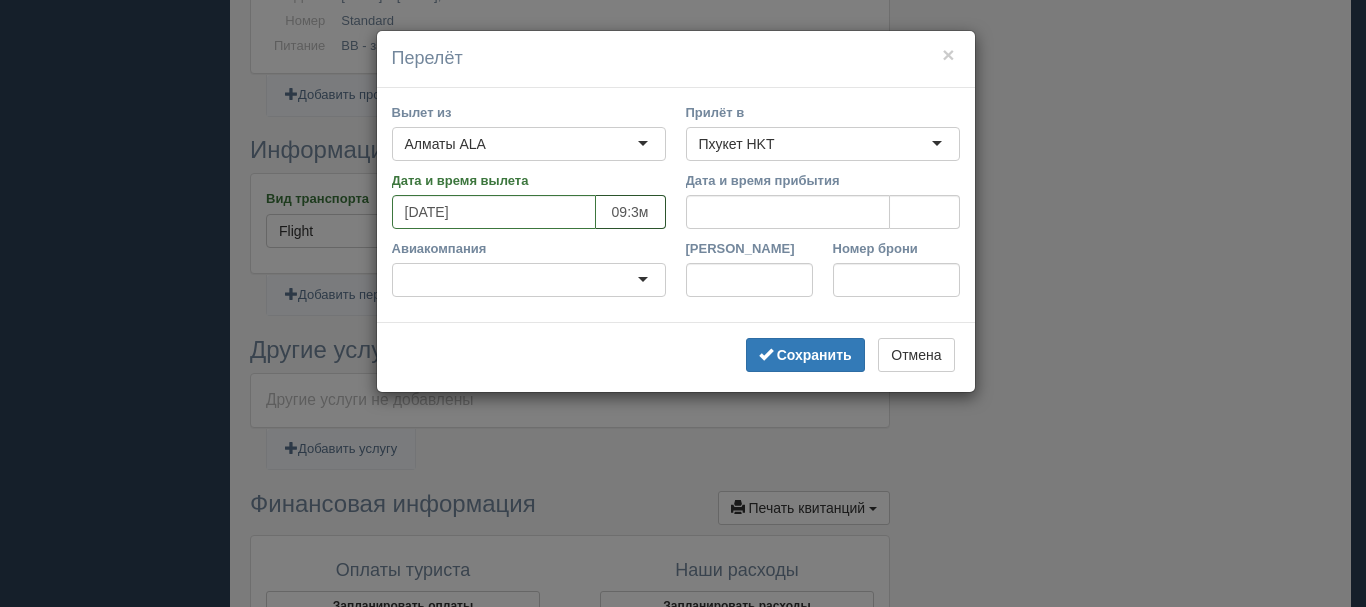 type on "09:30" 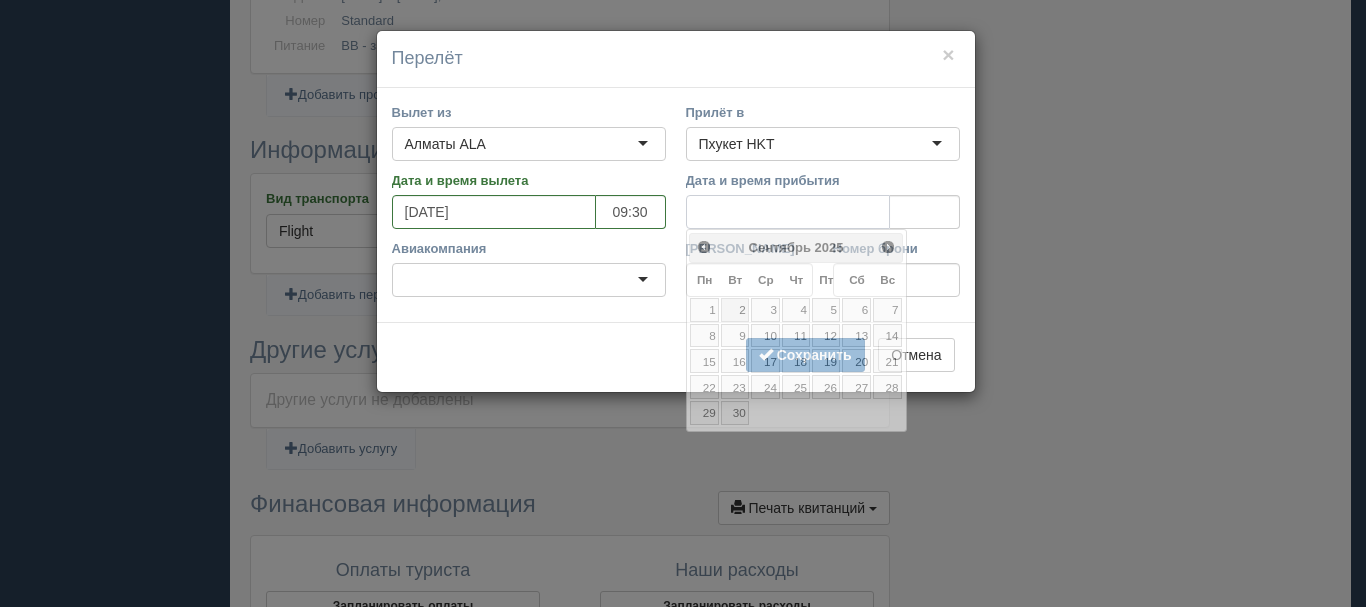 click on "Дата и время прибытия" at bounding box center [788, 212] 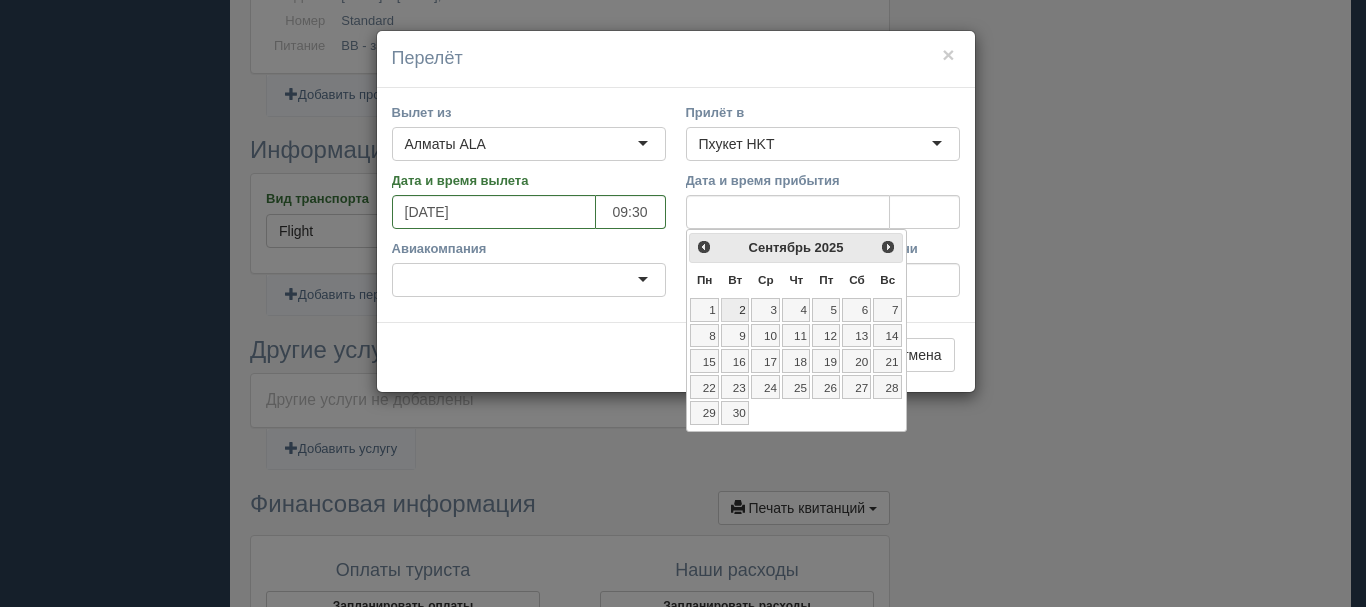 click on "2" at bounding box center [735, 310] 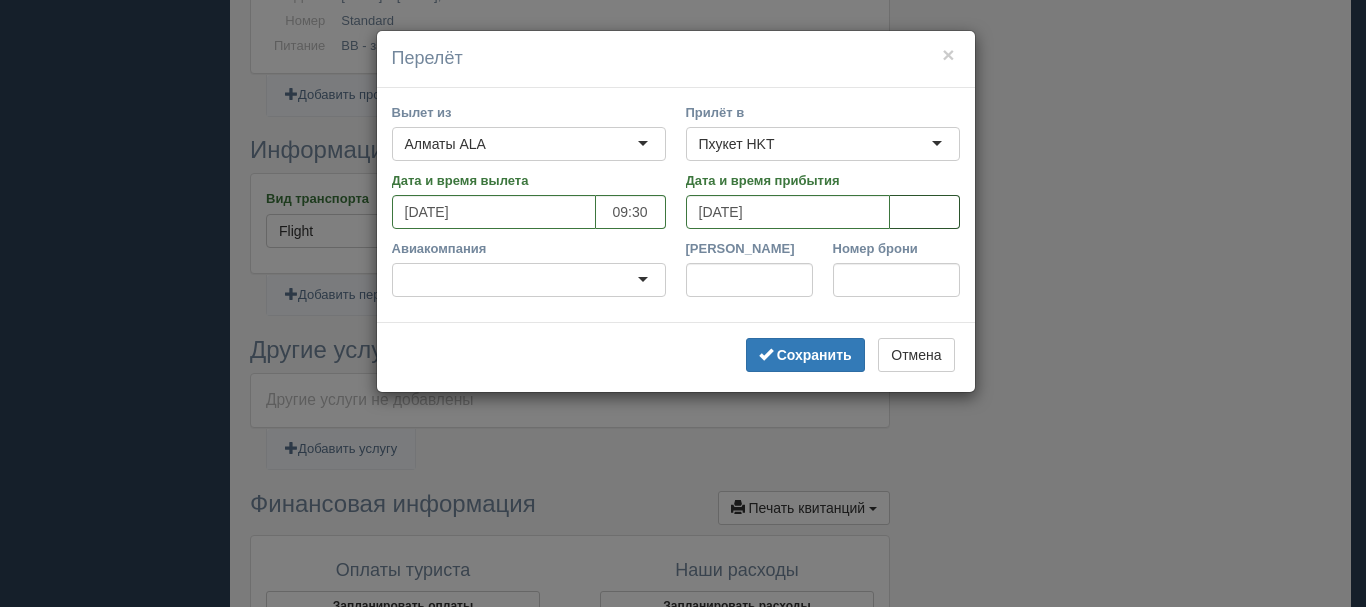 click at bounding box center (925, 212) 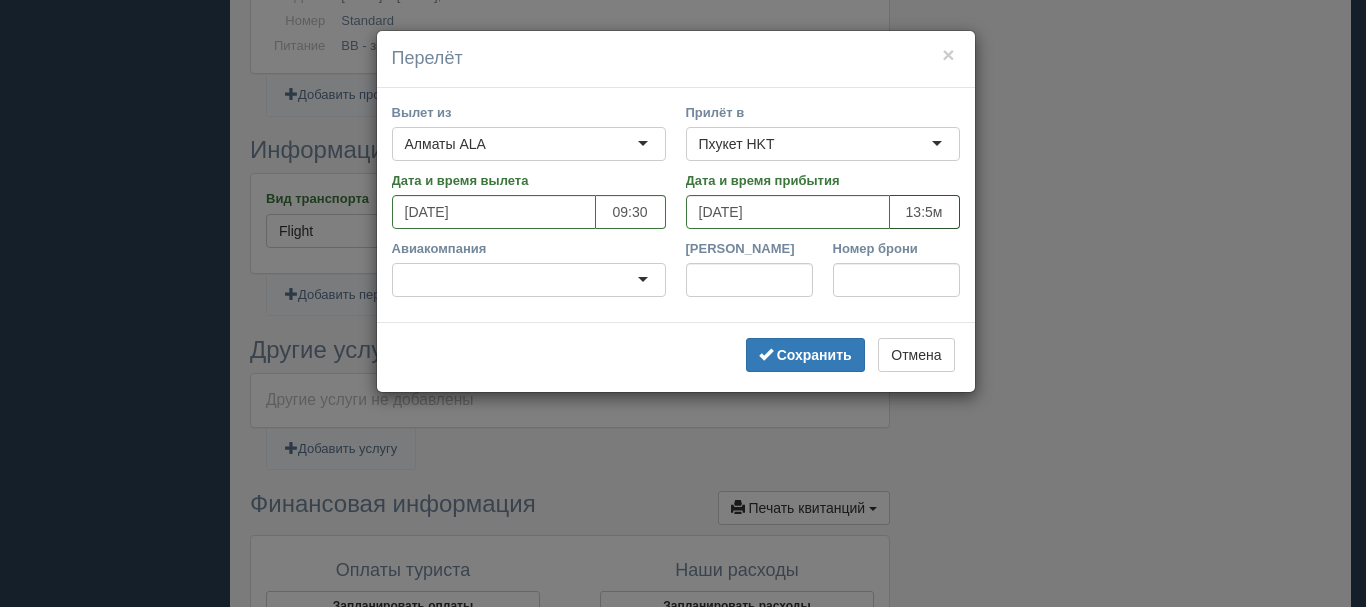 type on "13:50" 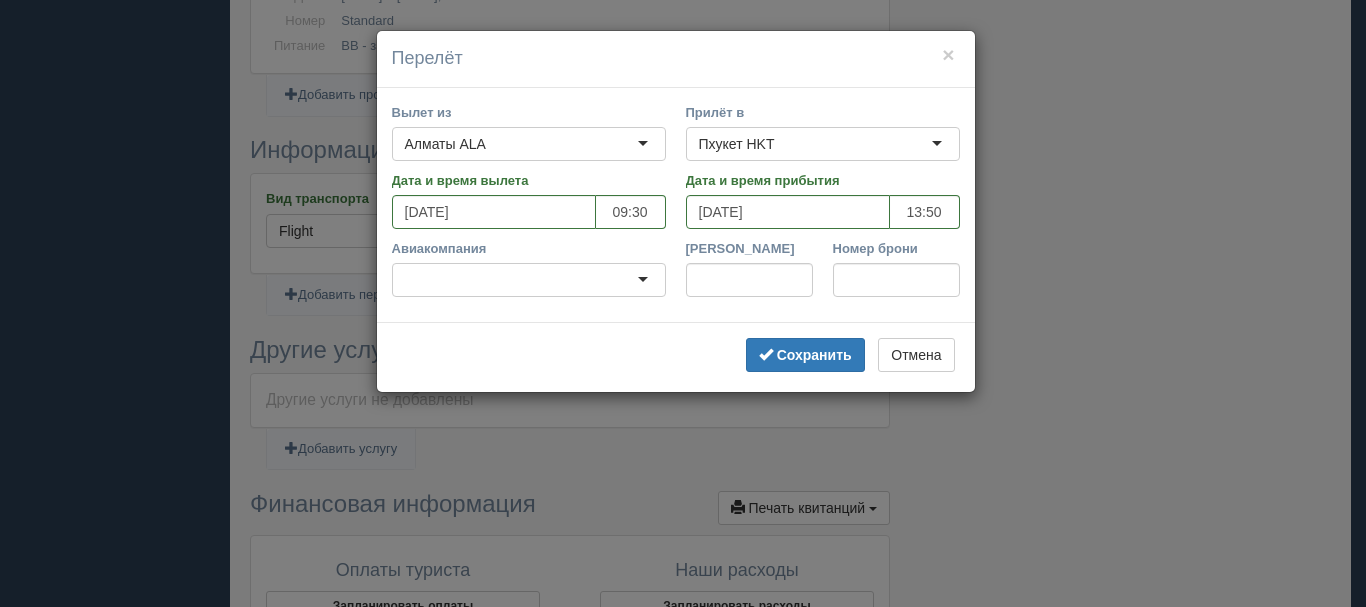 click at bounding box center (529, 280) 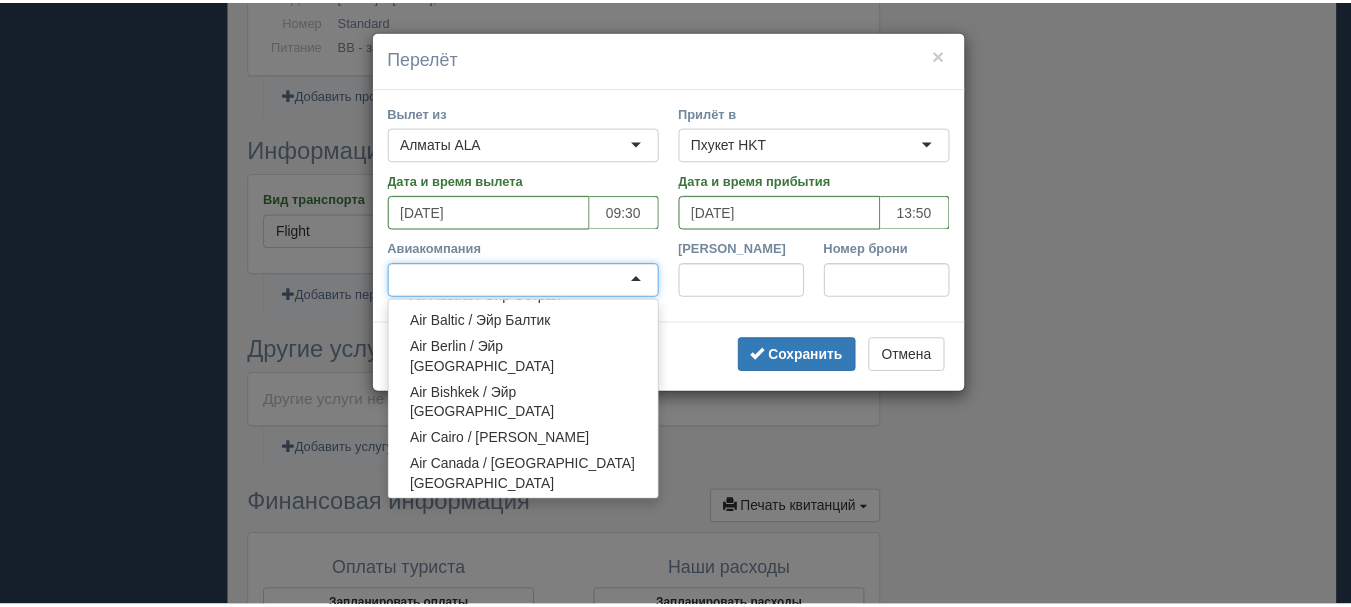 scroll, scrollTop: 663, scrollLeft: 0, axis: vertical 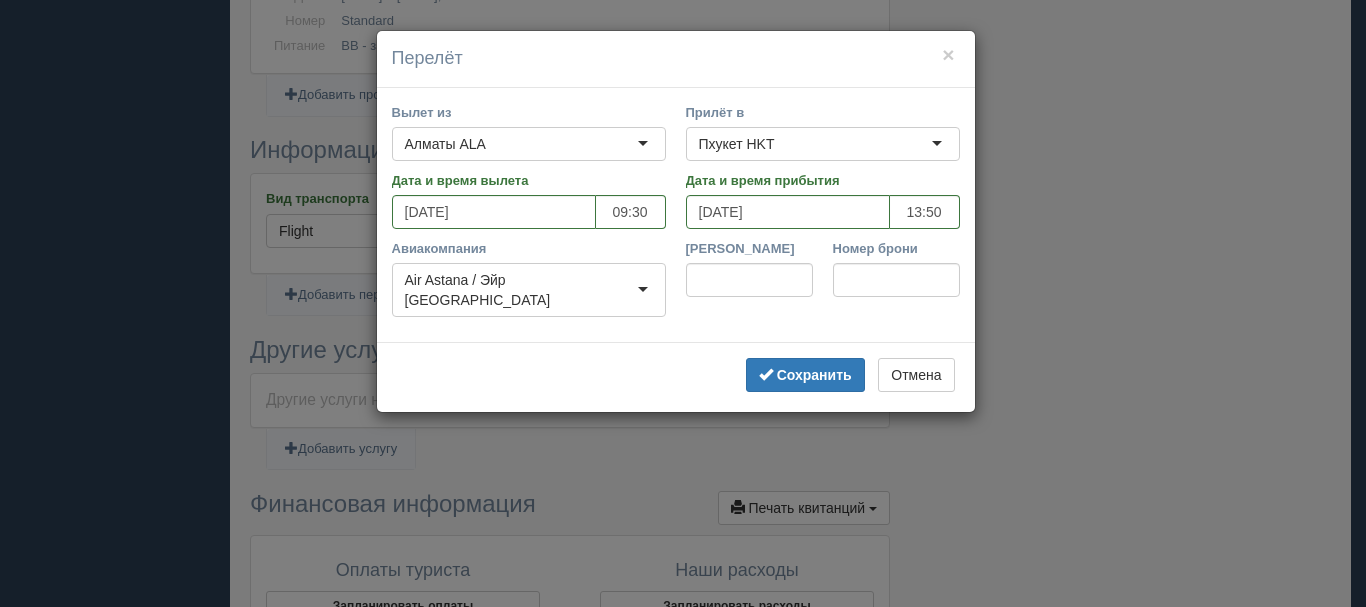click on "Рейс" at bounding box center [749, 273] 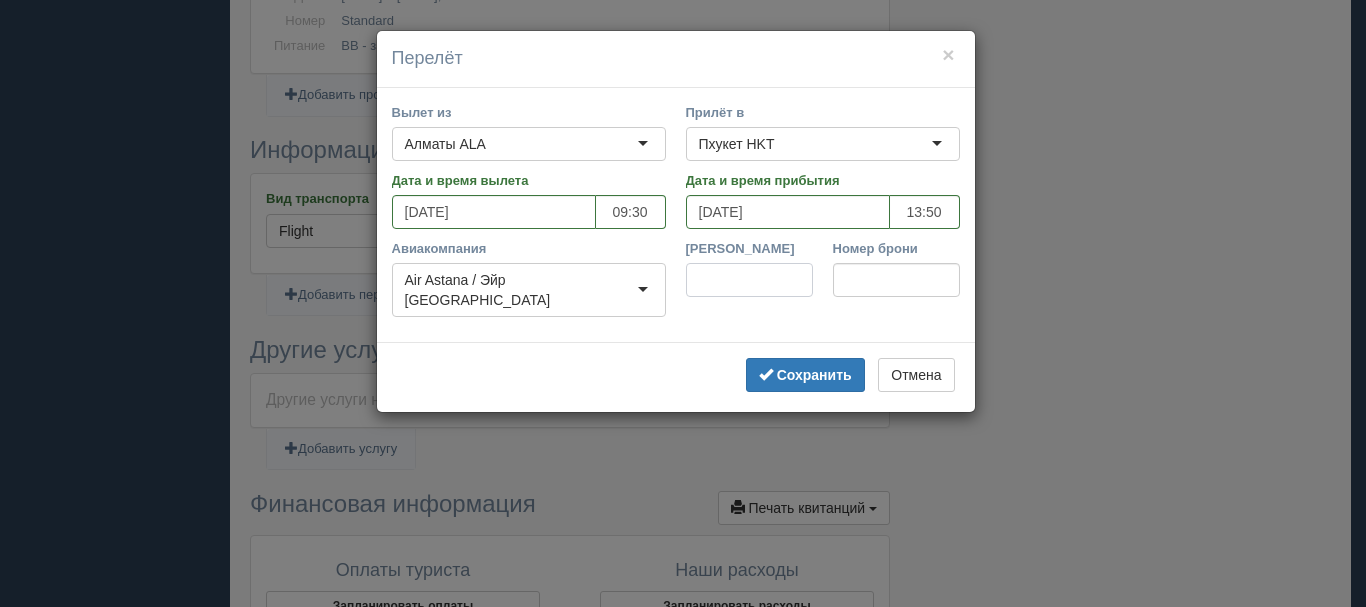 click on "Рейс" at bounding box center (749, 280) 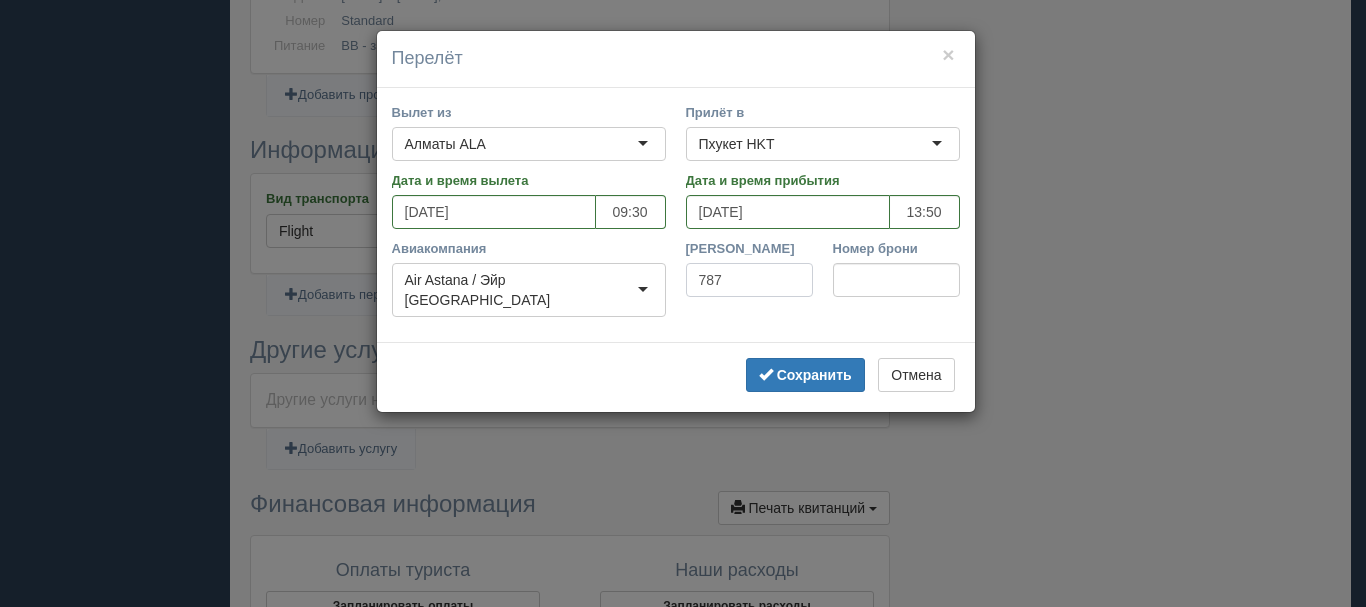 type on "787" 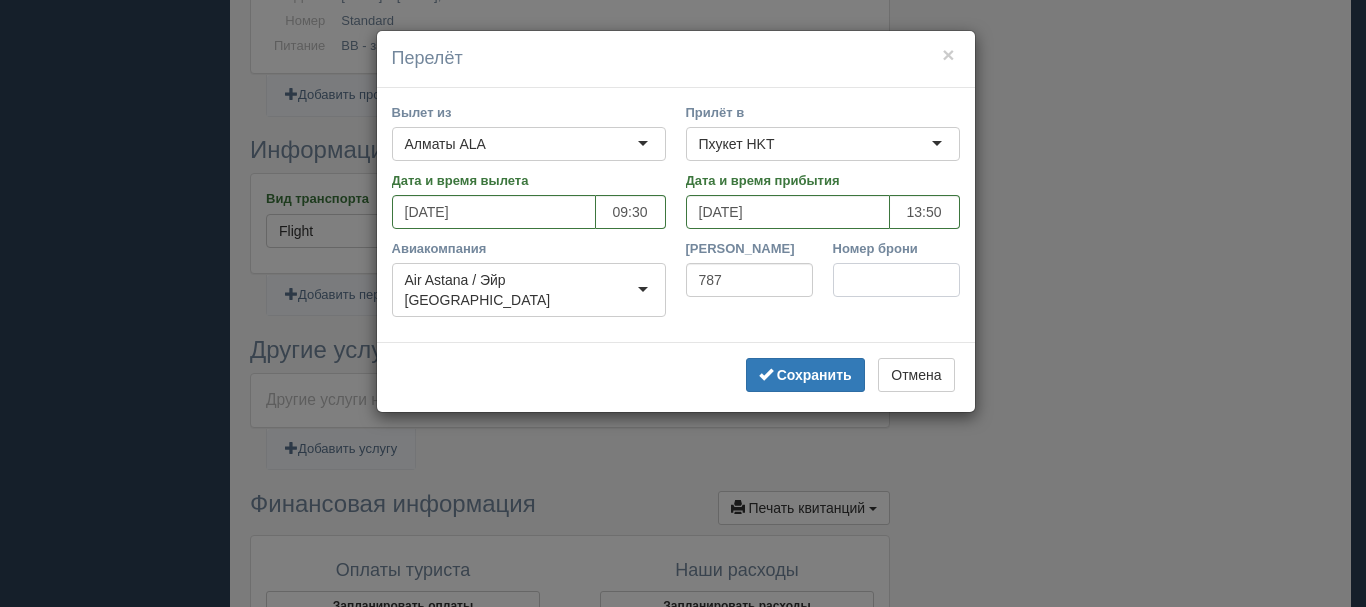 click on "Номер брони" at bounding box center (896, 280) 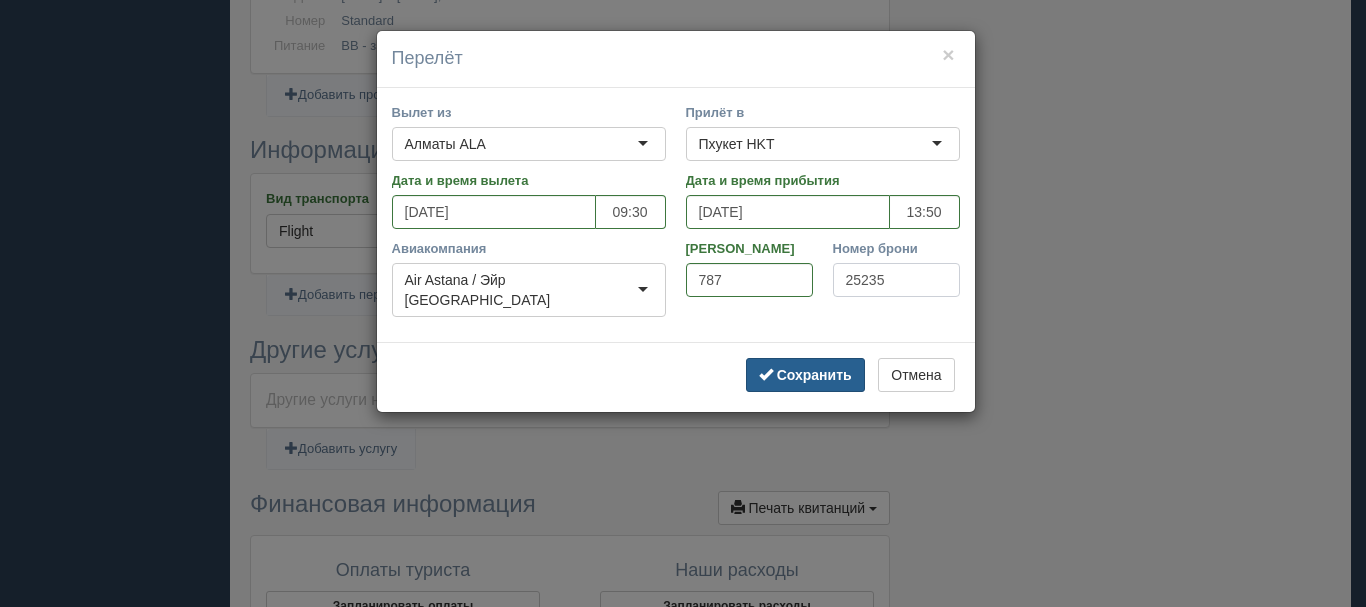 type on "25235" 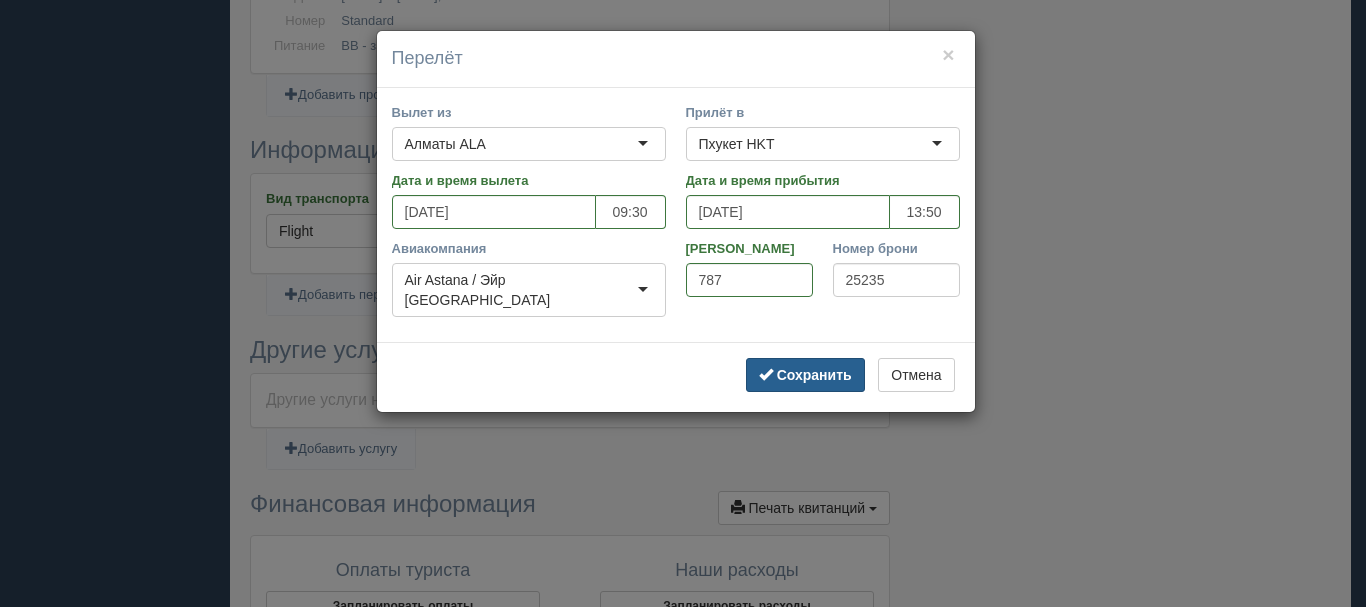 click on "Сохранить" at bounding box center (805, 375) 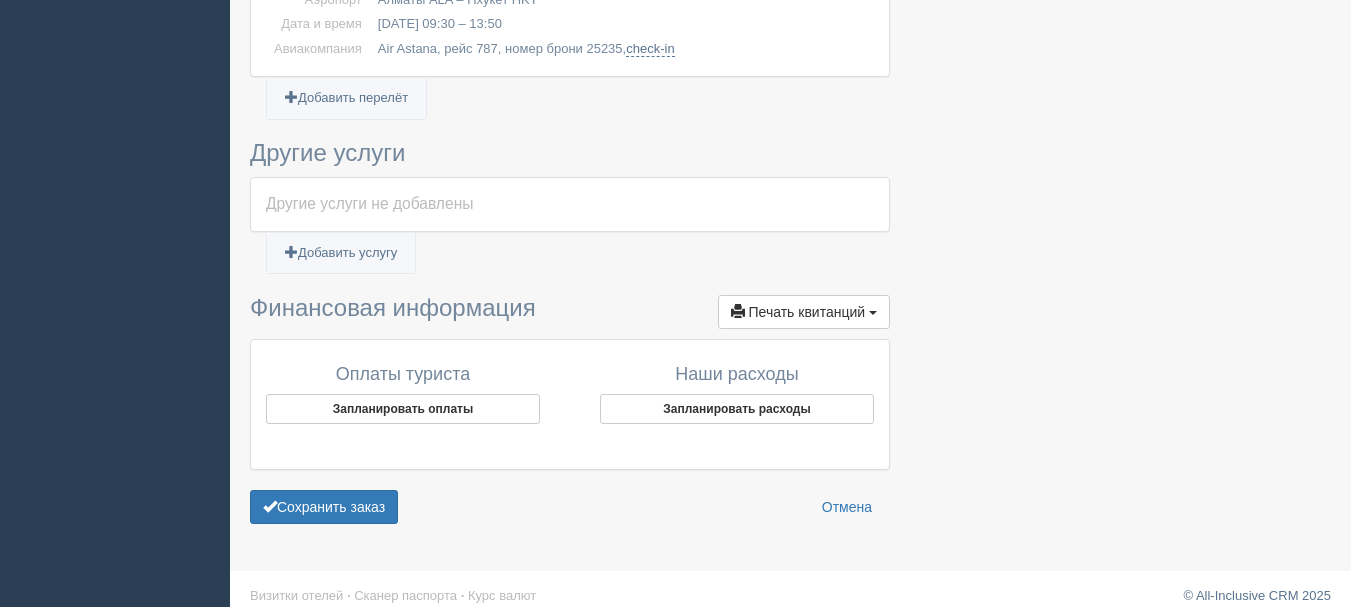 scroll, scrollTop: 1068, scrollLeft: 0, axis: vertical 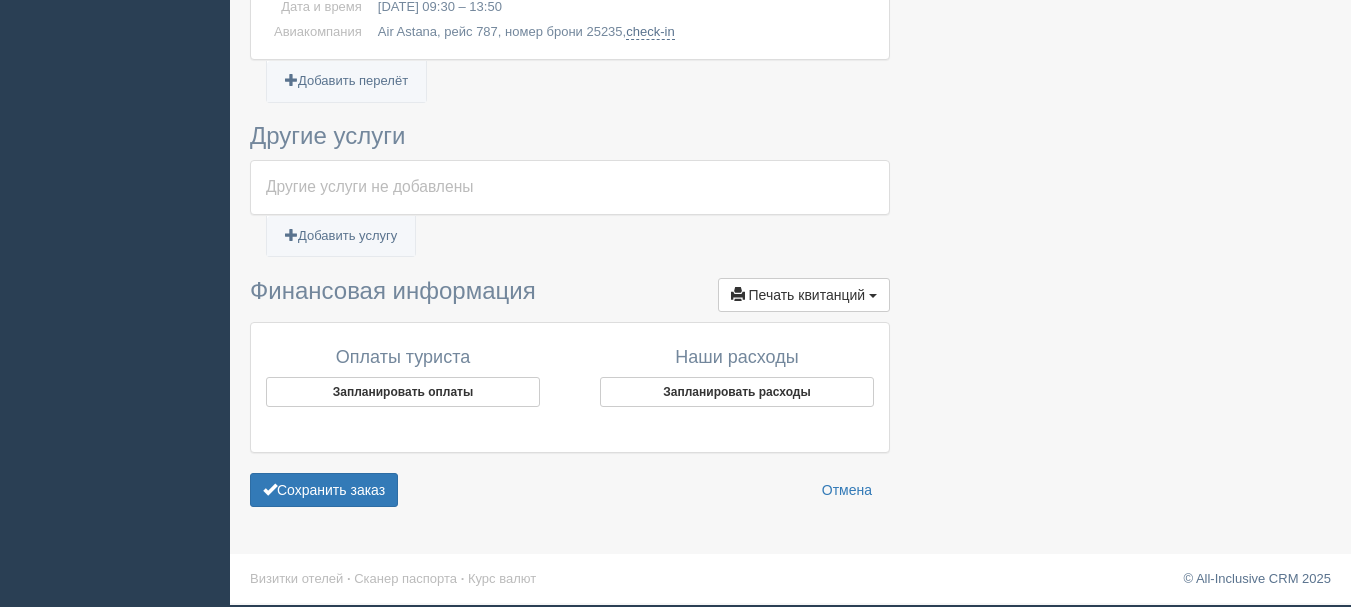 click on "Другие услуги не добавлены" at bounding box center [570, 187] 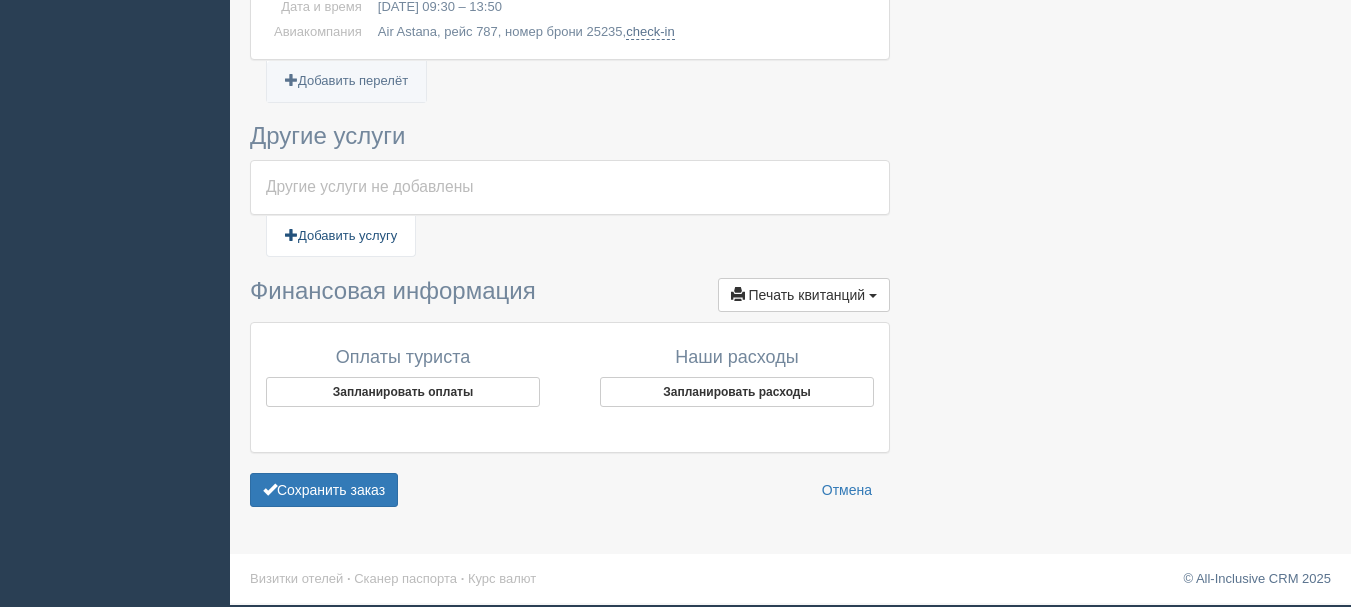 click on "Добавить услугу" at bounding box center (341, 236) 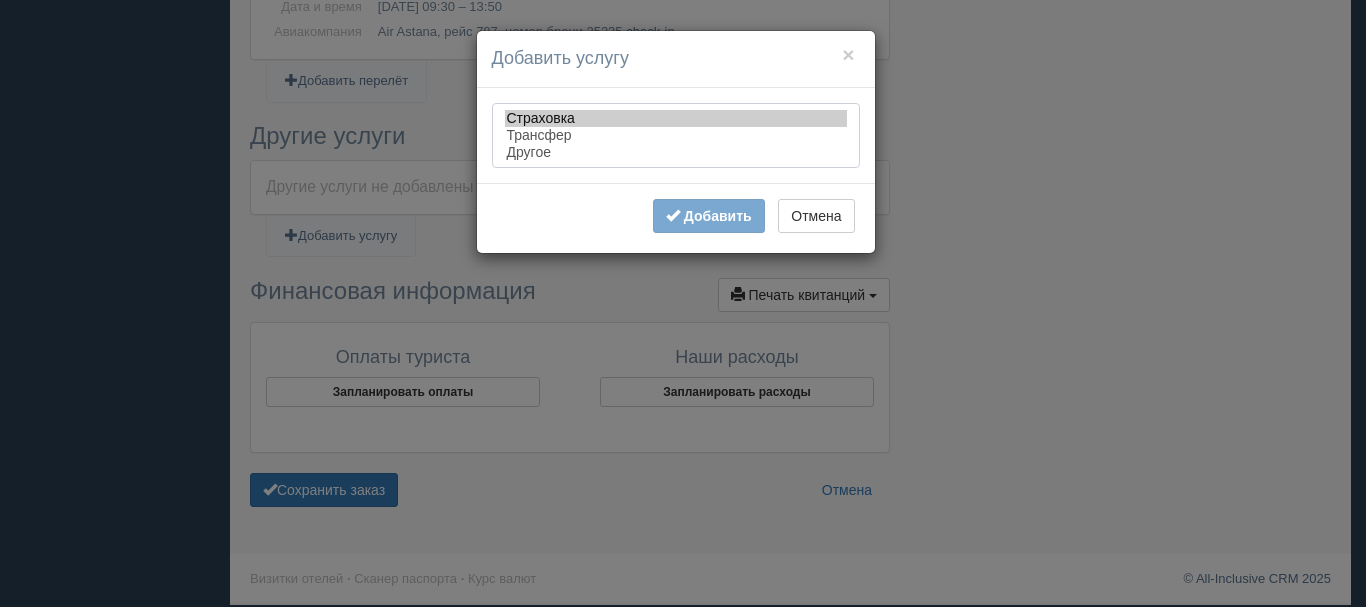 click on "Страховка" at bounding box center (676, 118) 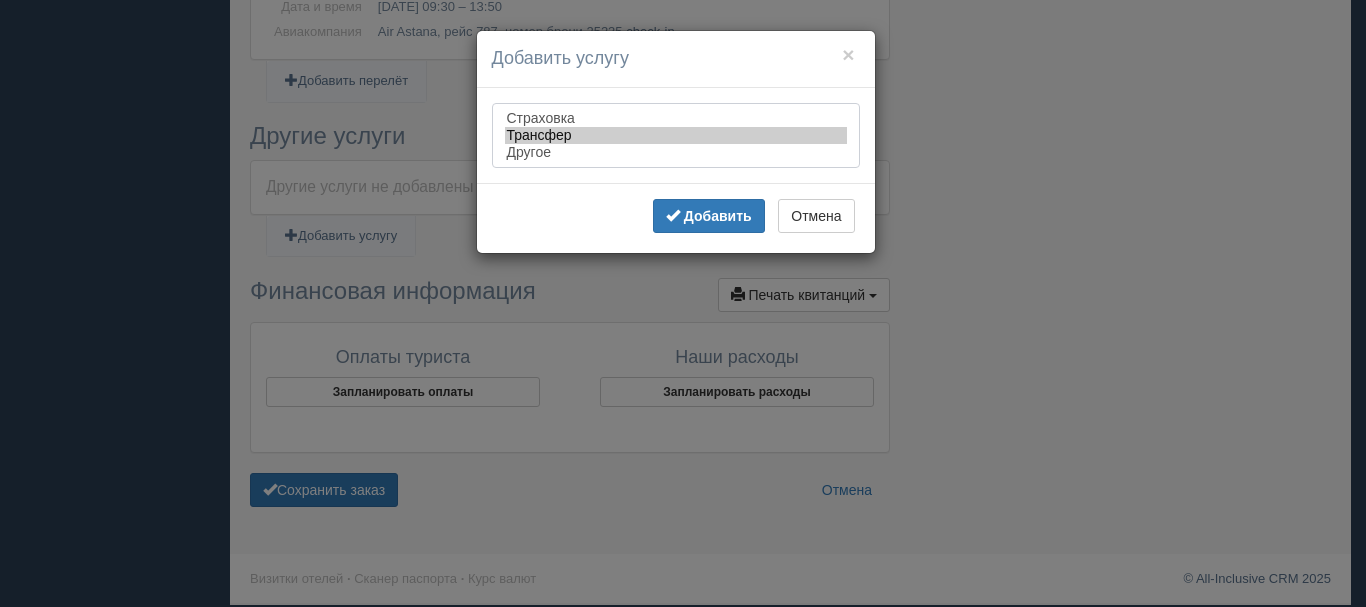 click on "Трансфер" at bounding box center [676, 135] 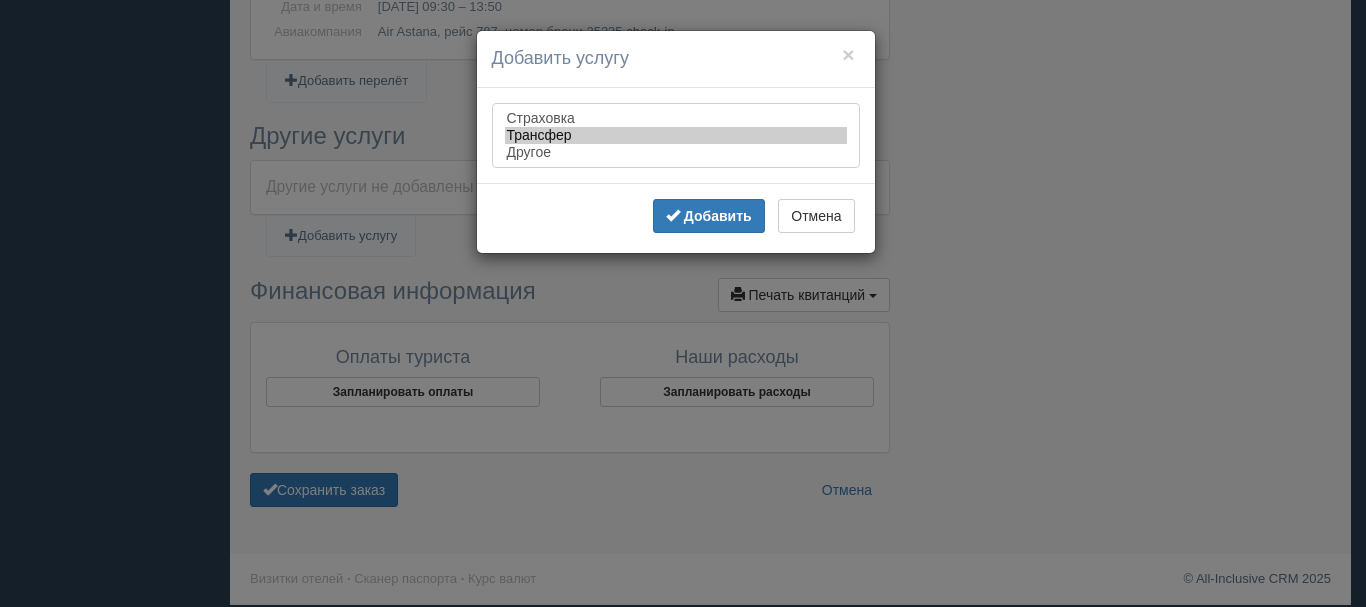 select on "insurance" 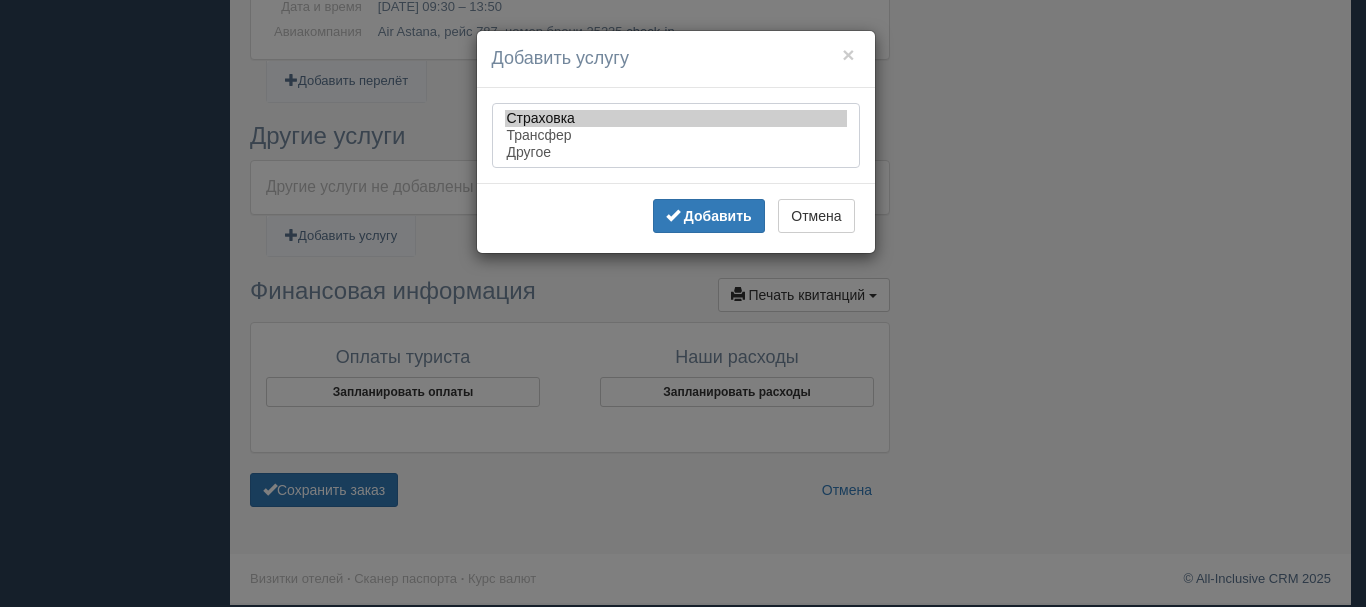 click on "Страховка" at bounding box center (676, 118) 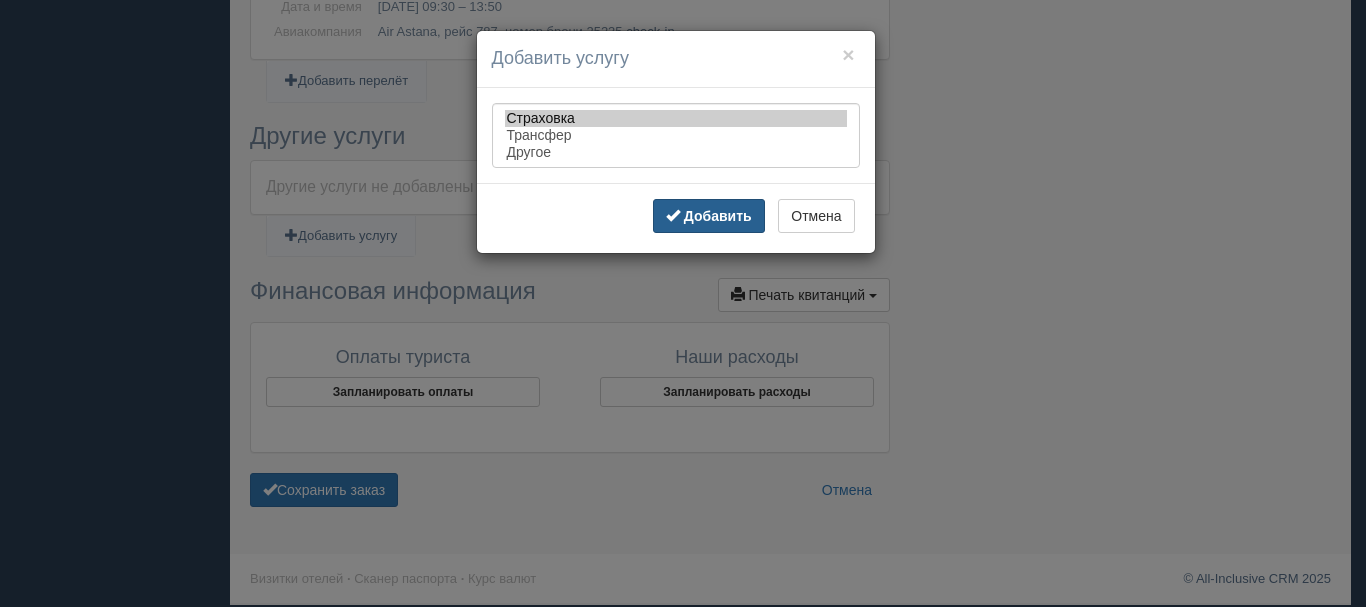 click at bounding box center (673, 215) 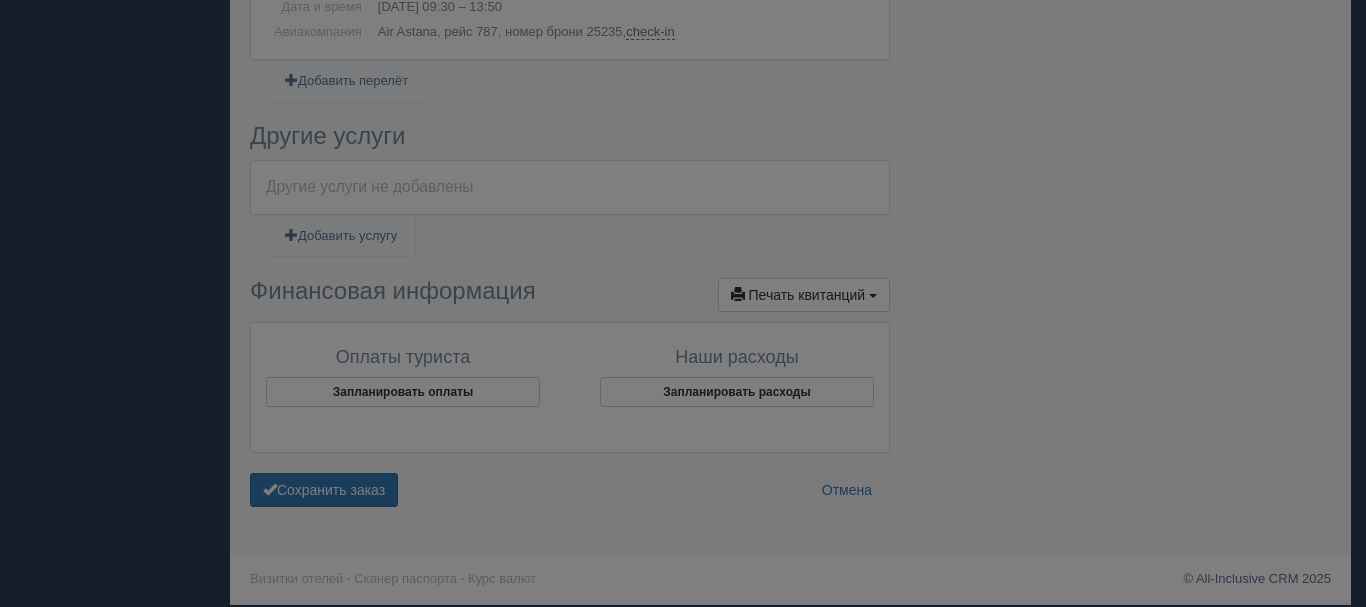 type 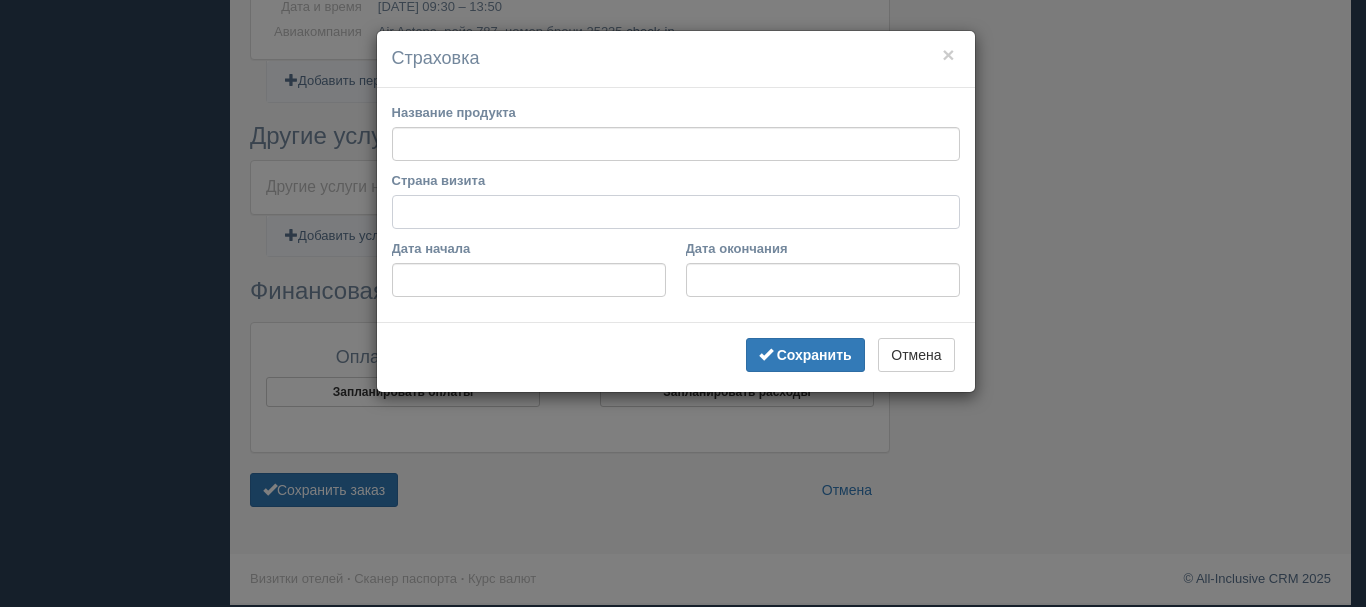 click on "Страна визита" at bounding box center (676, 212) 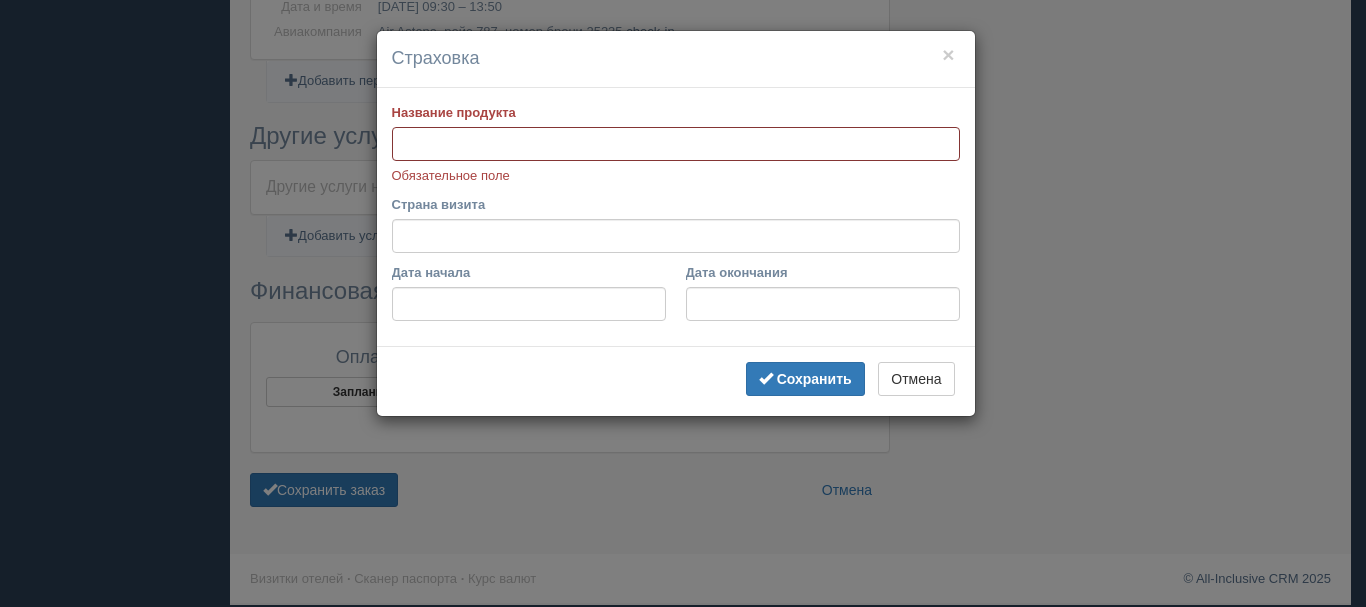 click on "Название продукта" at bounding box center (676, 144) 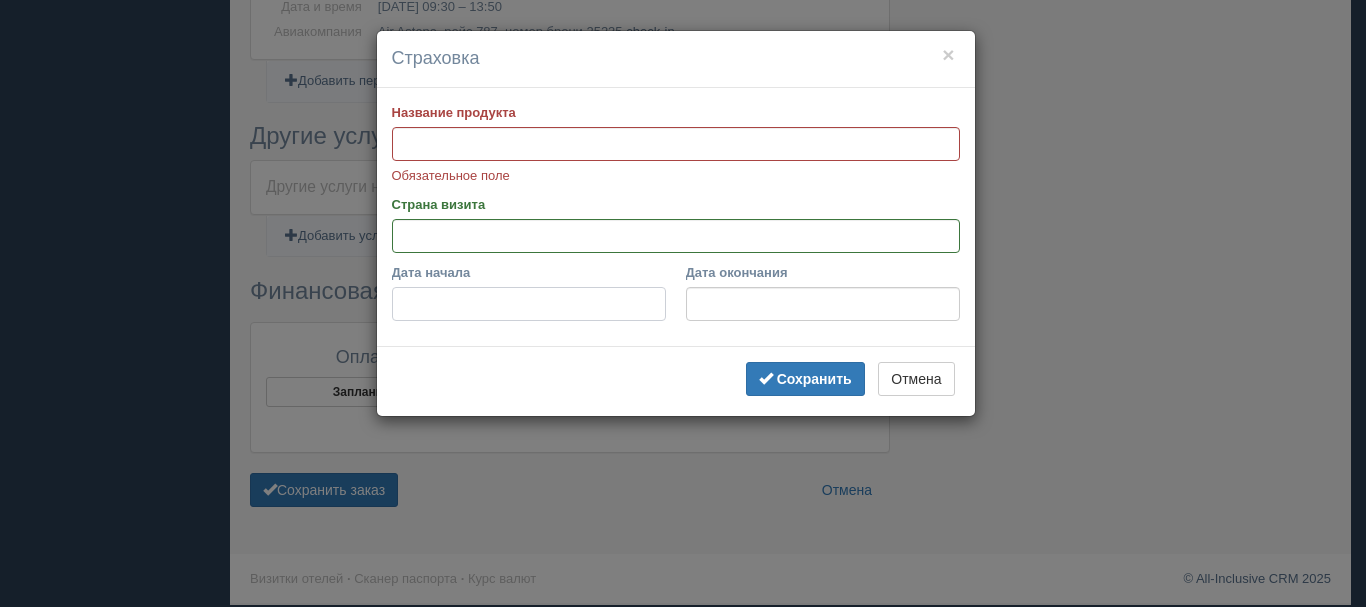 click on "Дата начала" at bounding box center (529, 304) 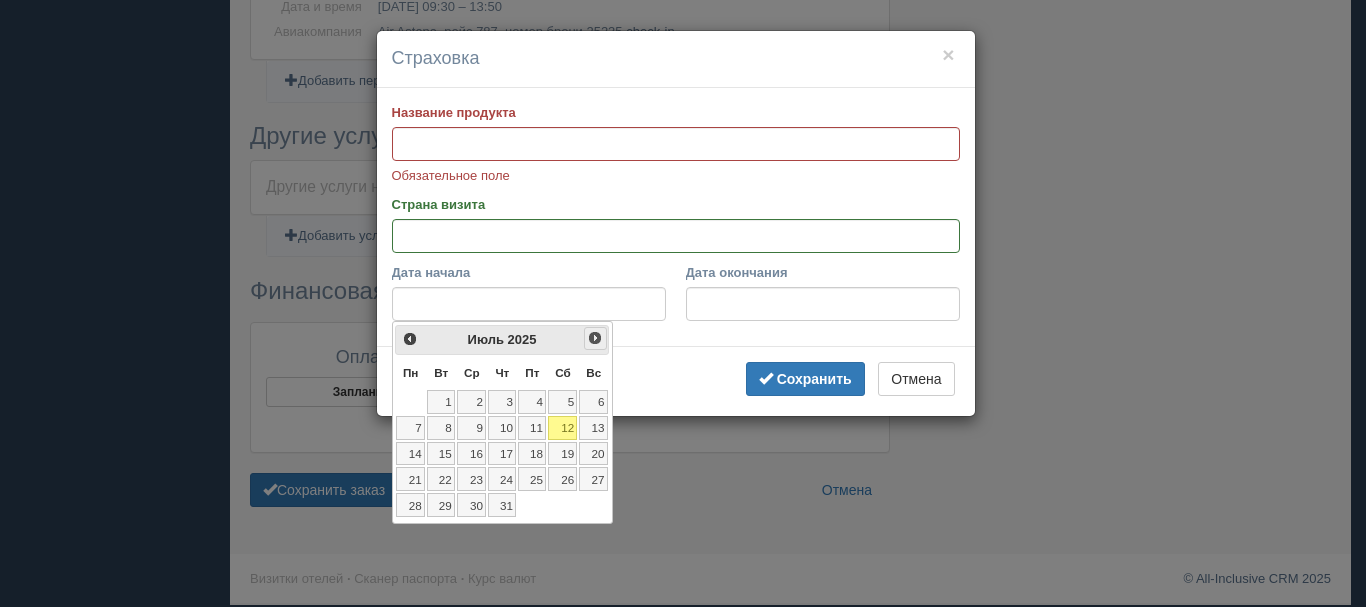 click on "След>" at bounding box center [595, 338] 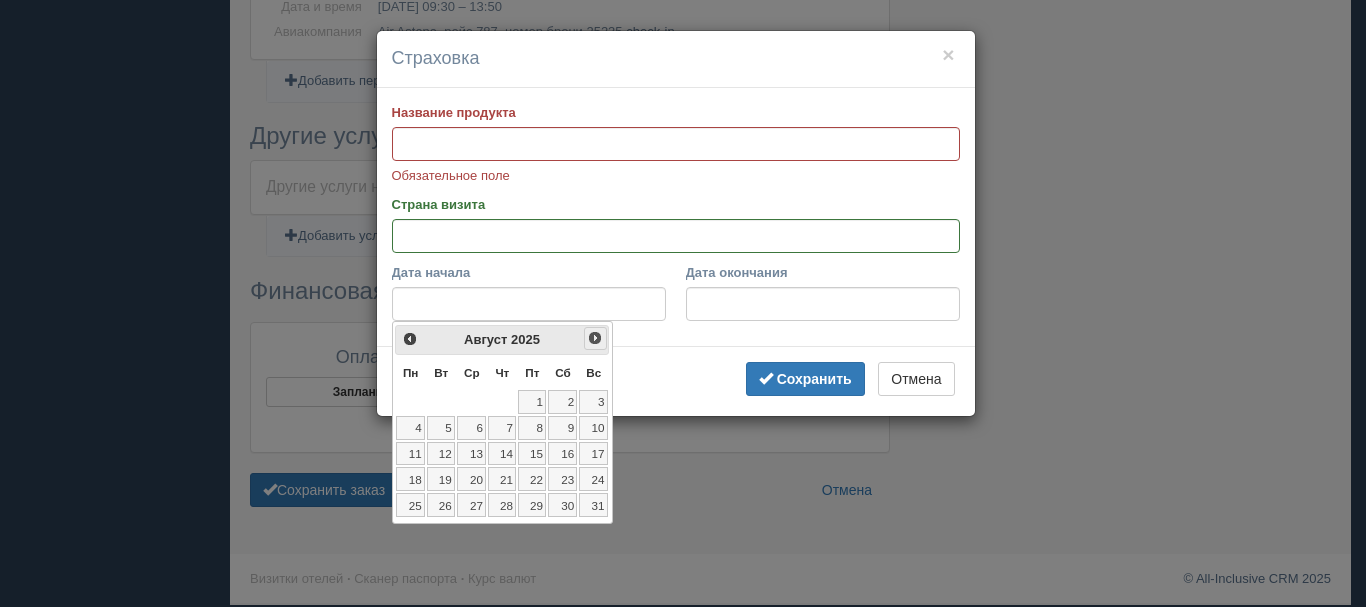 click on "След>" at bounding box center (595, 338) 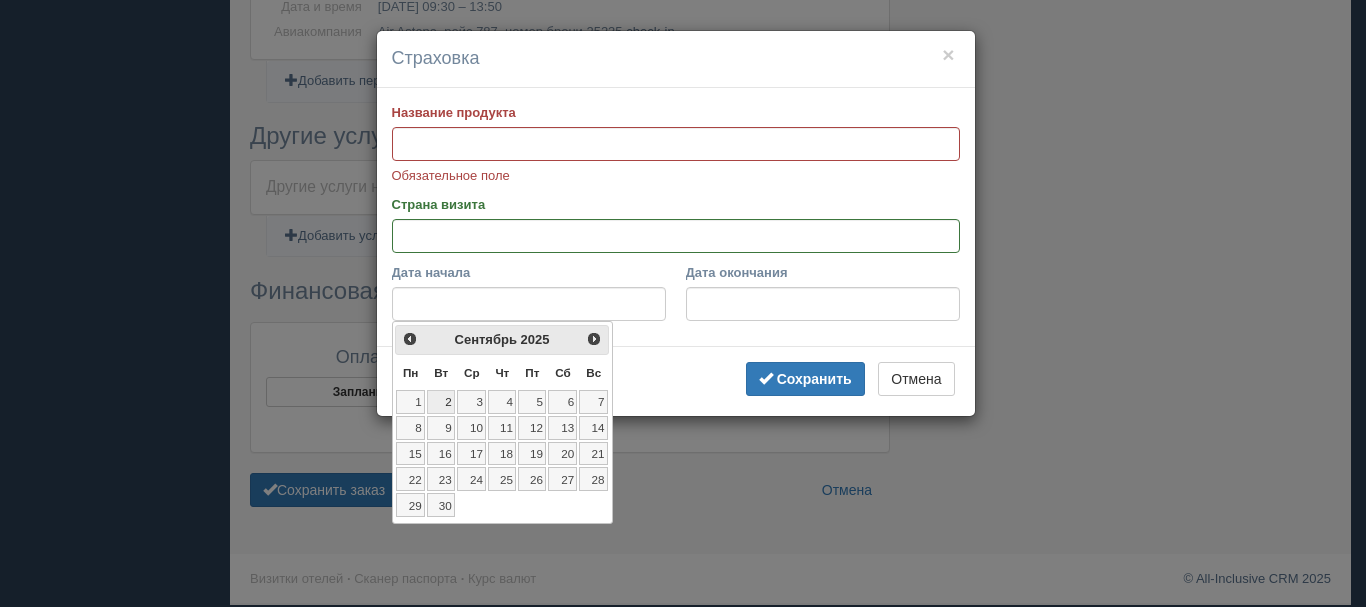 click on "2" at bounding box center [441, 402] 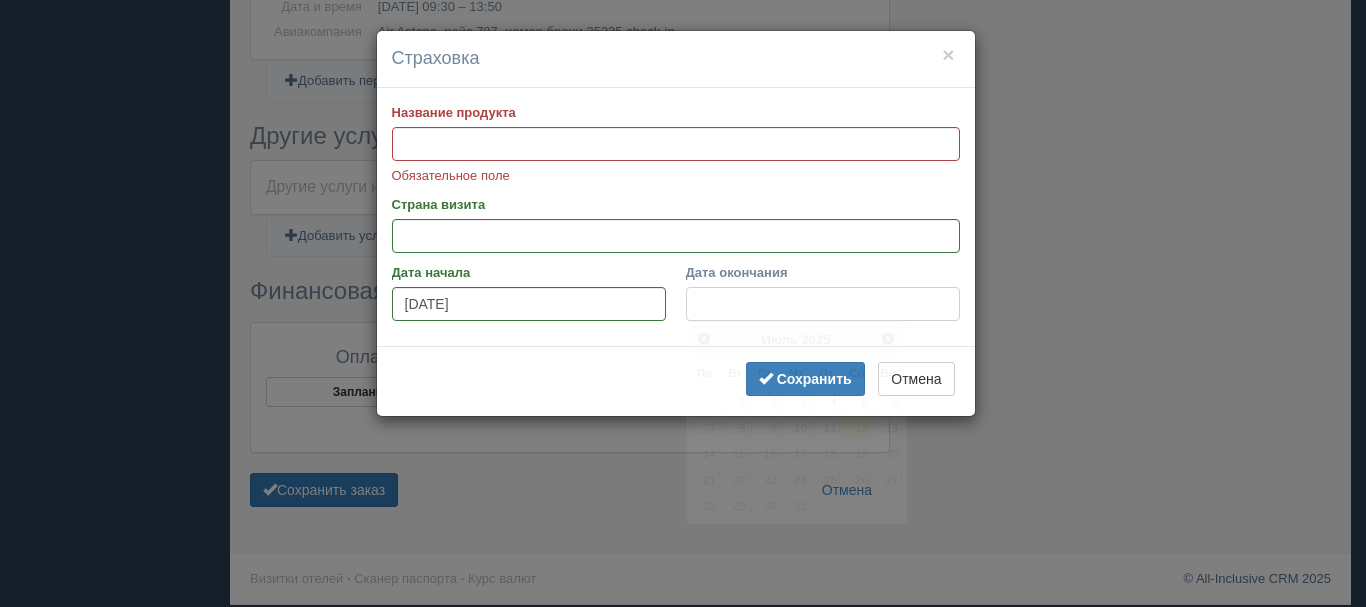 click on "Дата окончания" at bounding box center (823, 304) 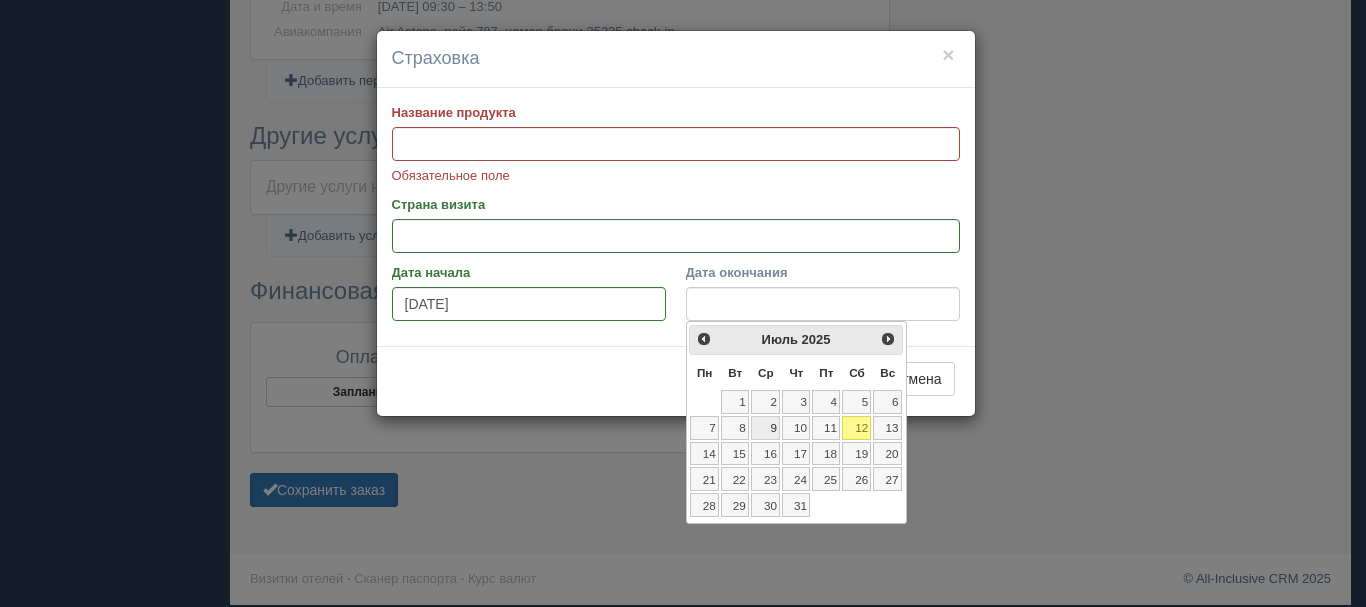 click on "9" at bounding box center [765, 428] 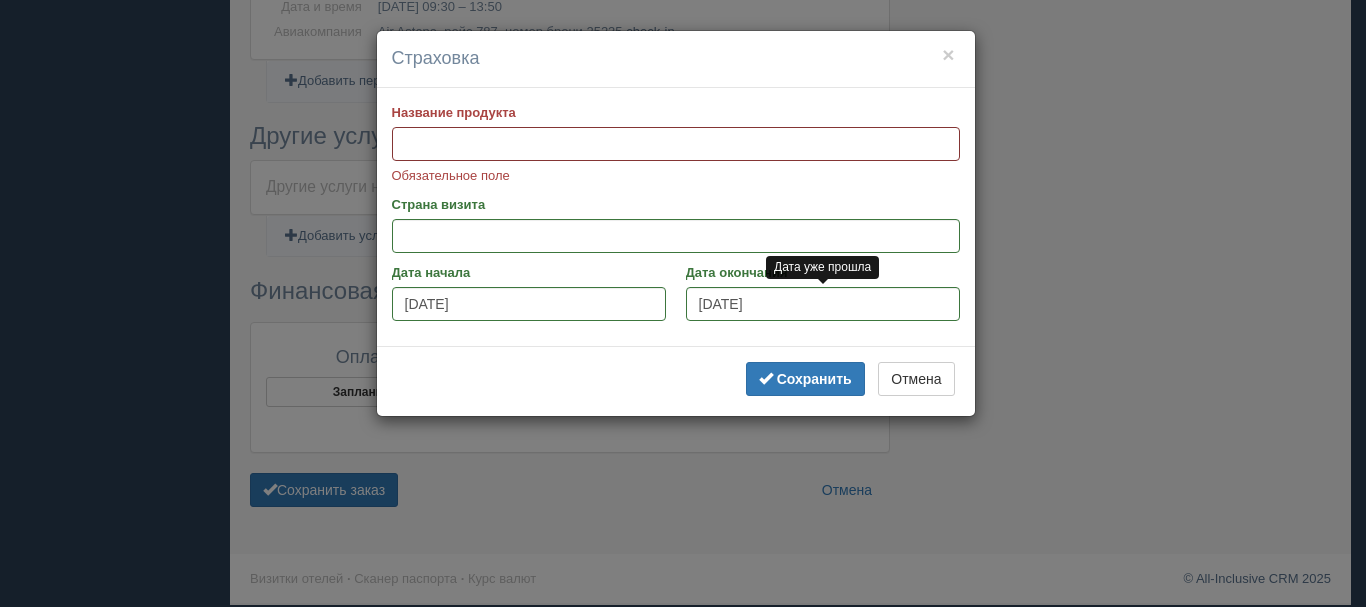 click on "Название продукта" at bounding box center [676, 144] 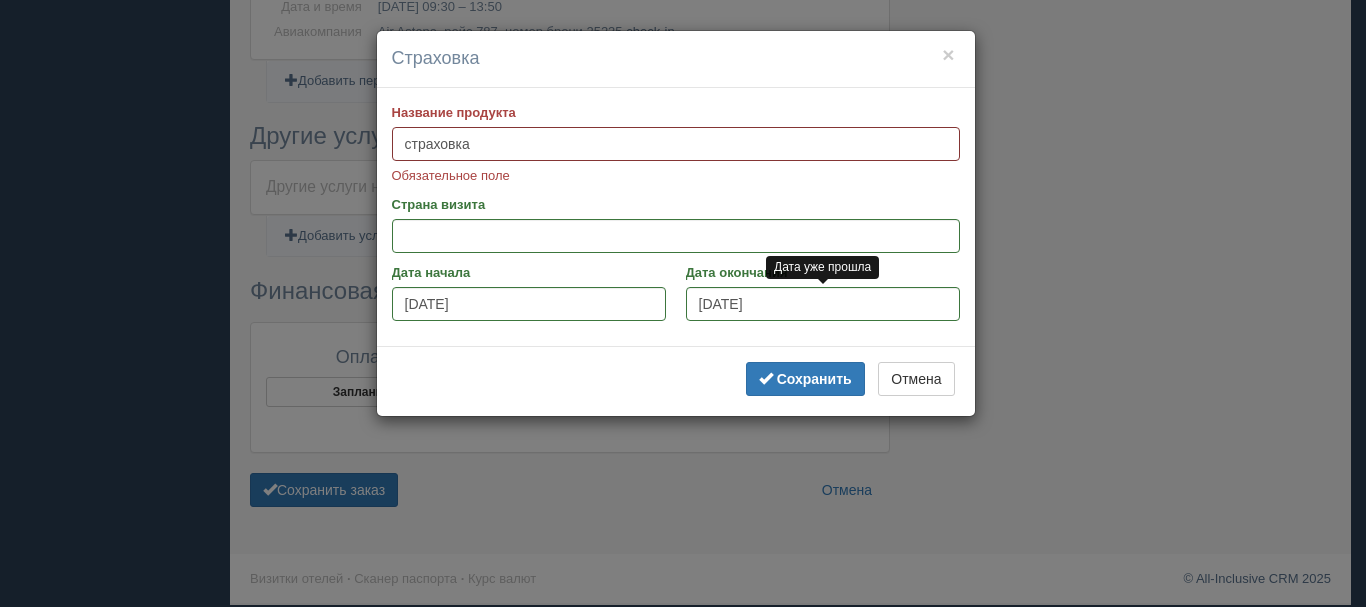 type on "страховка" 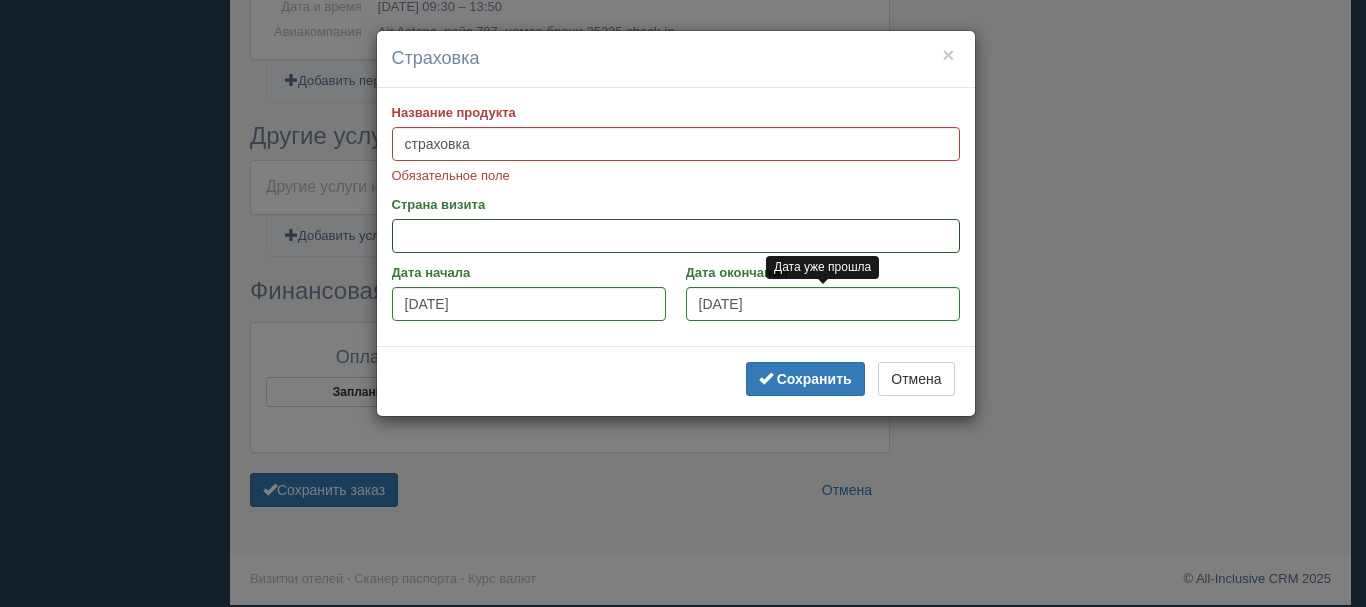 click on "Страна визита" at bounding box center (676, 236) 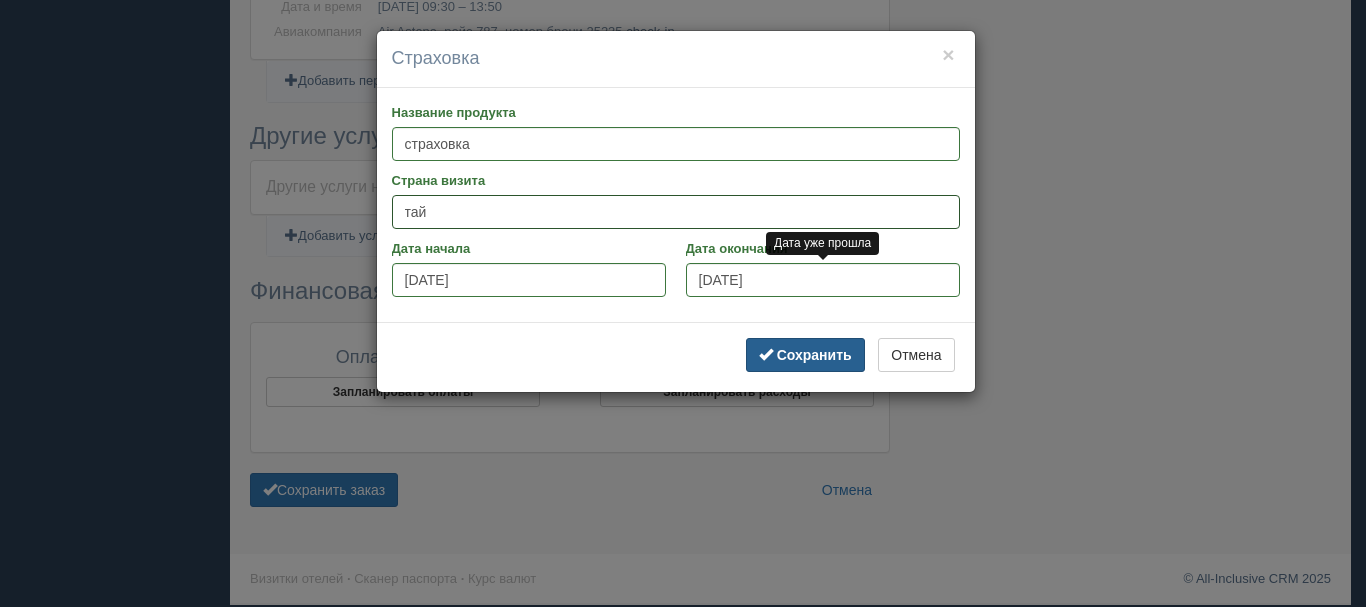 type on "тай" 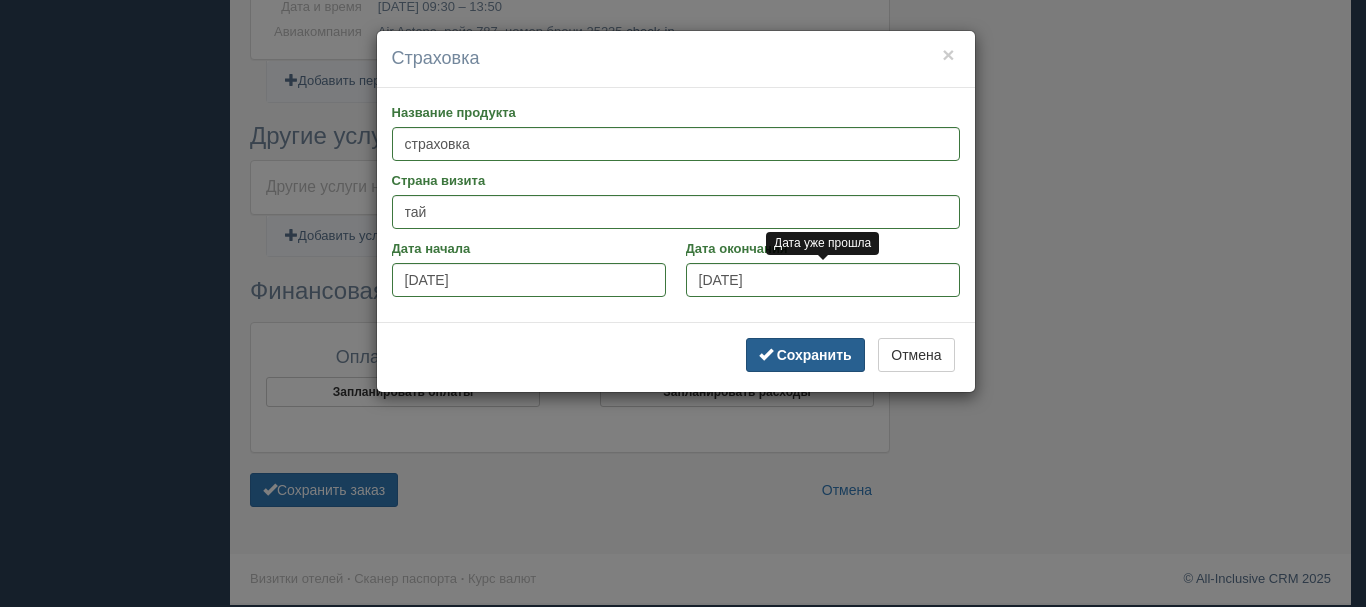 click on "Сохранить" at bounding box center (814, 355) 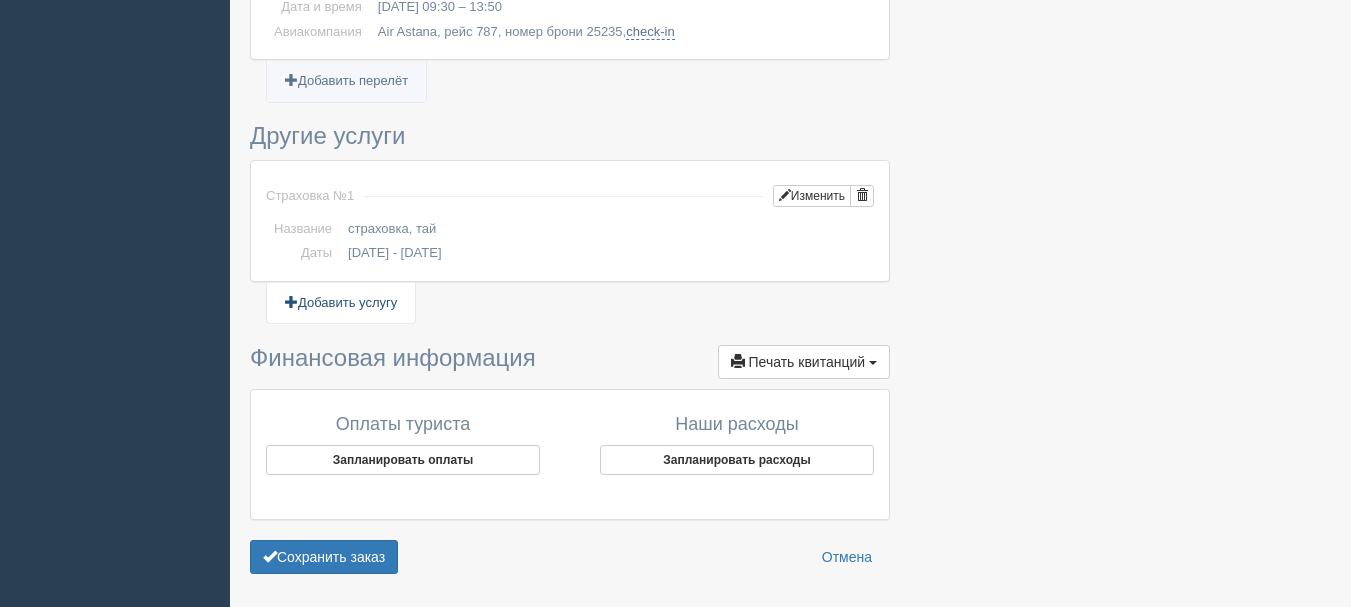 click on "Добавить услугу" at bounding box center [341, 303] 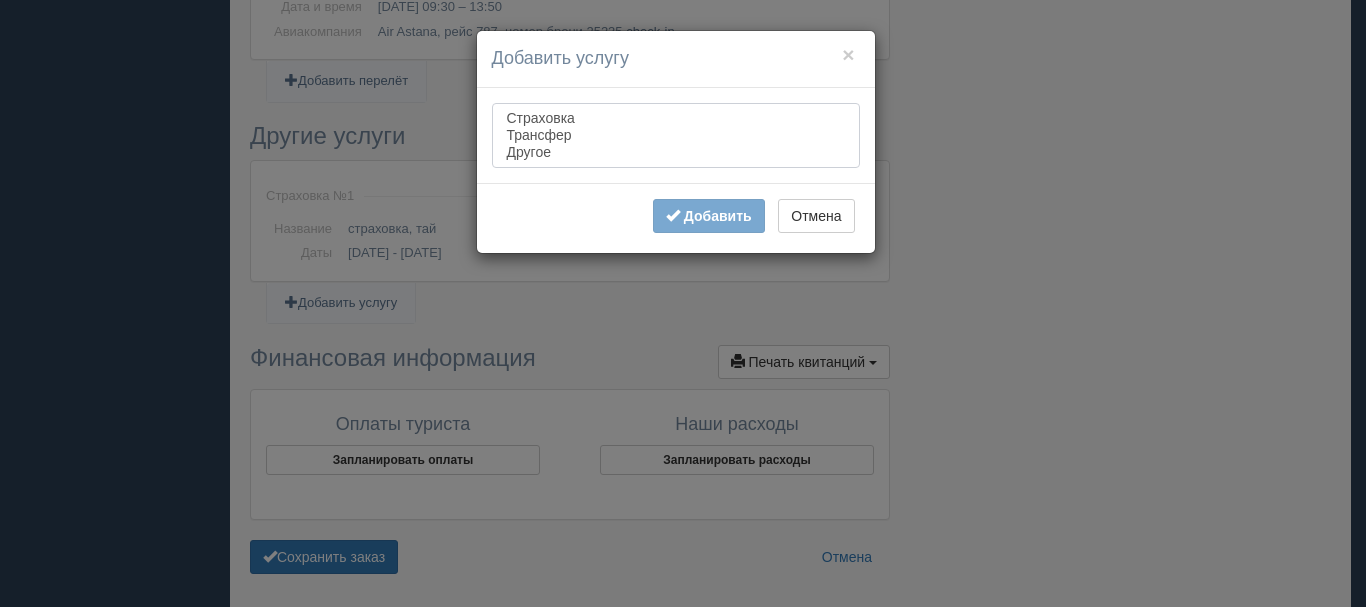 select on "transfer" 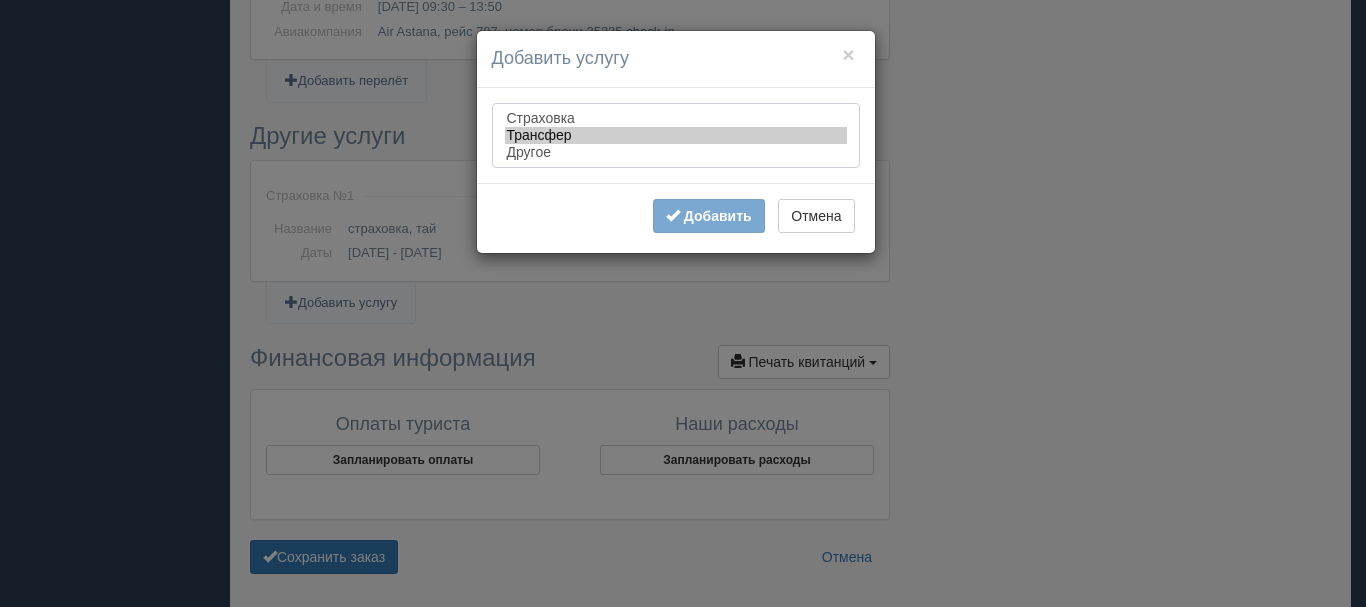 click on "Трансфер" at bounding box center (676, 135) 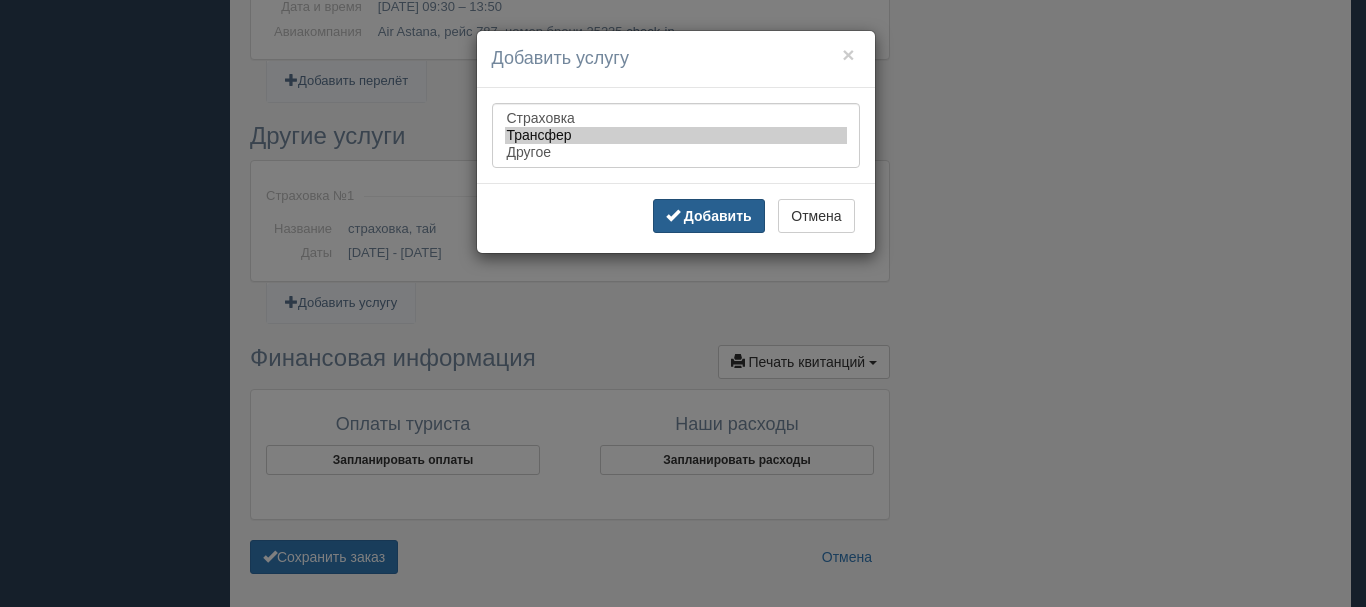 click on "Добавить" at bounding box center (718, 216) 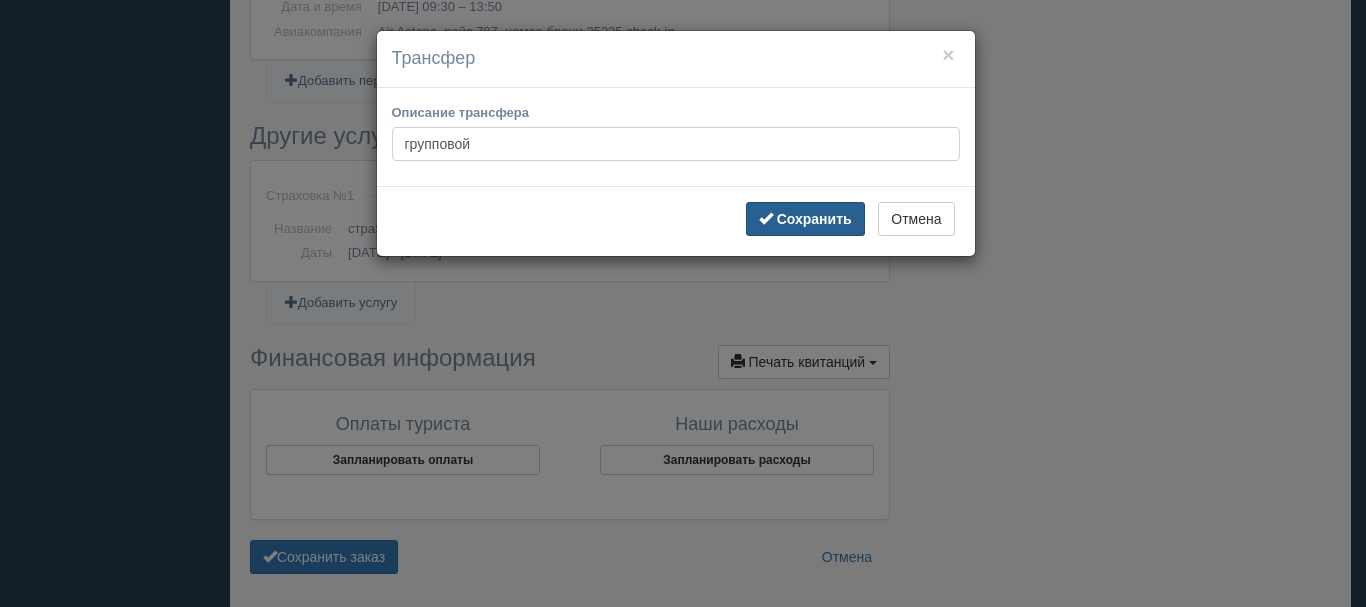 type on "групповой" 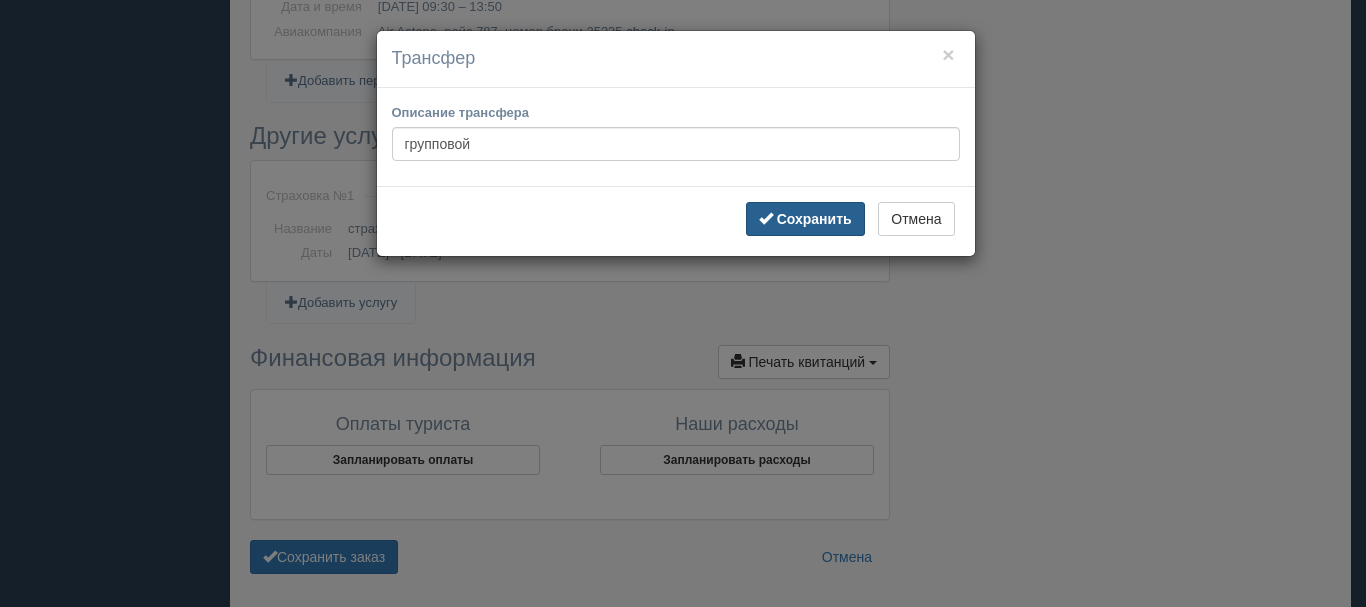 click on "Сохранить" at bounding box center (814, 219) 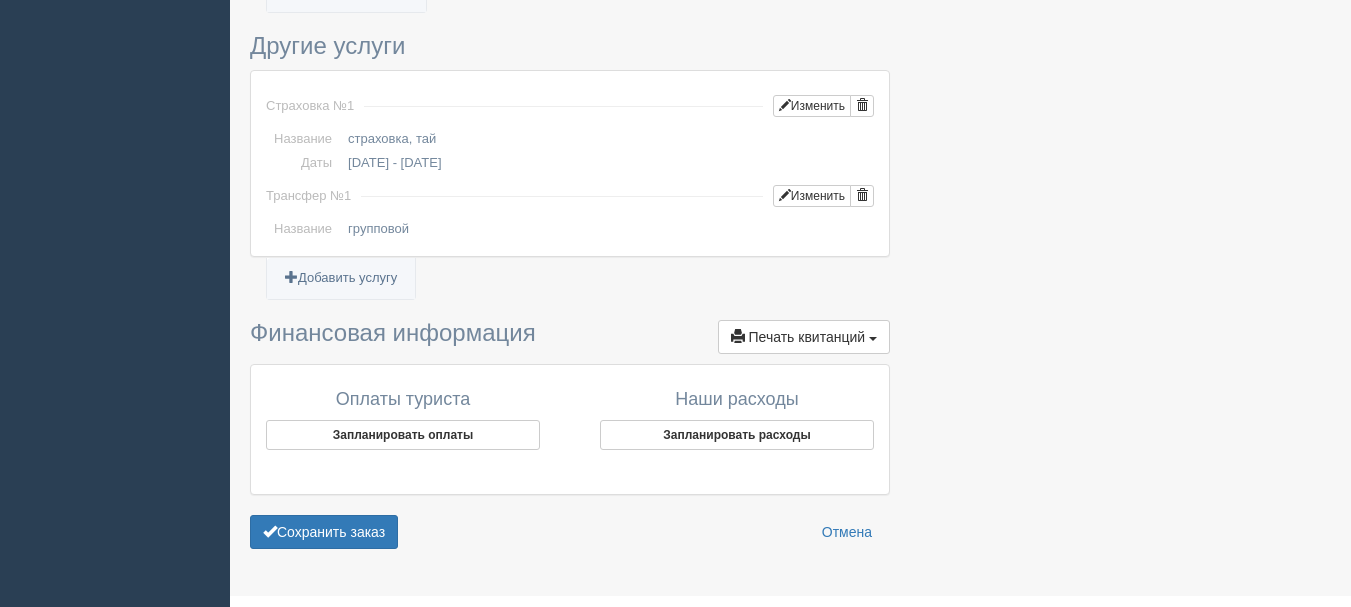 scroll, scrollTop: 1201, scrollLeft: 0, axis: vertical 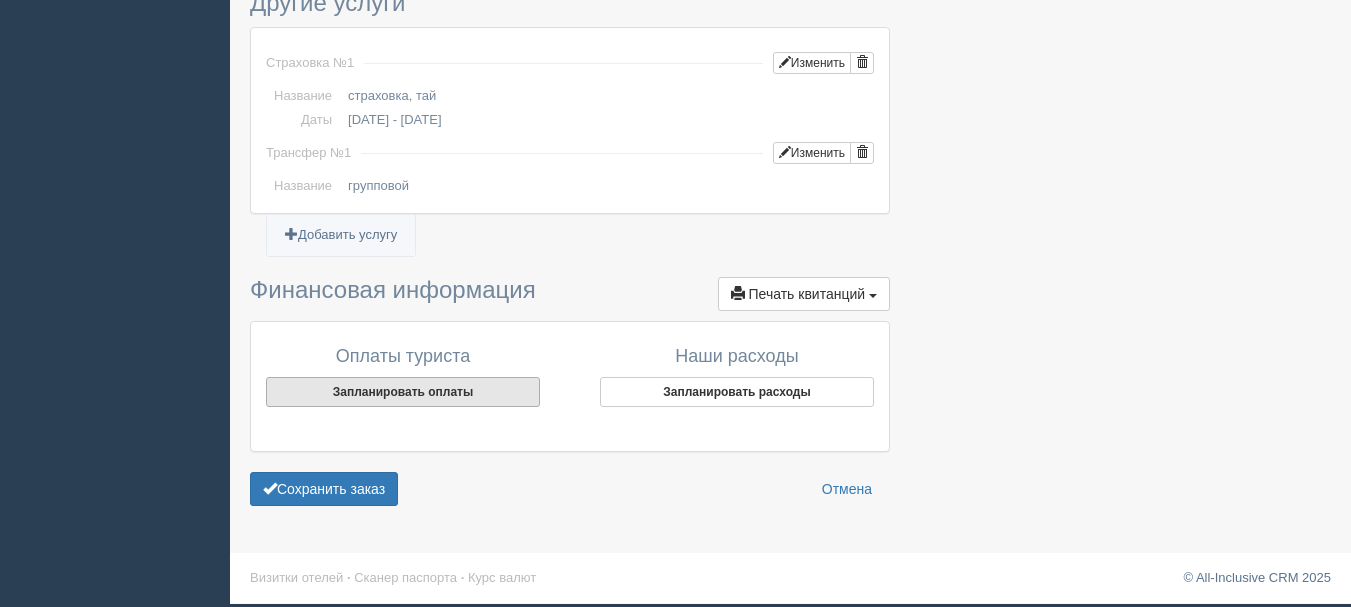 click on "Запланировать оплаты" at bounding box center [403, 392] 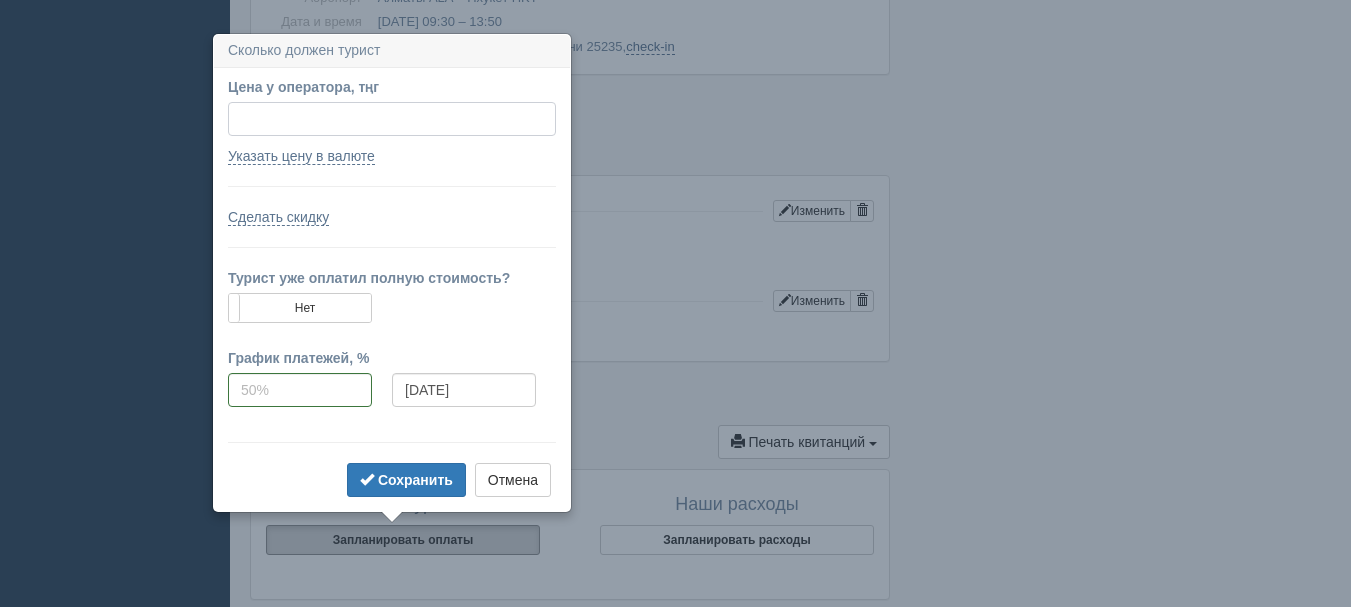 scroll, scrollTop: 1086, scrollLeft: 0, axis: vertical 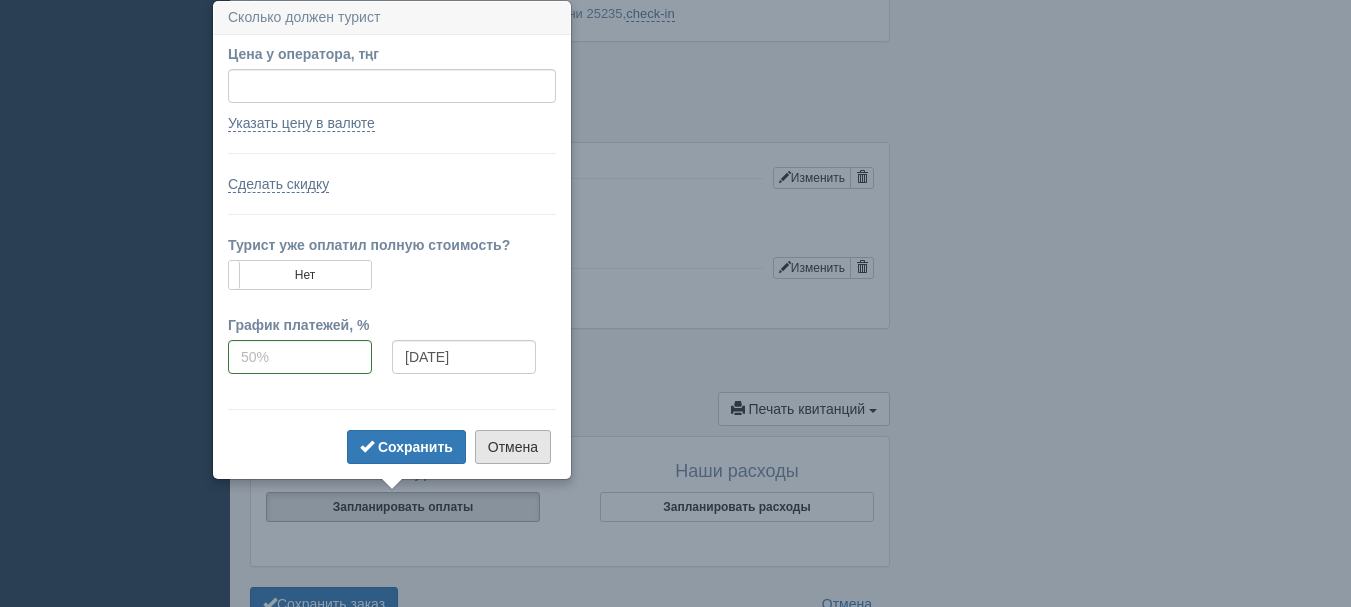 click on "Отмена" at bounding box center [513, 447] 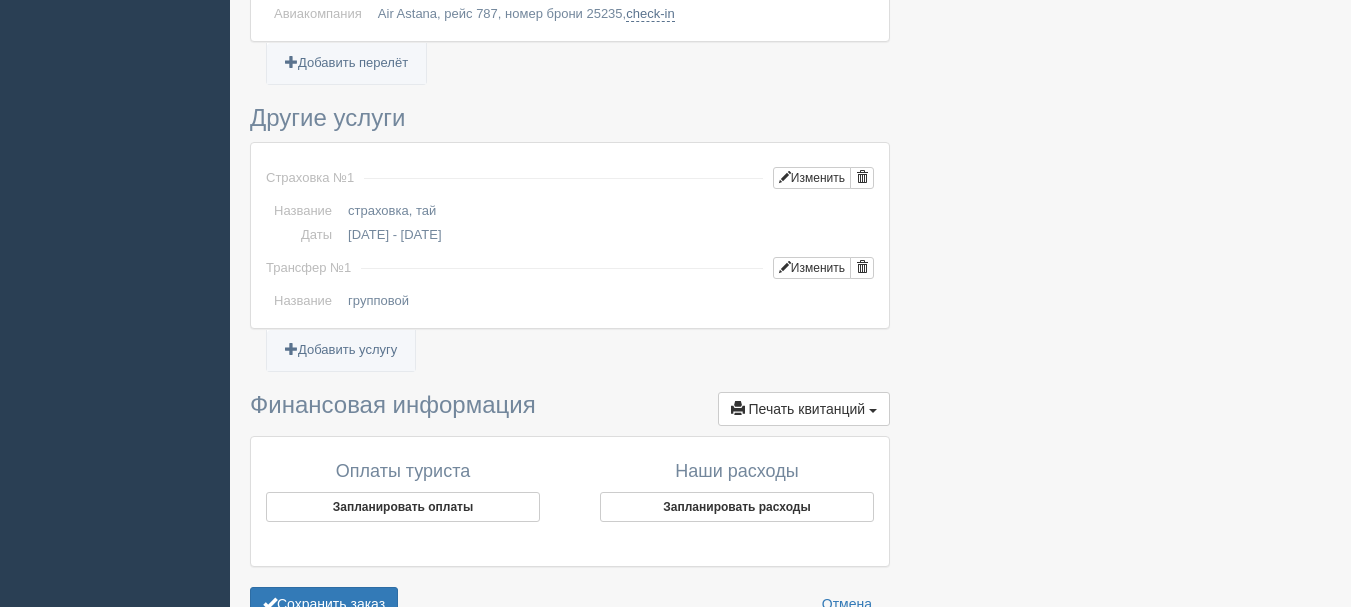 scroll, scrollTop: 1201, scrollLeft: 0, axis: vertical 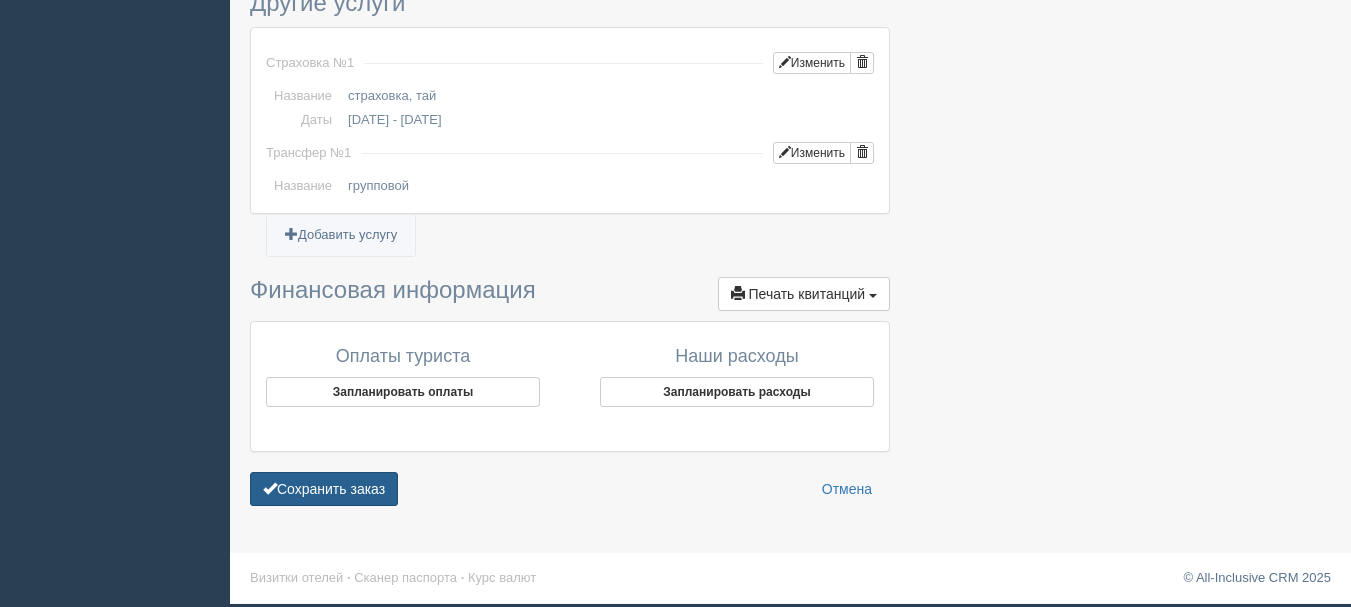 click on "Сохранить заказ" at bounding box center (324, 489) 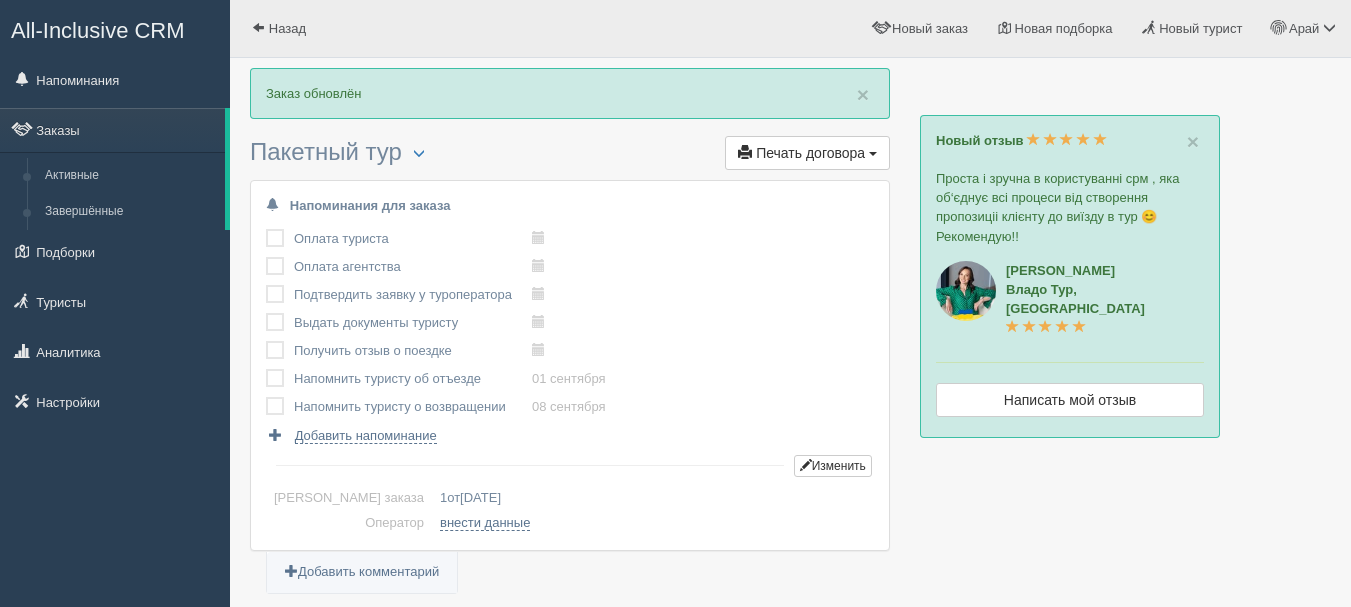 scroll, scrollTop: 0, scrollLeft: 0, axis: both 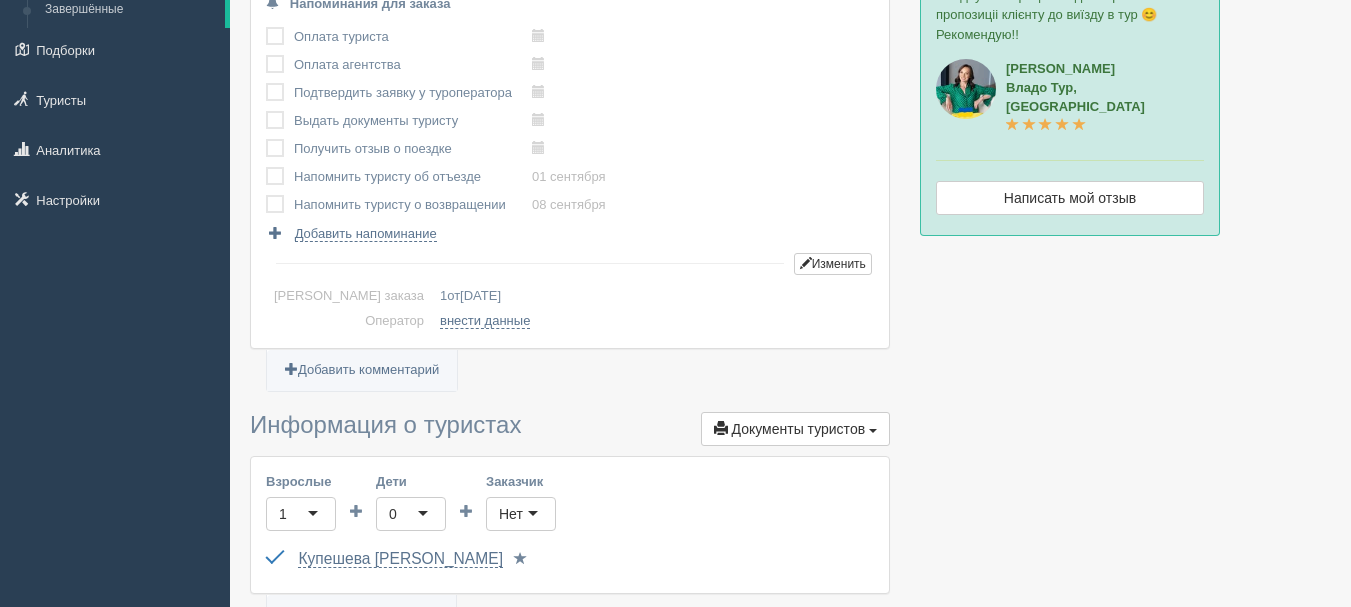 drag, startPoint x: 1349, startPoint y: 191, endPoint x: 1343, endPoint y: 253, distance: 62.289646 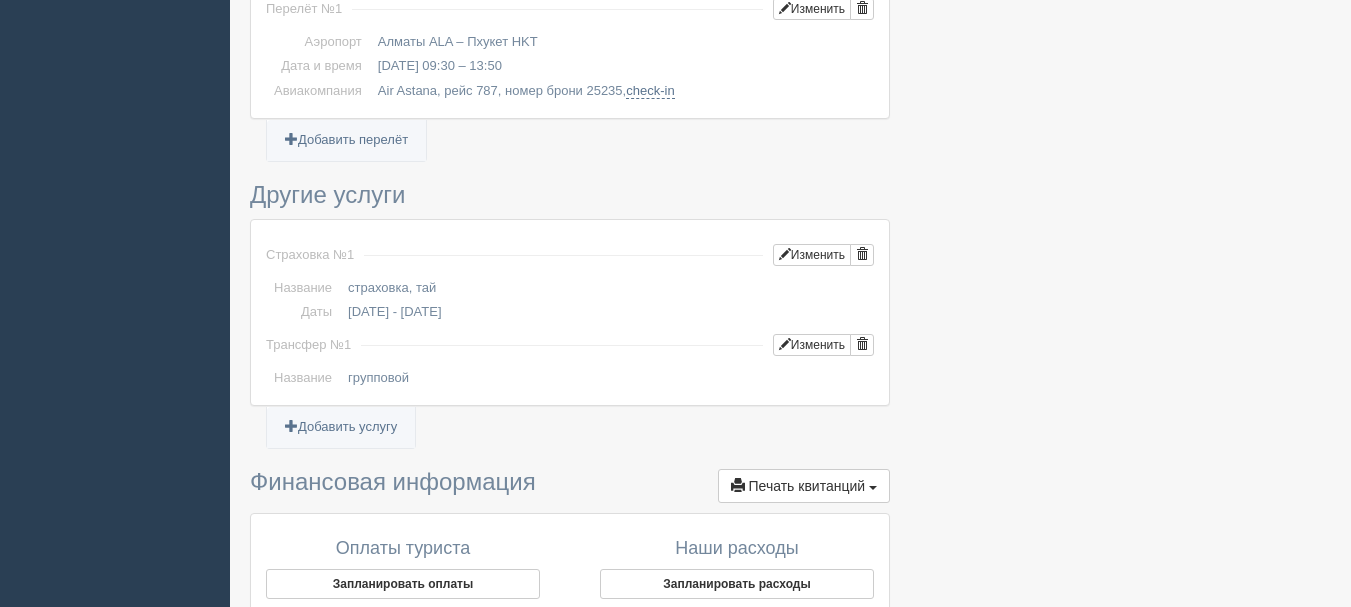 scroll, scrollTop: 1453, scrollLeft: 0, axis: vertical 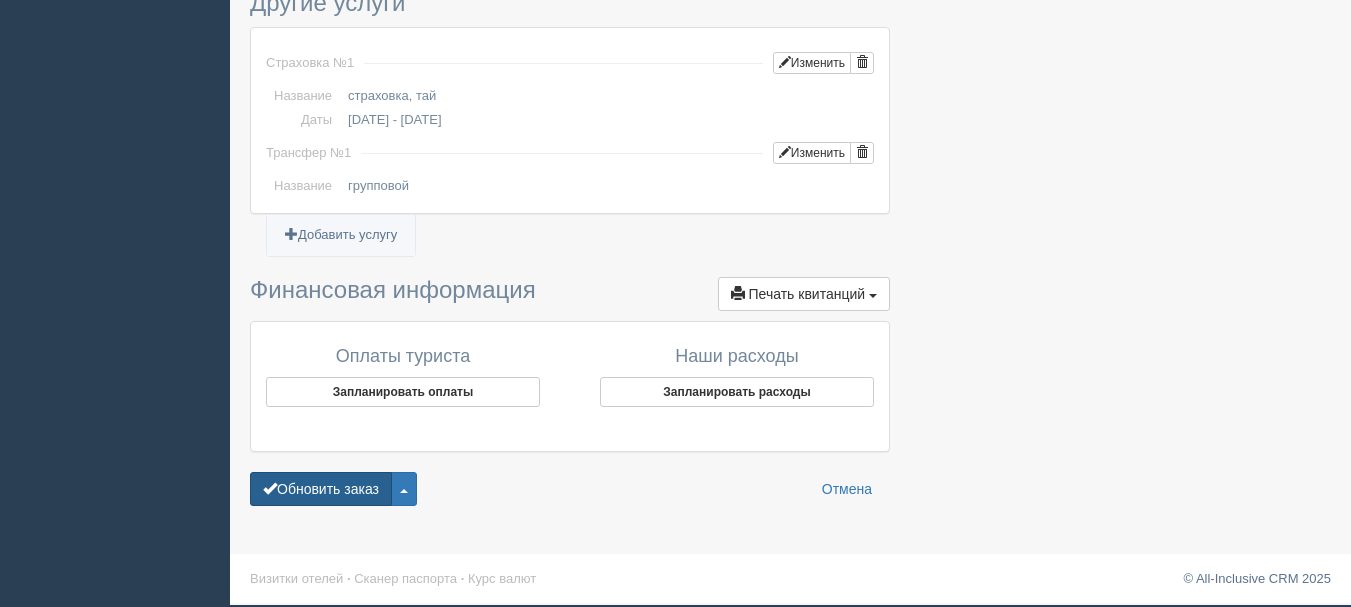 click on "Обновить заказ" at bounding box center [321, 489] 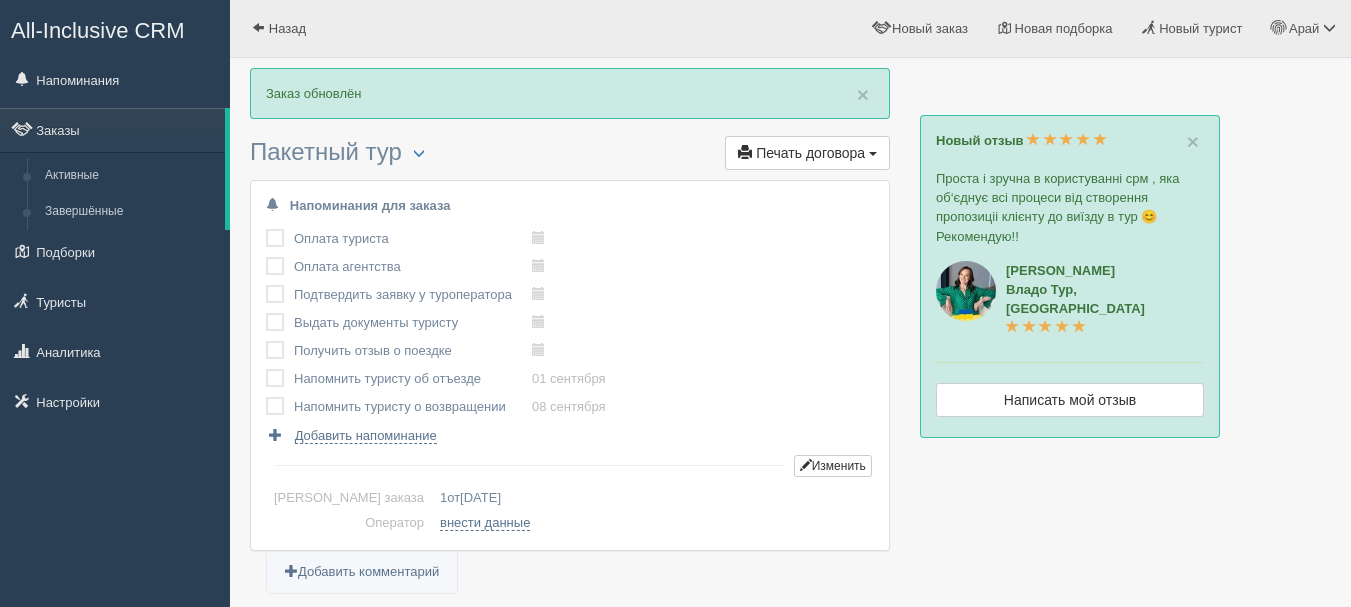 scroll, scrollTop: 0, scrollLeft: 0, axis: both 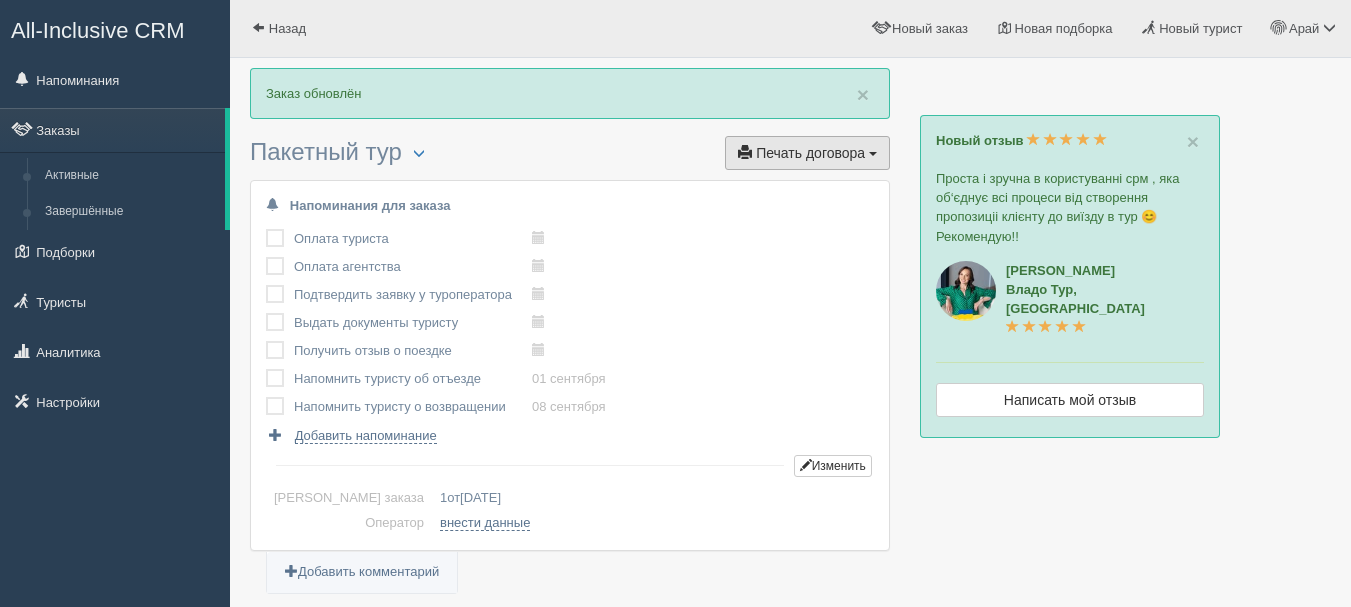 click on "Печать договора" at bounding box center (810, 153) 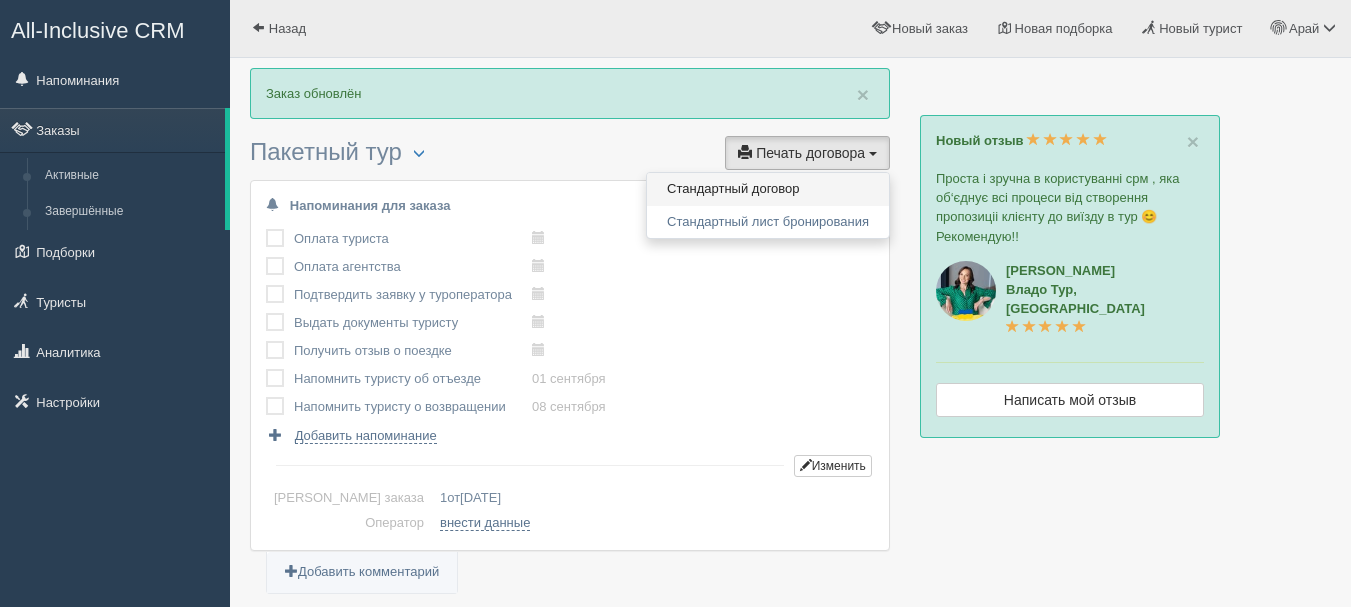 click on "Стандартный договор" at bounding box center (768, 189) 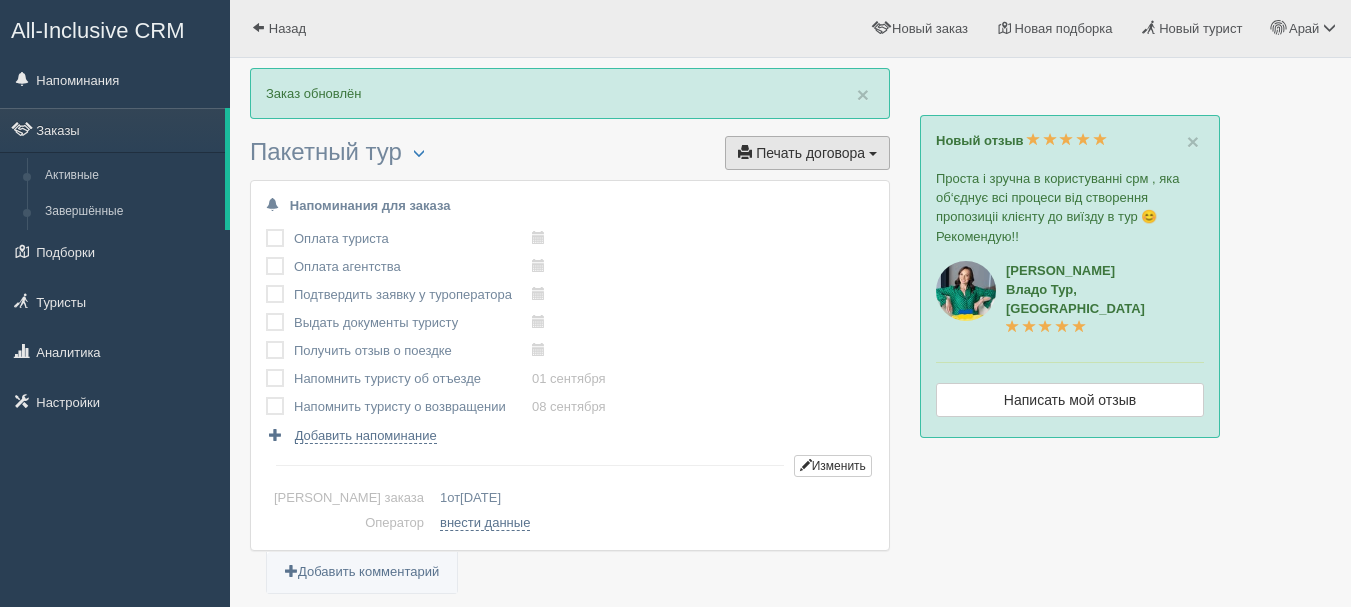 click on "Печать договора" at bounding box center (810, 153) 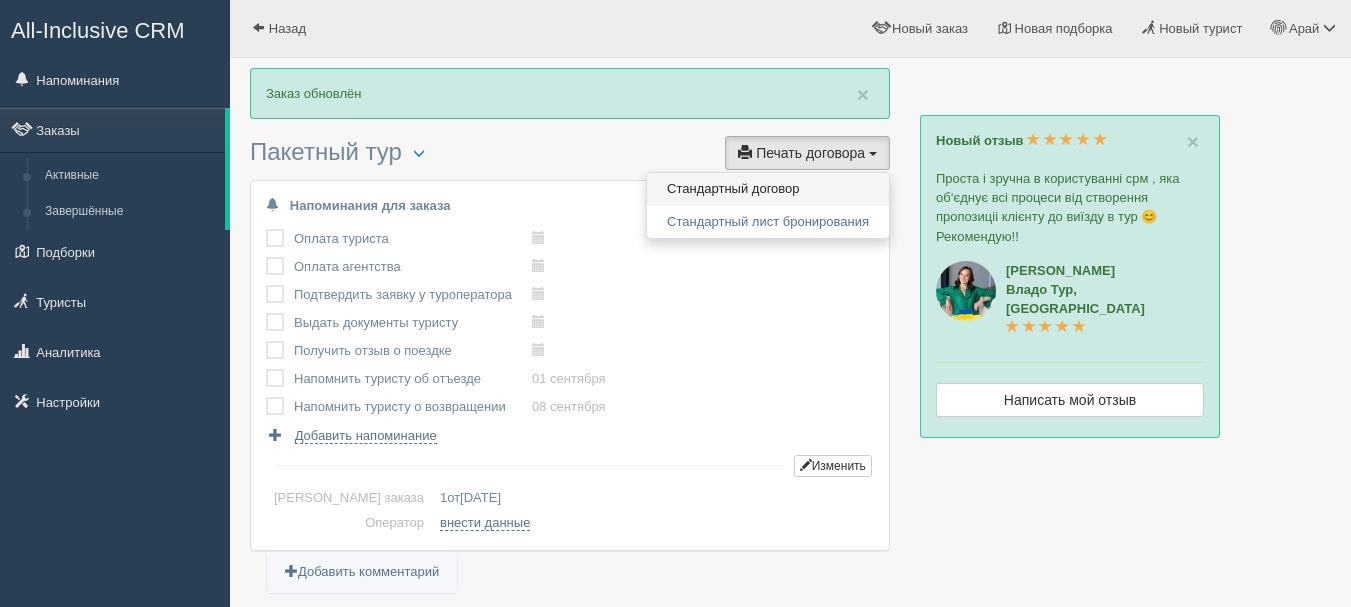 click on "Стандартный договор" at bounding box center [768, 189] 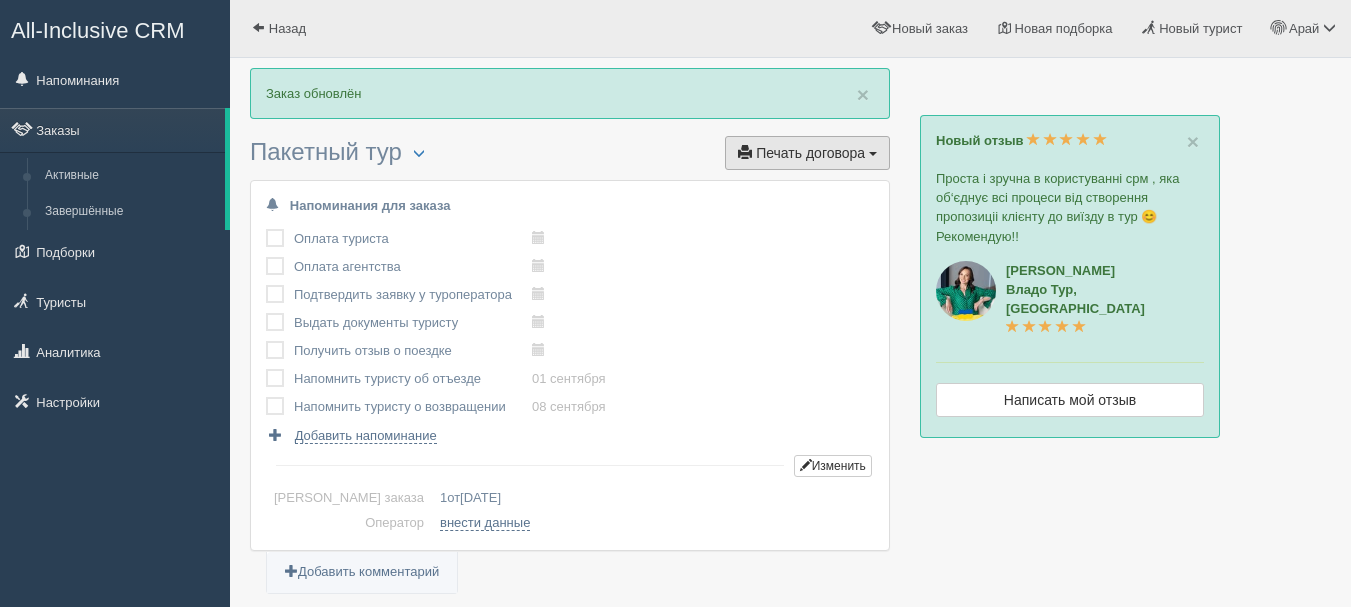 click on "Печать договора
Печать" at bounding box center [807, 153] 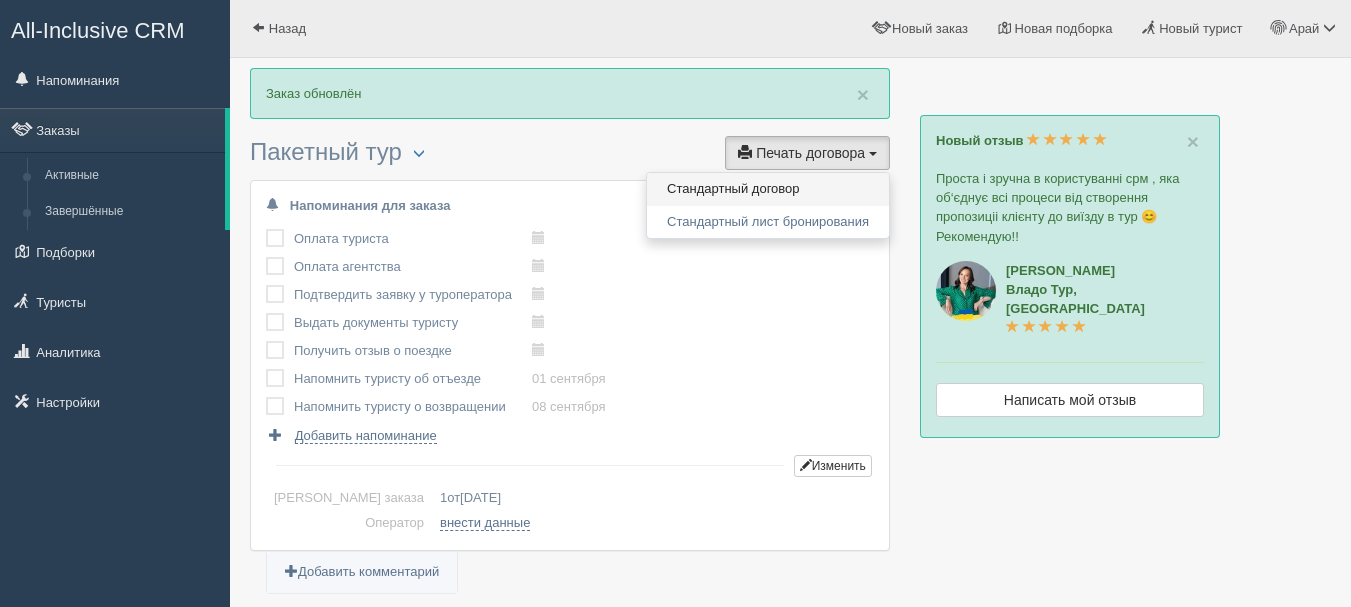 click on "Стандартный договор" at bounding box center (768, 189) 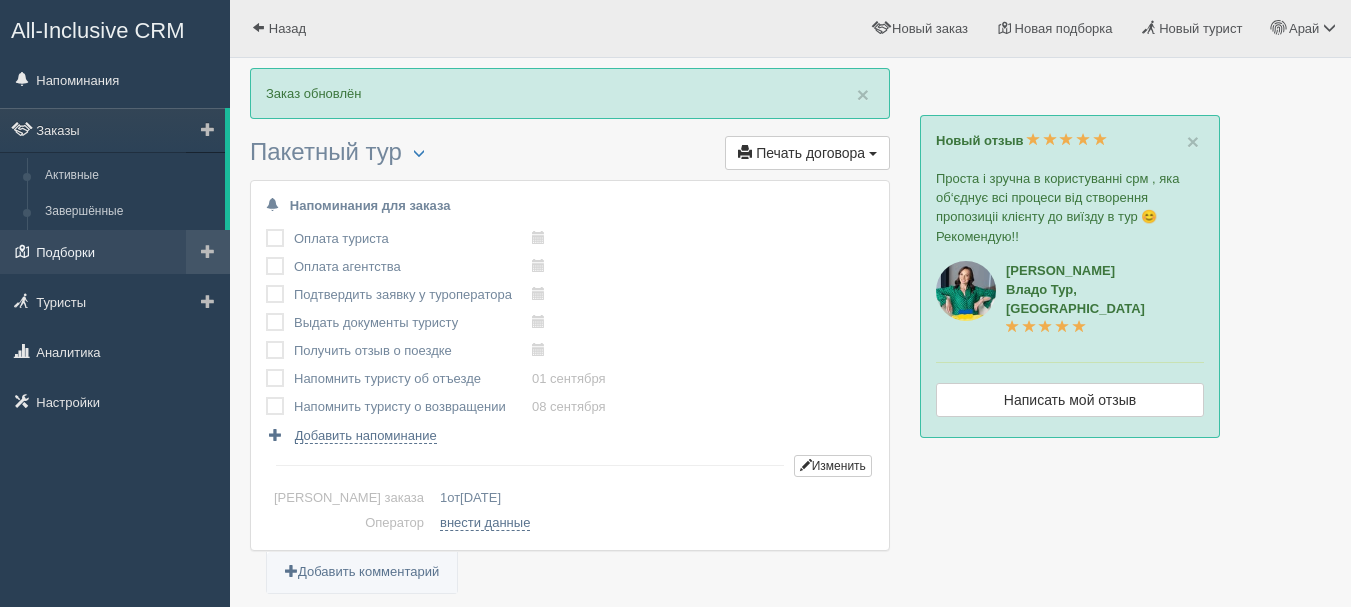 click on "Подборки" at bounding box center (115, 252) 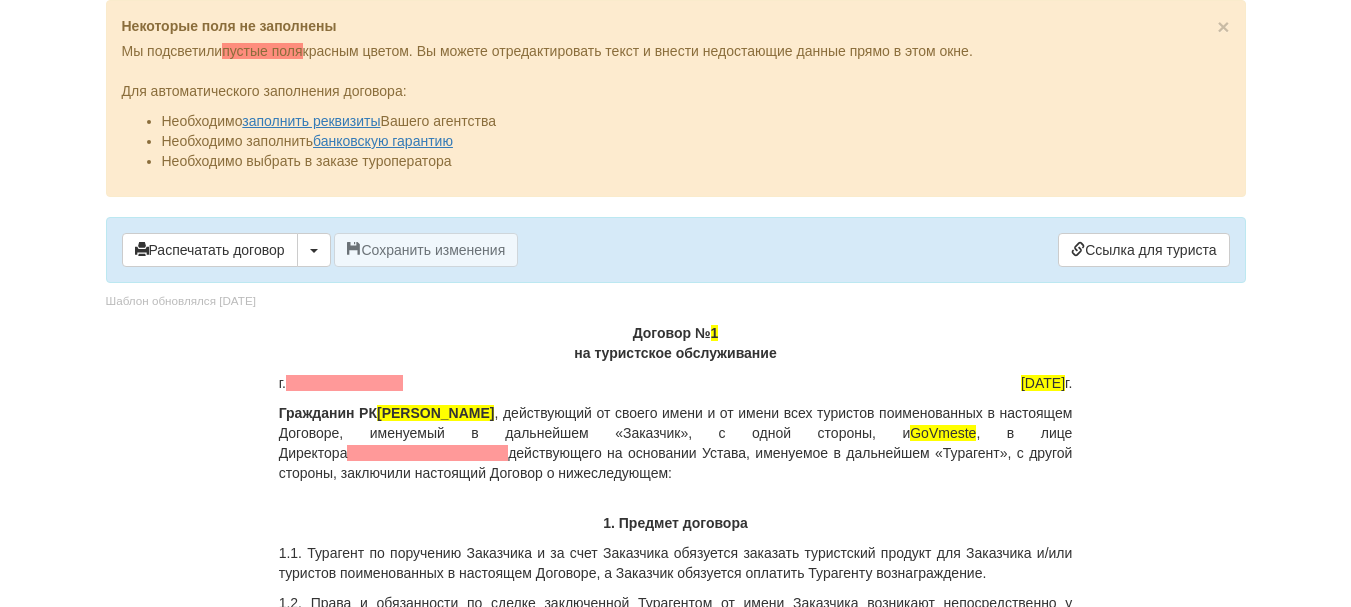 scroll, scrollTop: 0, scrollLeft: 0, axis: both 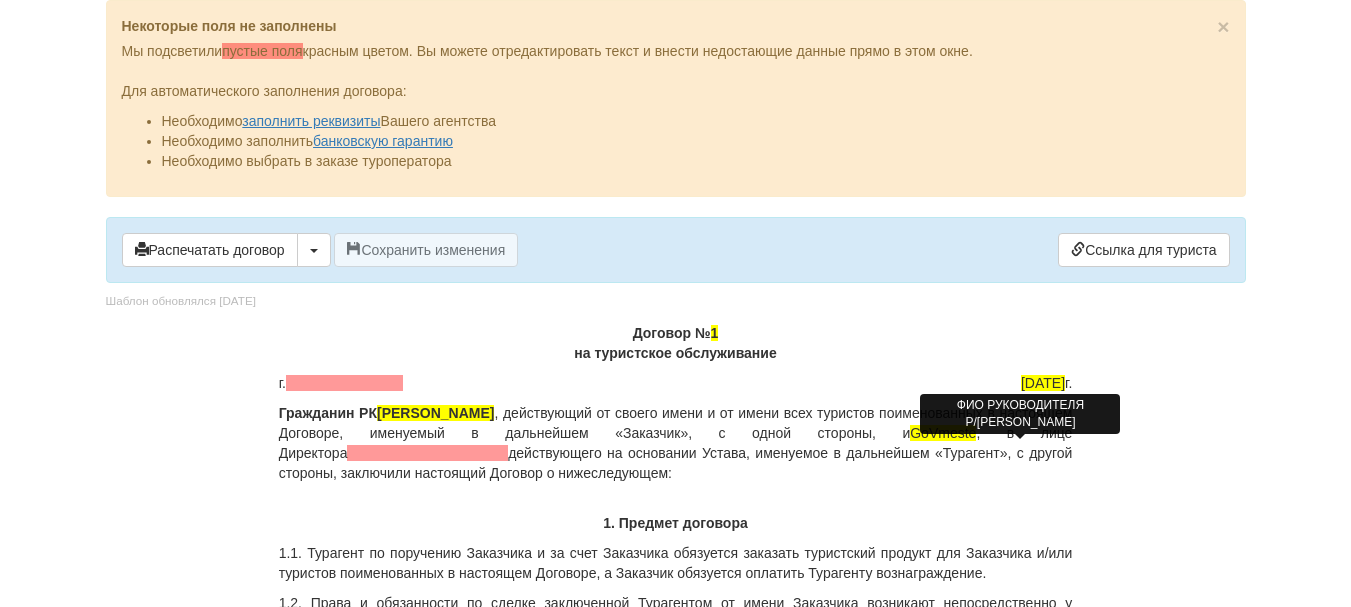 click at bounding box center (427, 453) 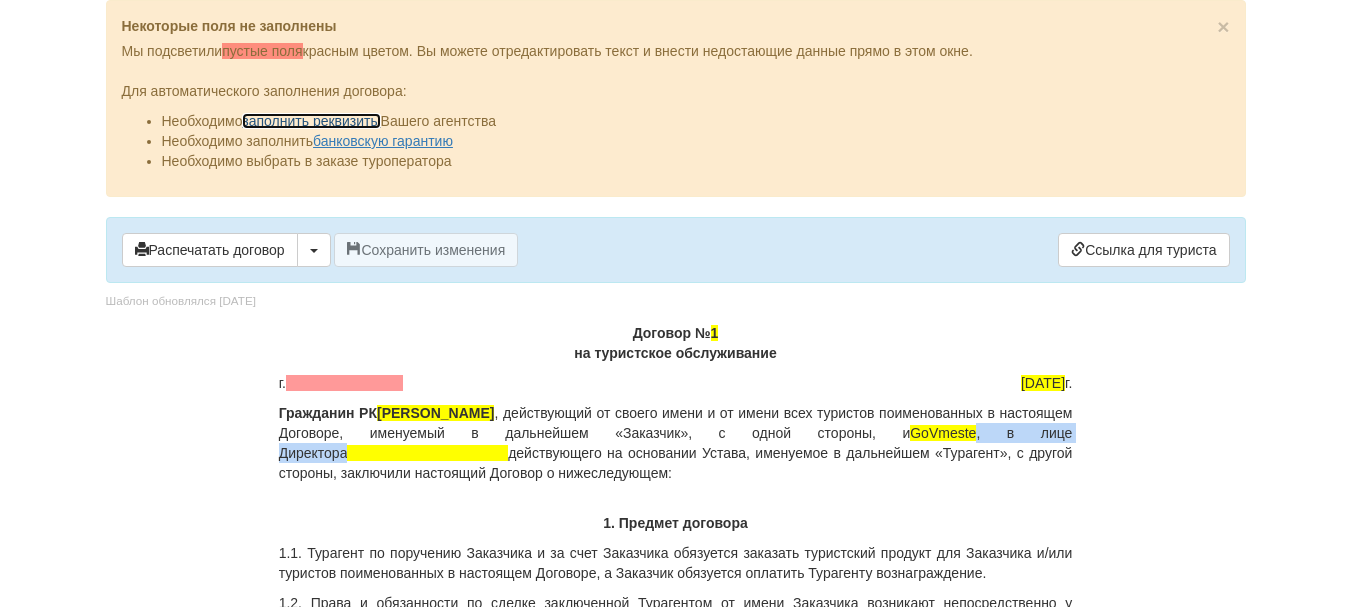 click on "заполнить реквизиты" at bounding box center (311, 121) 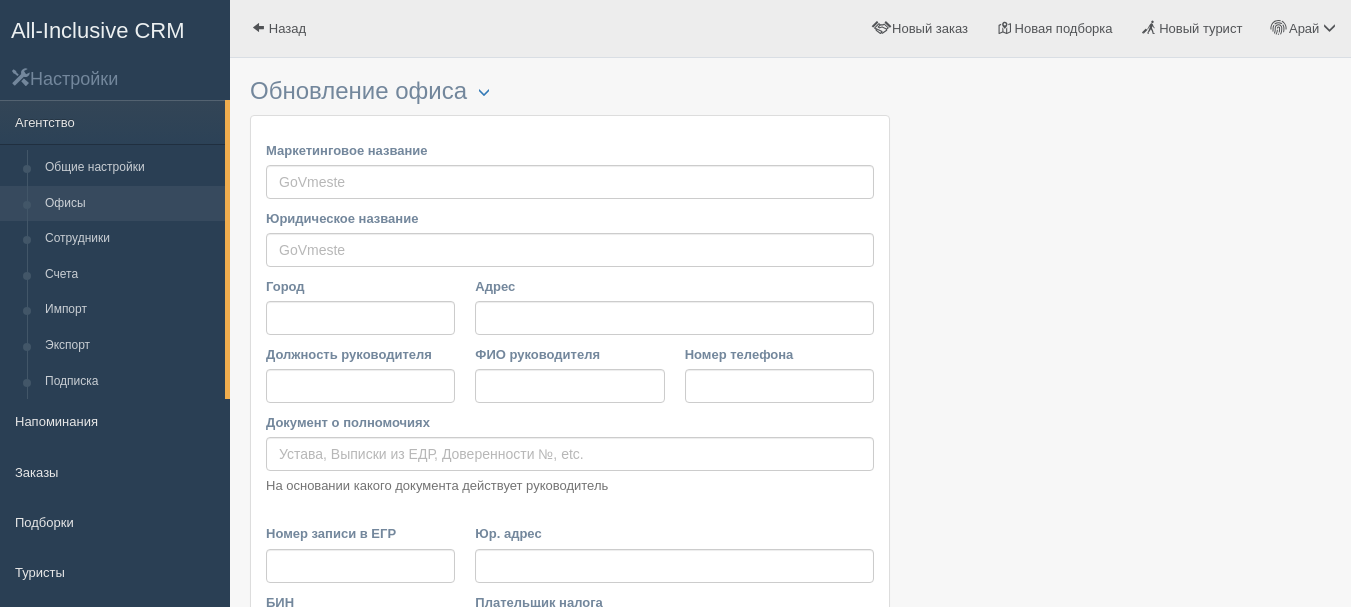scroll, scrollTop: 0, scrollLeft: 0, axis: both 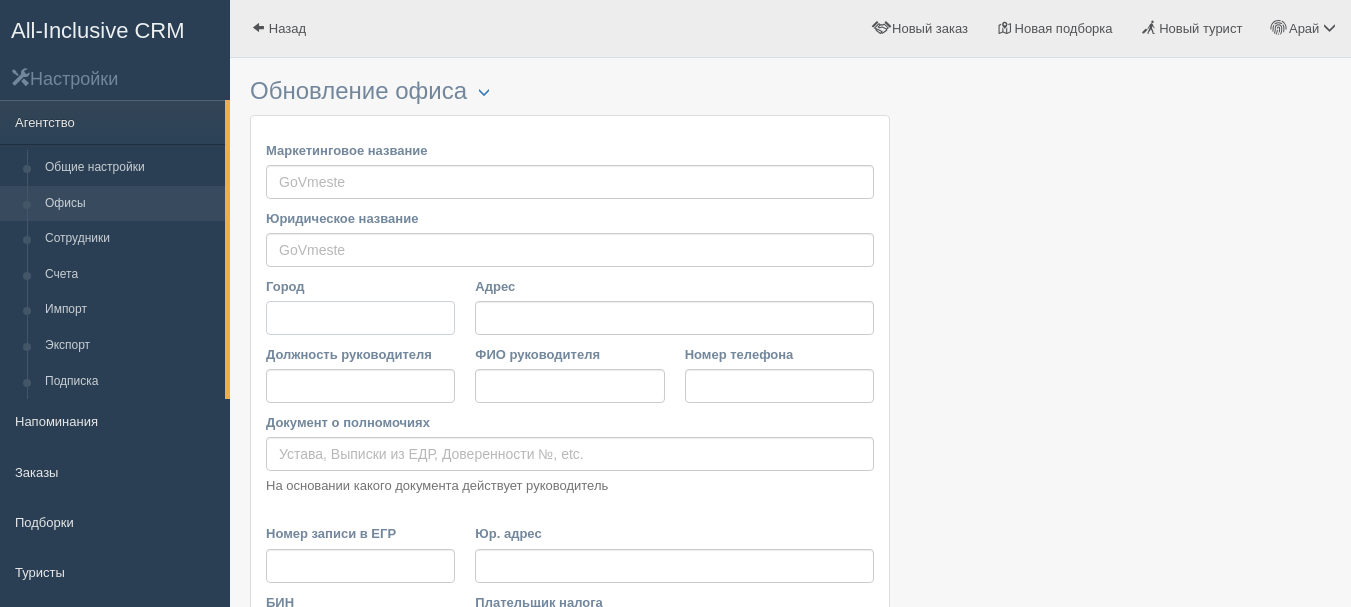 click on "Город" at bounding box center (360, 318) 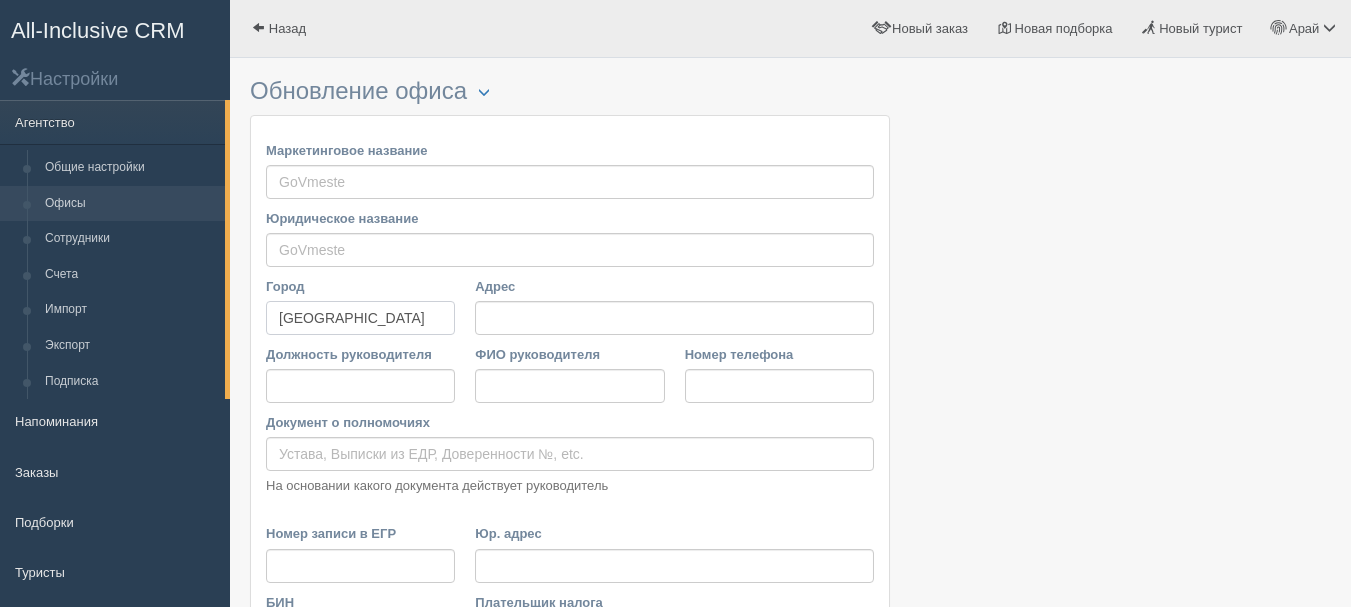 type on "[GEOGRAPHIC_DATA]" 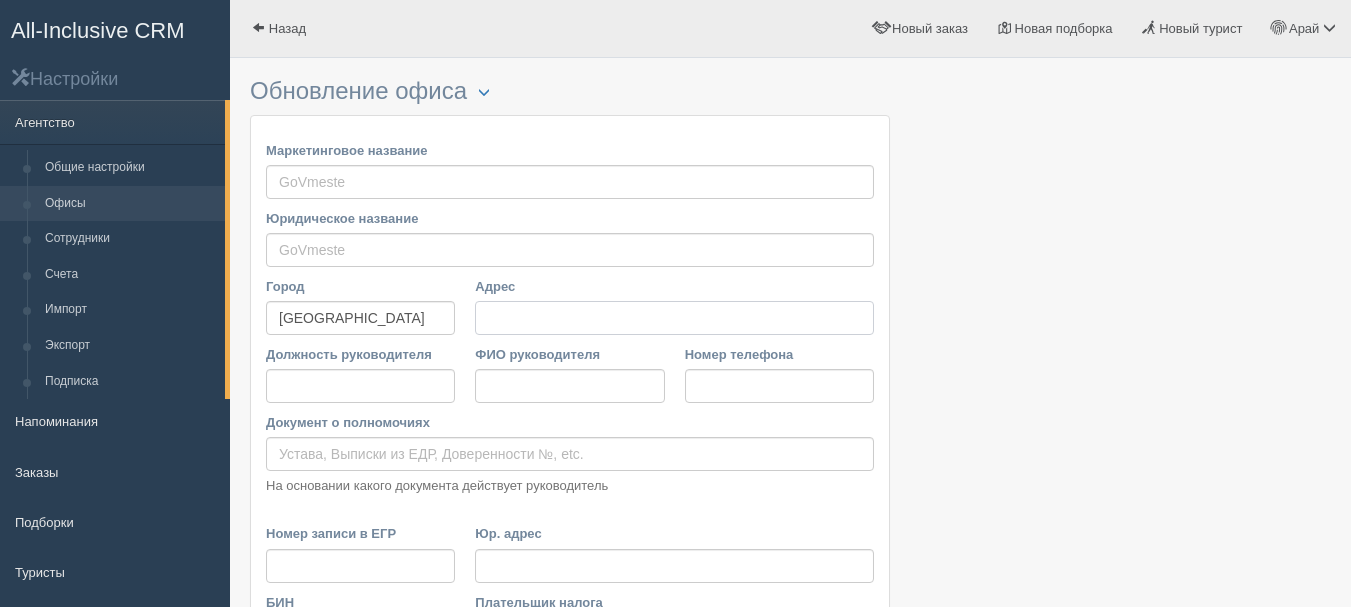 click on "Адрес" at bounding box center (674, 318) 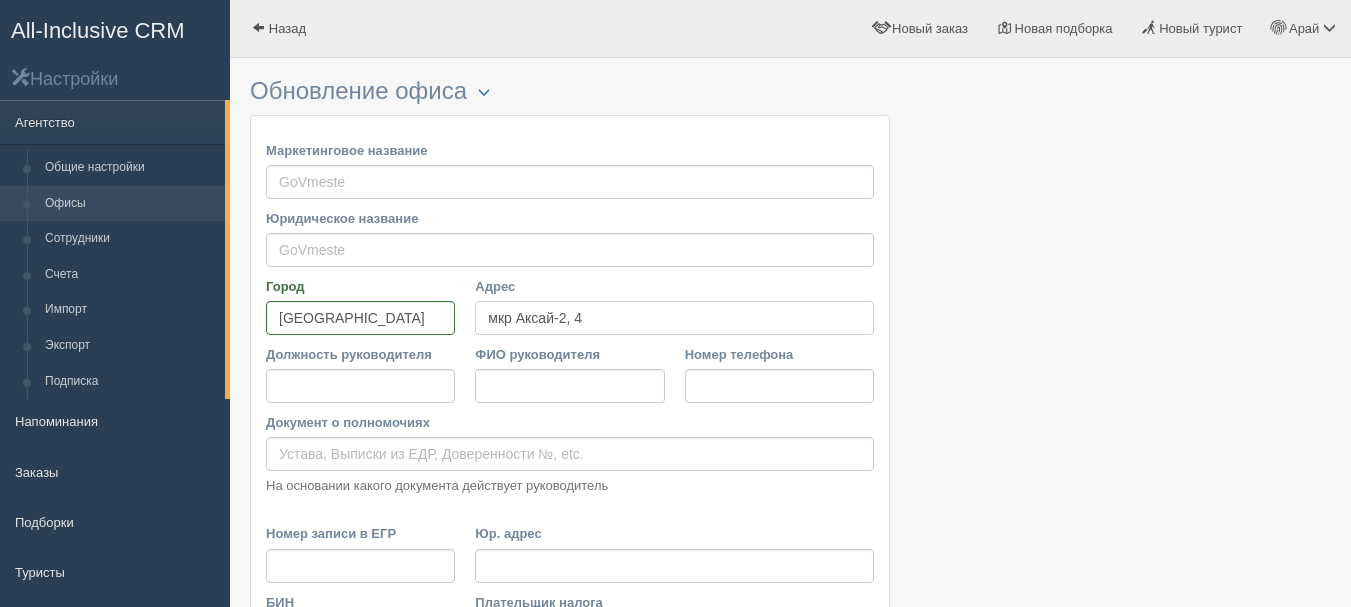 type on "мкр Аксай-2, 4" 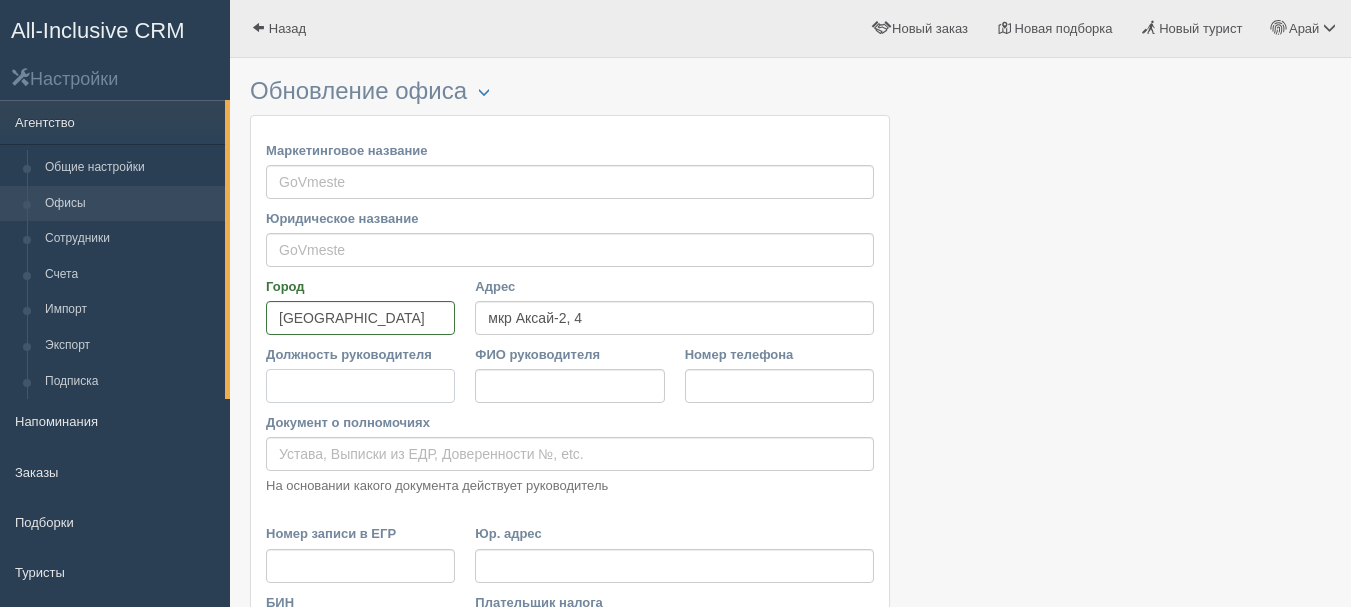 click on "Должность руководителя" at bounding box center (360, 386) 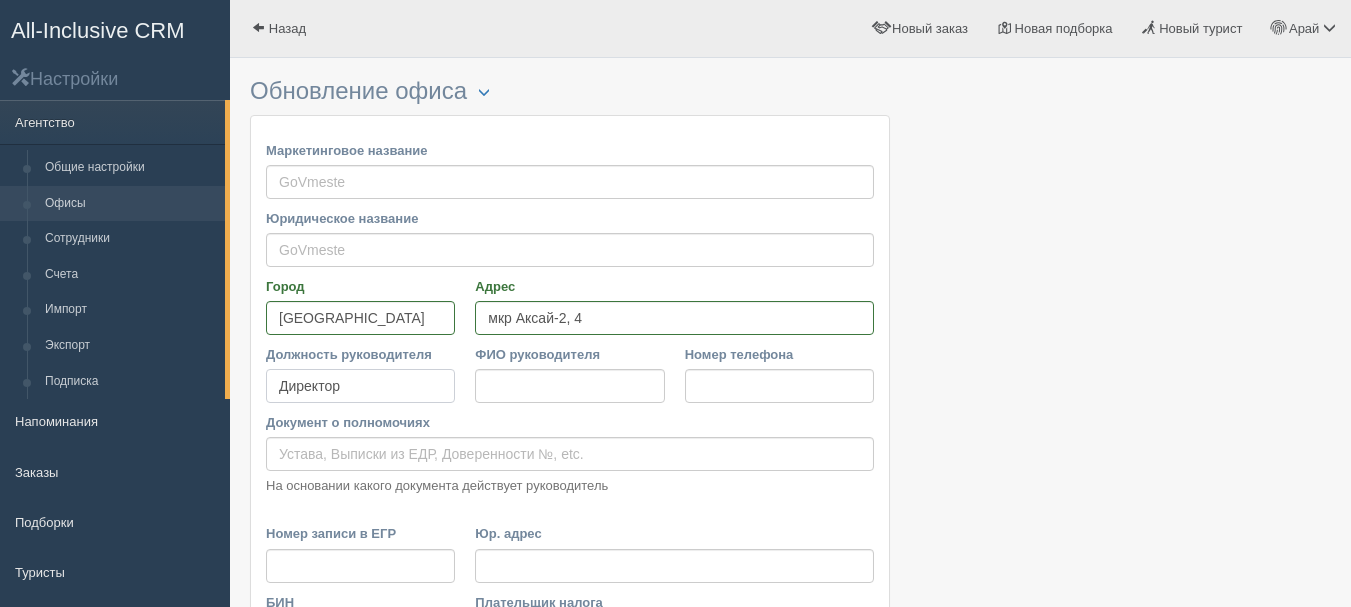 type on "Директор" 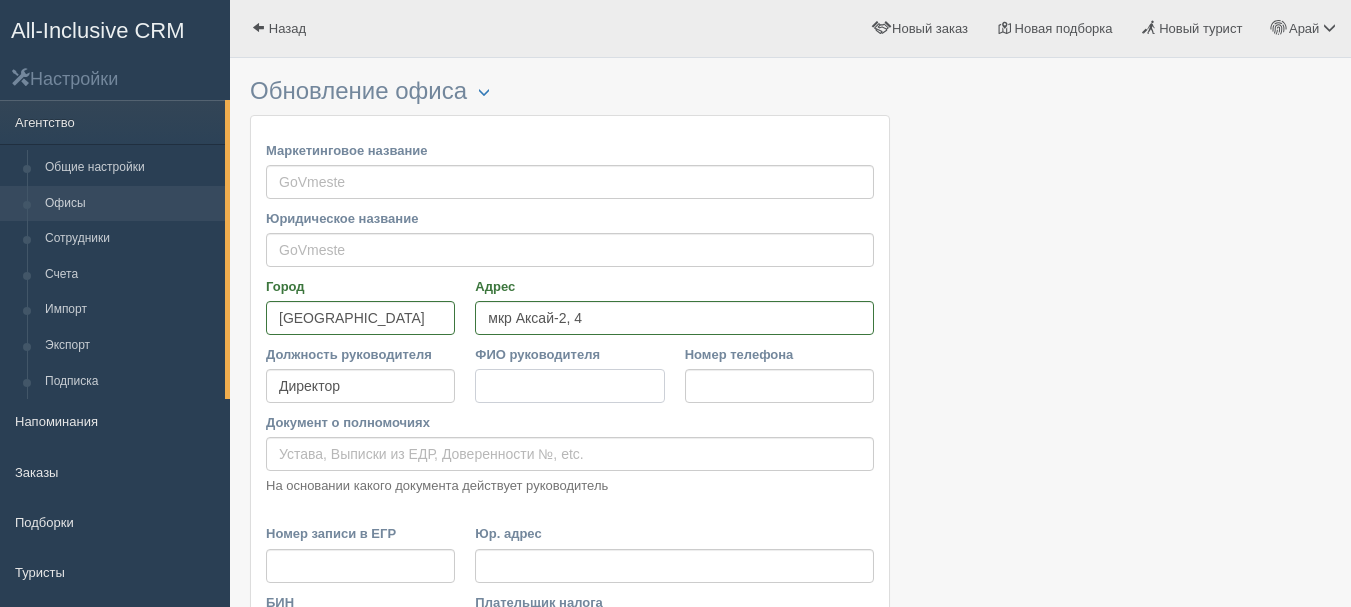 click on "ФИО руководителя" at bounding box center (569, 386) 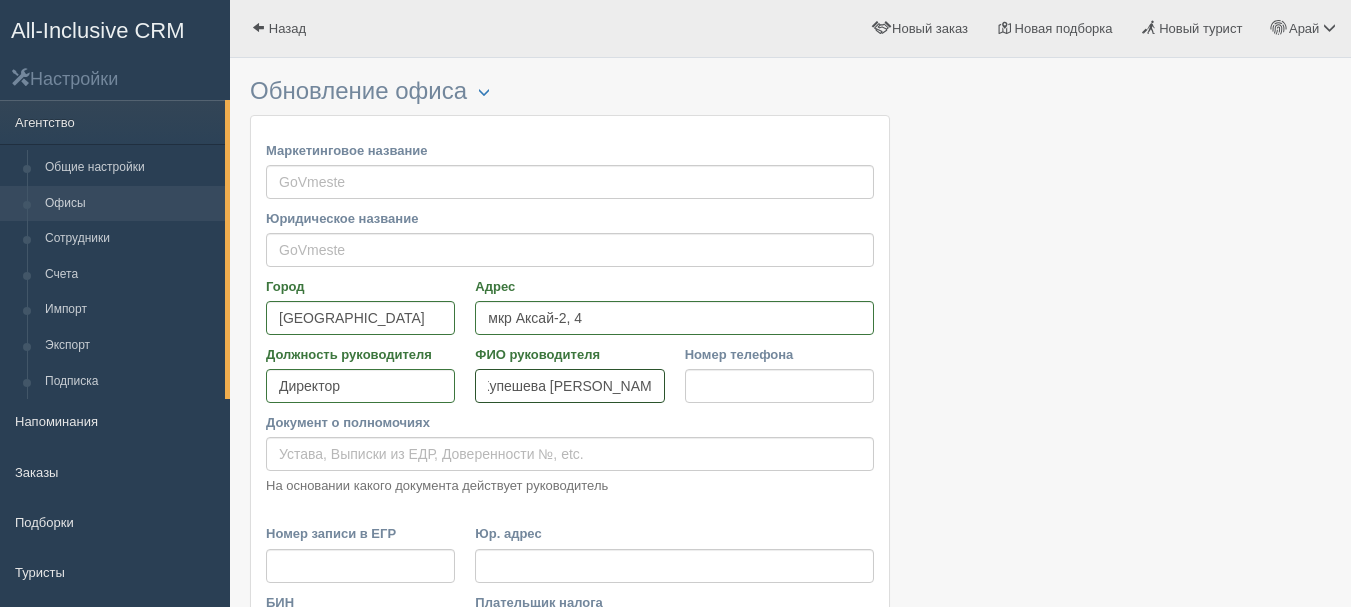 scroll, scrollTop: 0, scrollLeft: 15, axis: horizontal 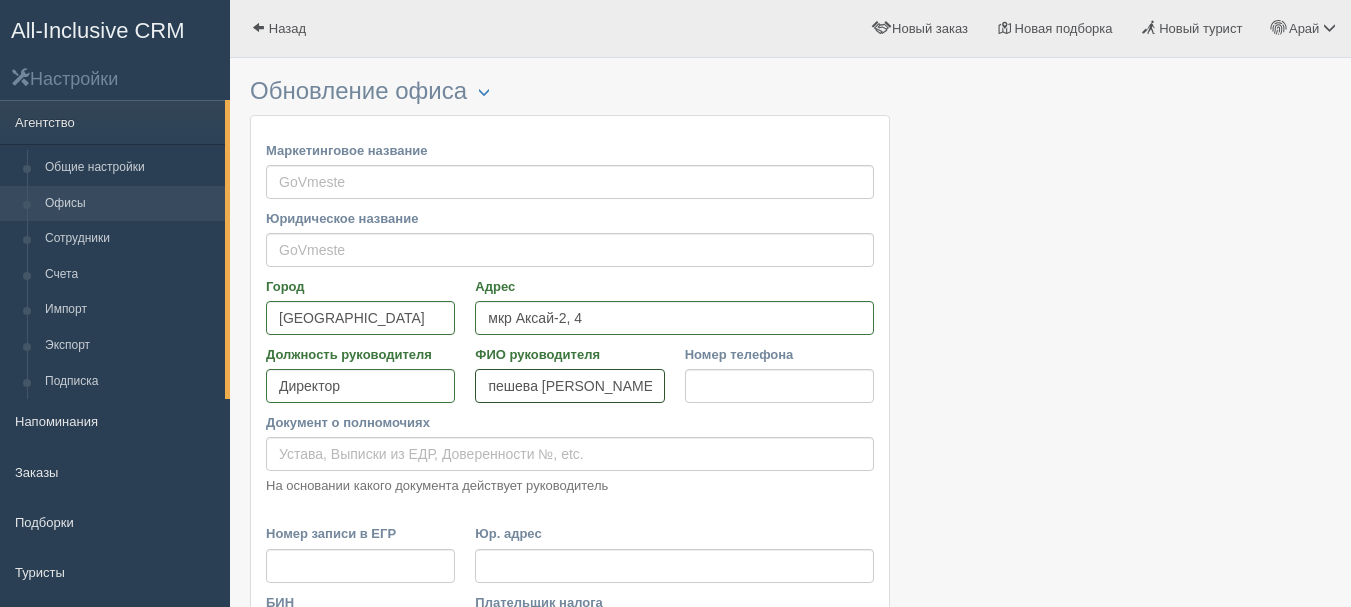 type on "Купешева [PERSON_NAME]" 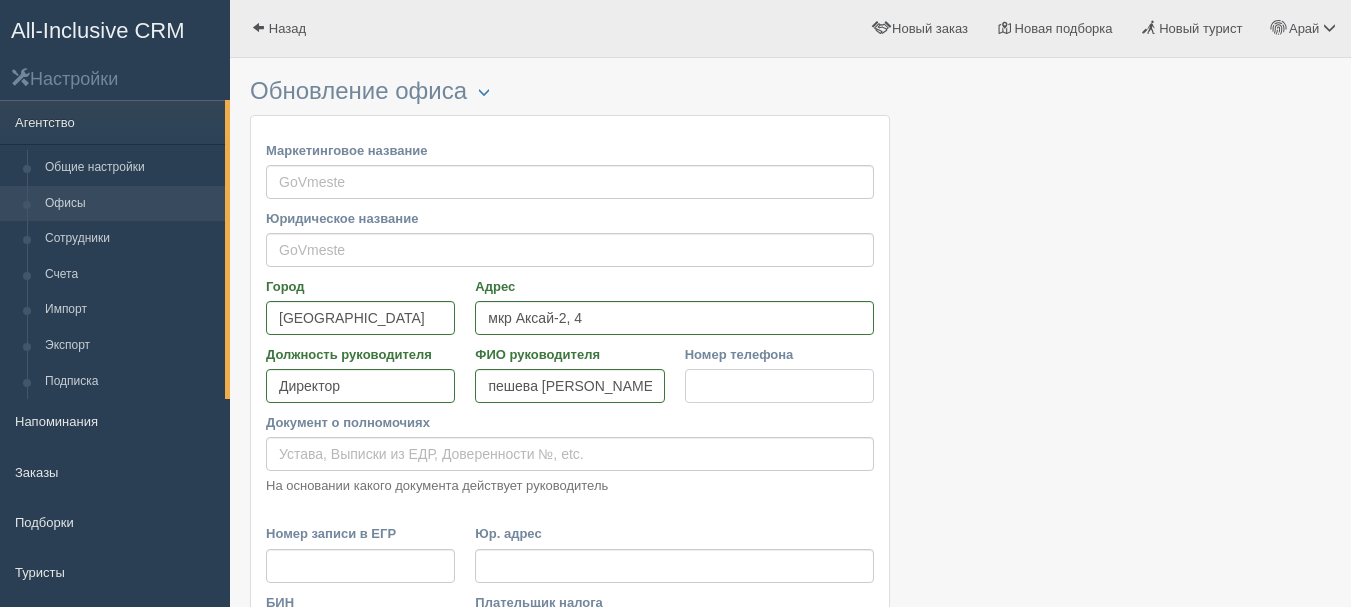 scroll, scrollTop: 0, scrollLeft: 0, axis: both 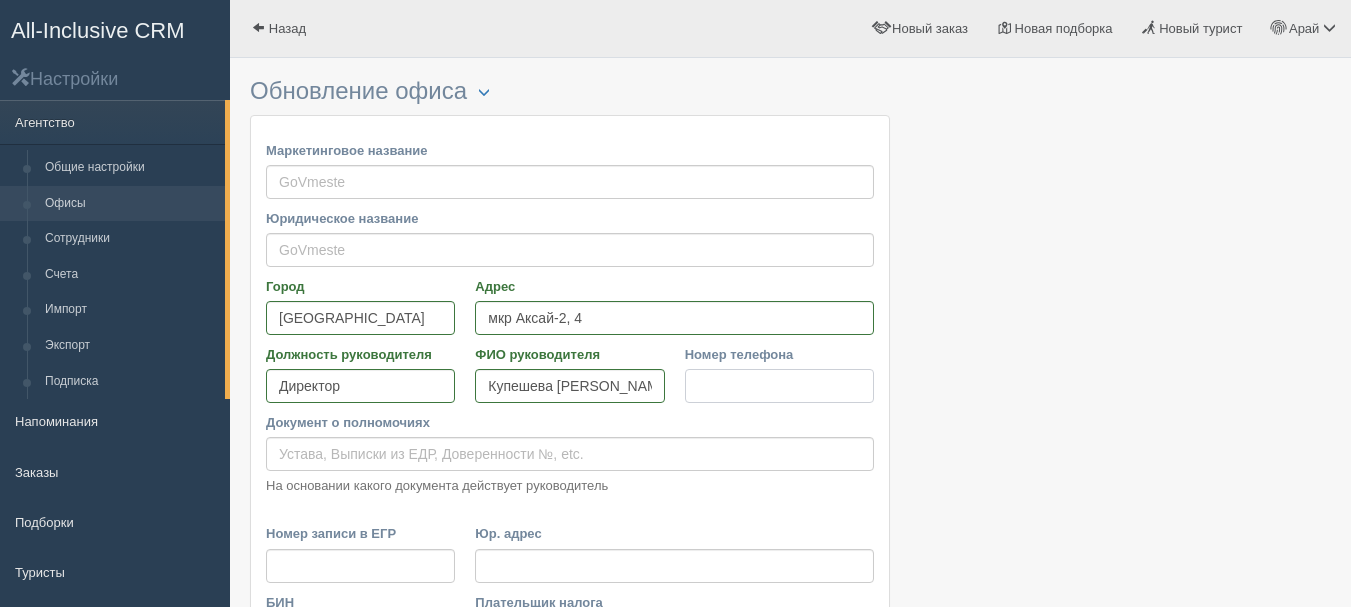 click on "Номер телефона" at bounding box center (779, 386) 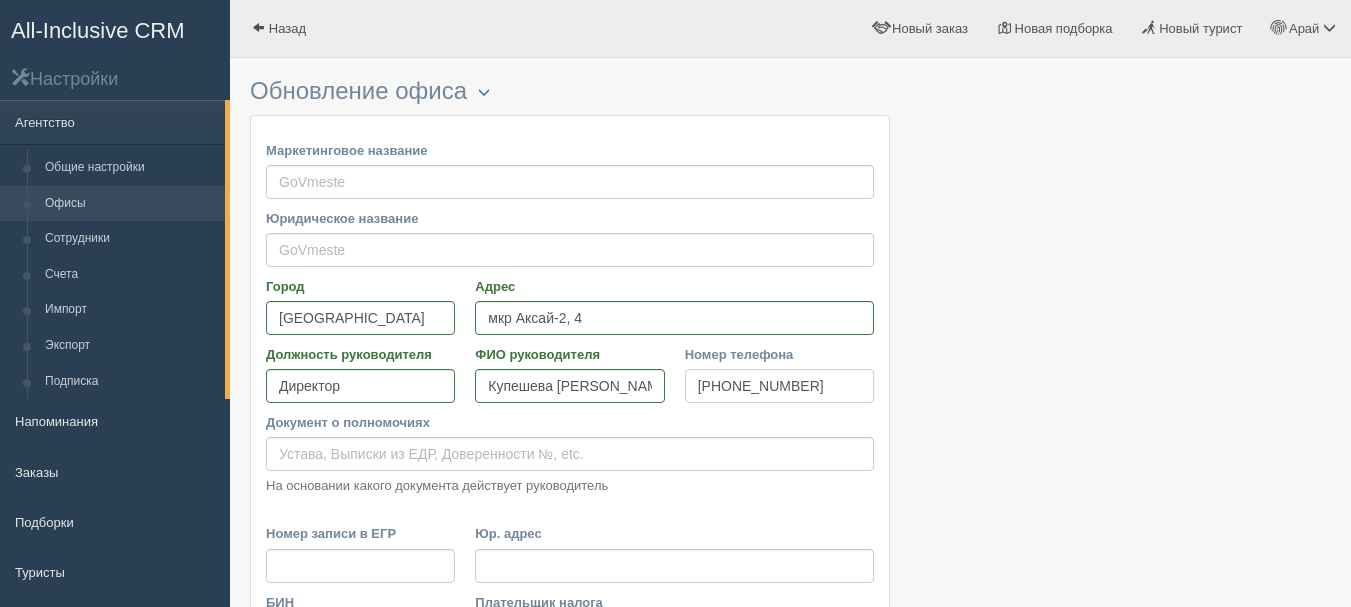 type on "[PHONE_NUMBER]" 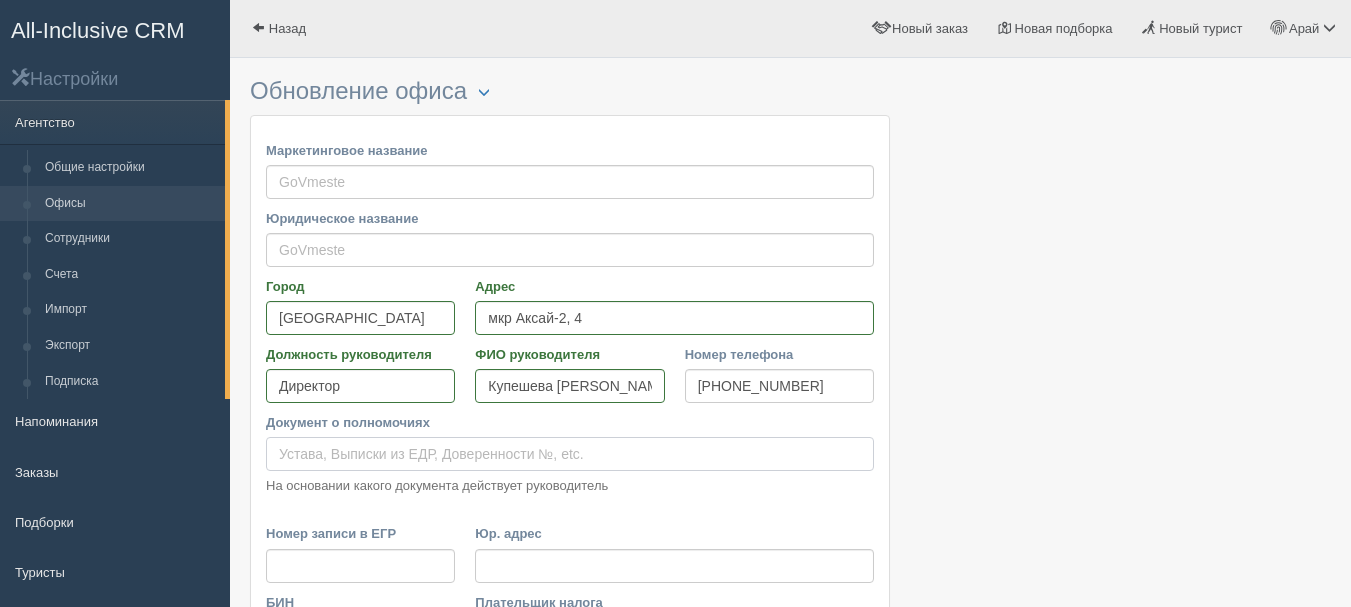click on "Документ о полномочиях" at bounding box center [570, 454] 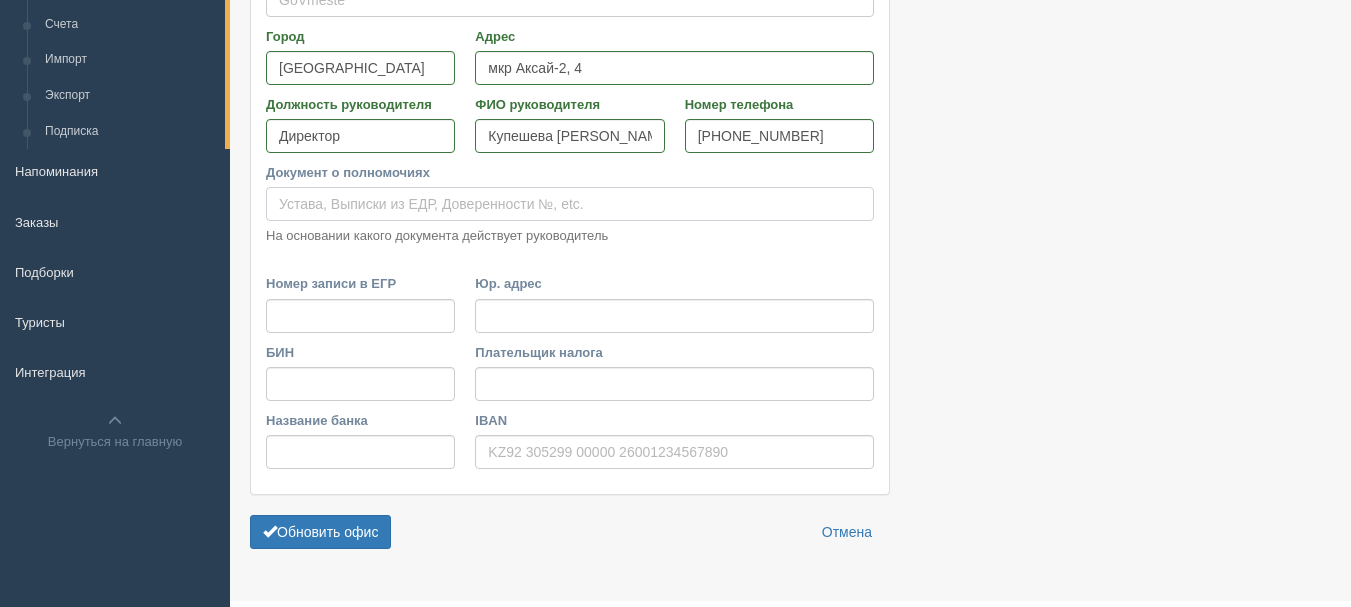 scroll, scrollTop: 253, scrollLeft: 0, axis: vertical 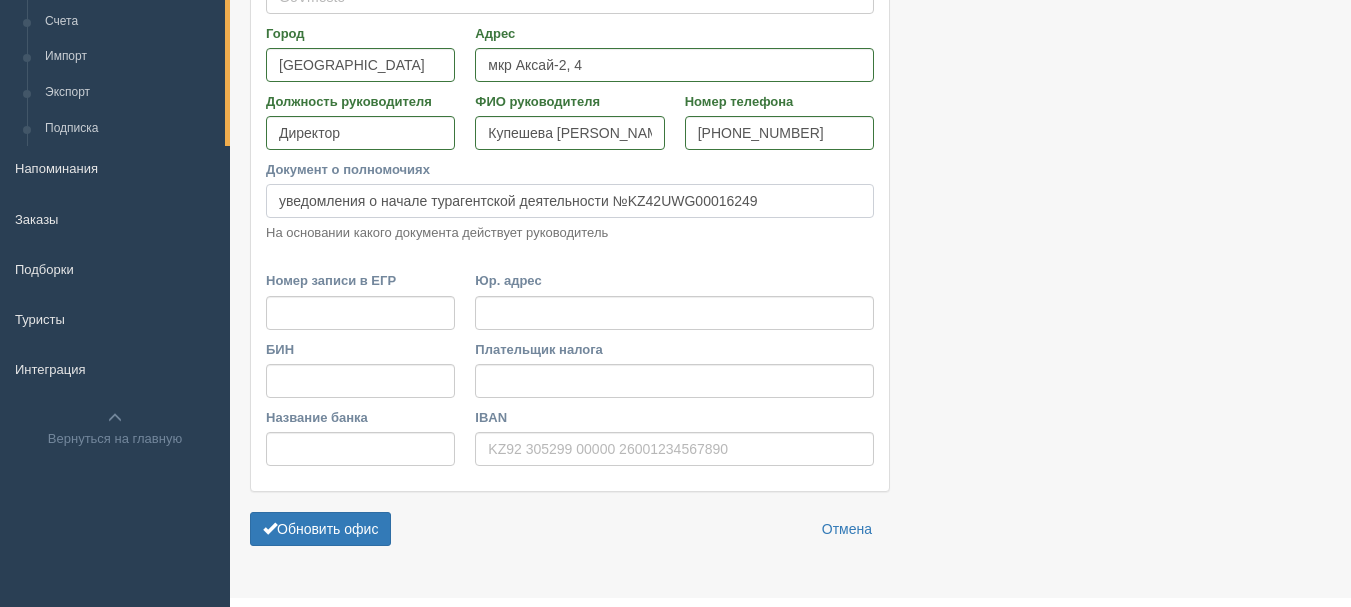 type on "уведомления о начале турагентской деятельности №KZ42UWG00016249" 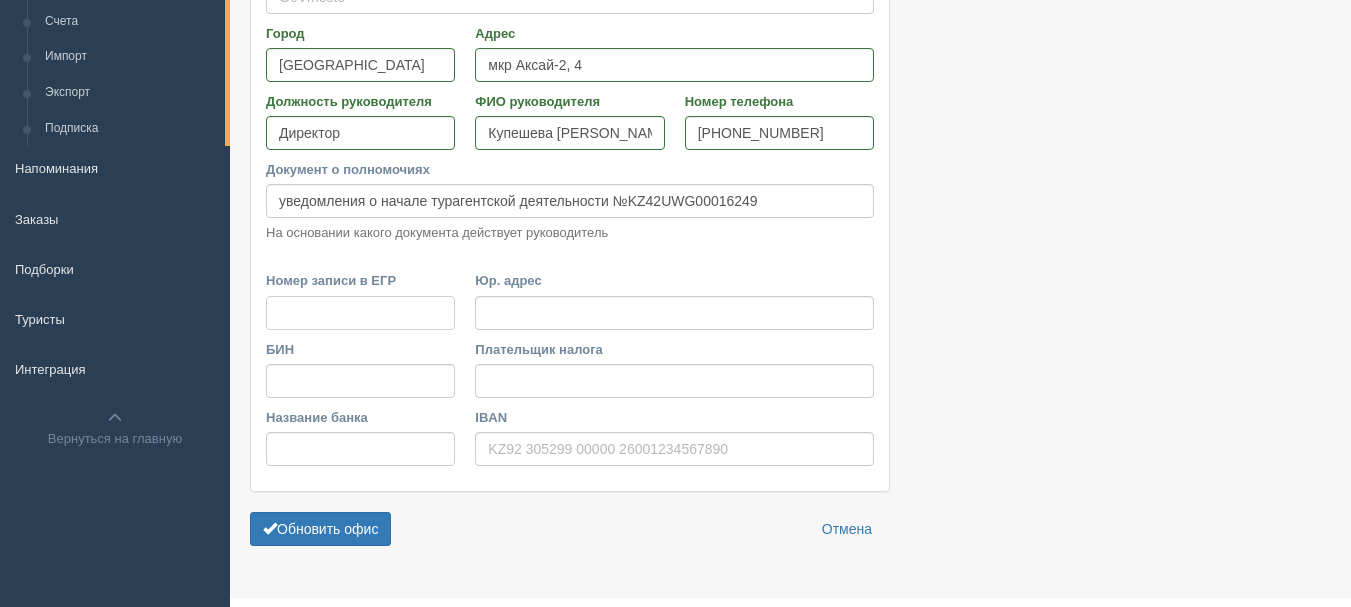 click on "Номер записи в ЕГР" at bounding box center [360, 313] 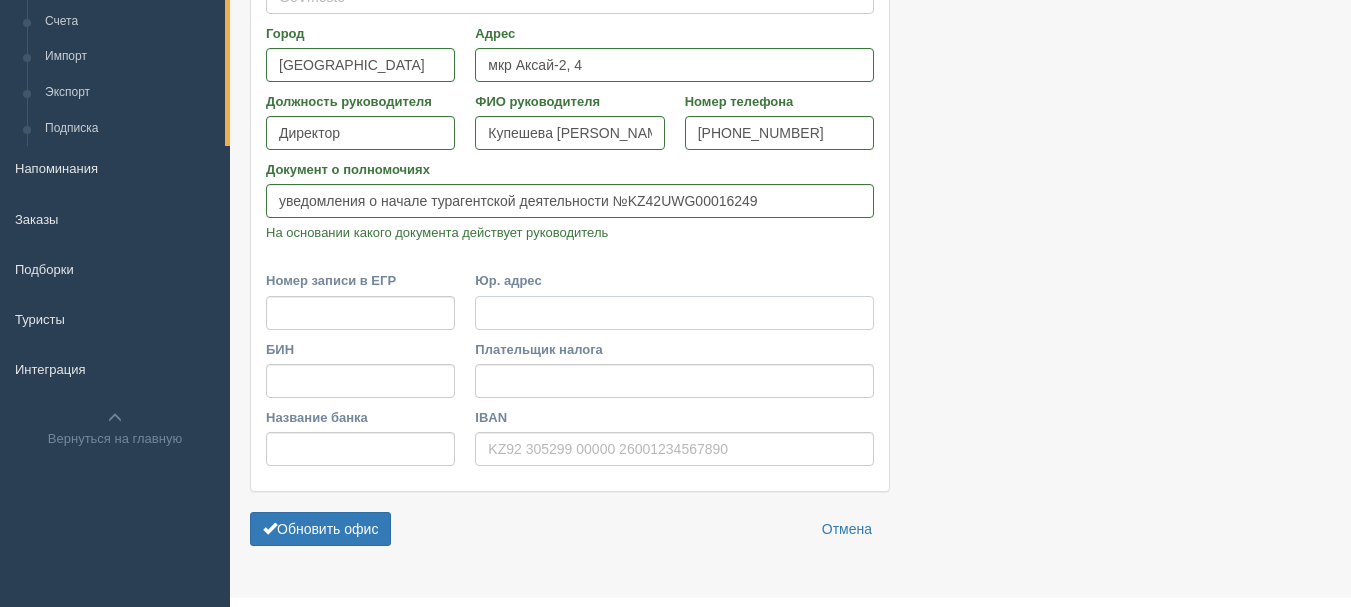 click on "Юр. адрес" at bounding box center [674, 313] 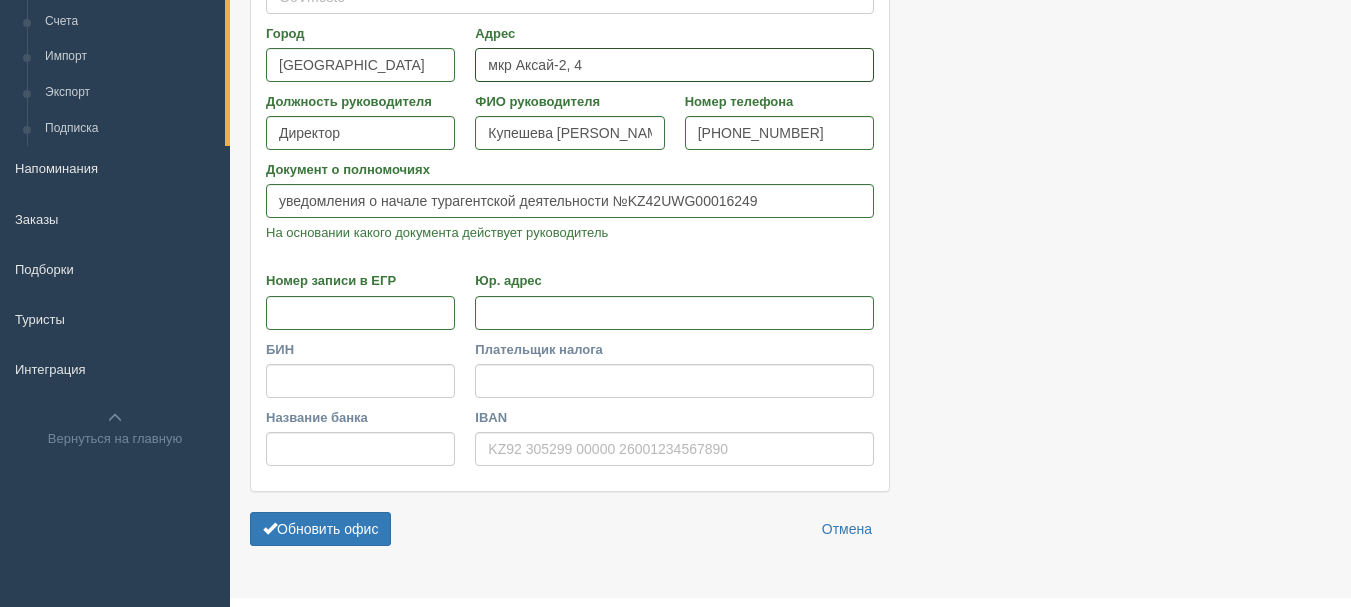 drag, startPoint x: 608, startPoint y: 73, endPoint x: 478, endPoint y: 65, distance: 130.24593 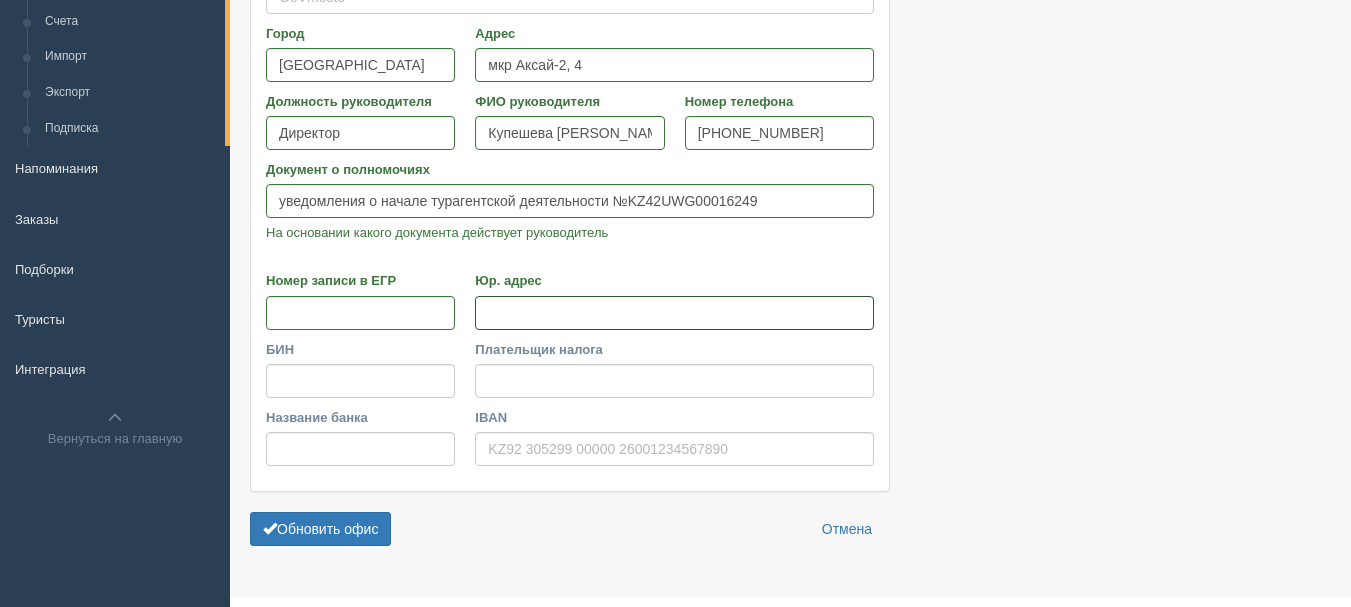 click on "Юр. адрес" at bounding box center [674, 313] 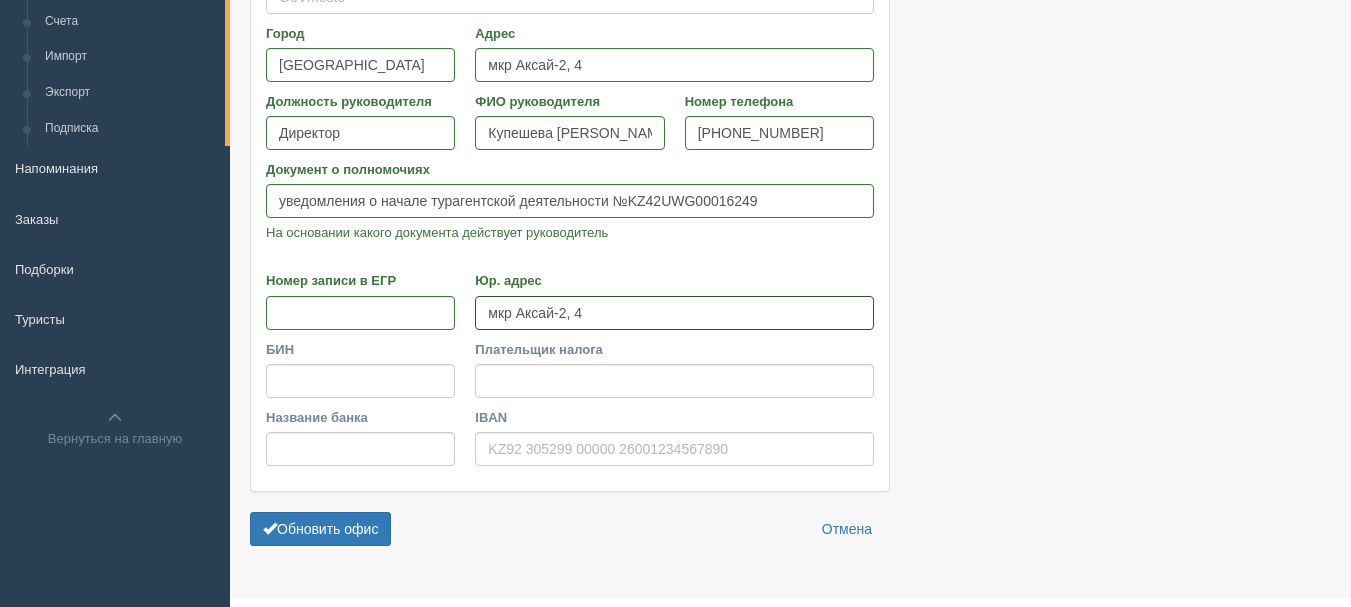click on "мкр Аксай-2, 4" at bounding box center (674, 313) 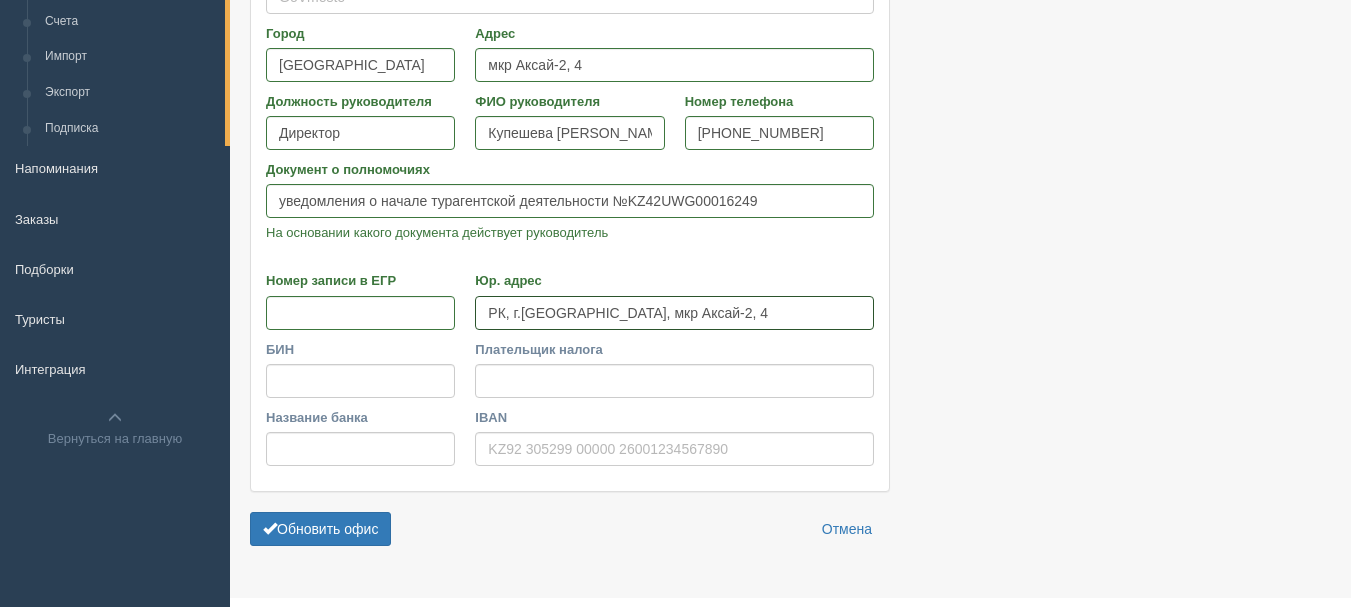 click on "РК, г.[GEOGRAPHIC_DATA], мкр Аксай-2, 4" at bounding box center (674, 313) 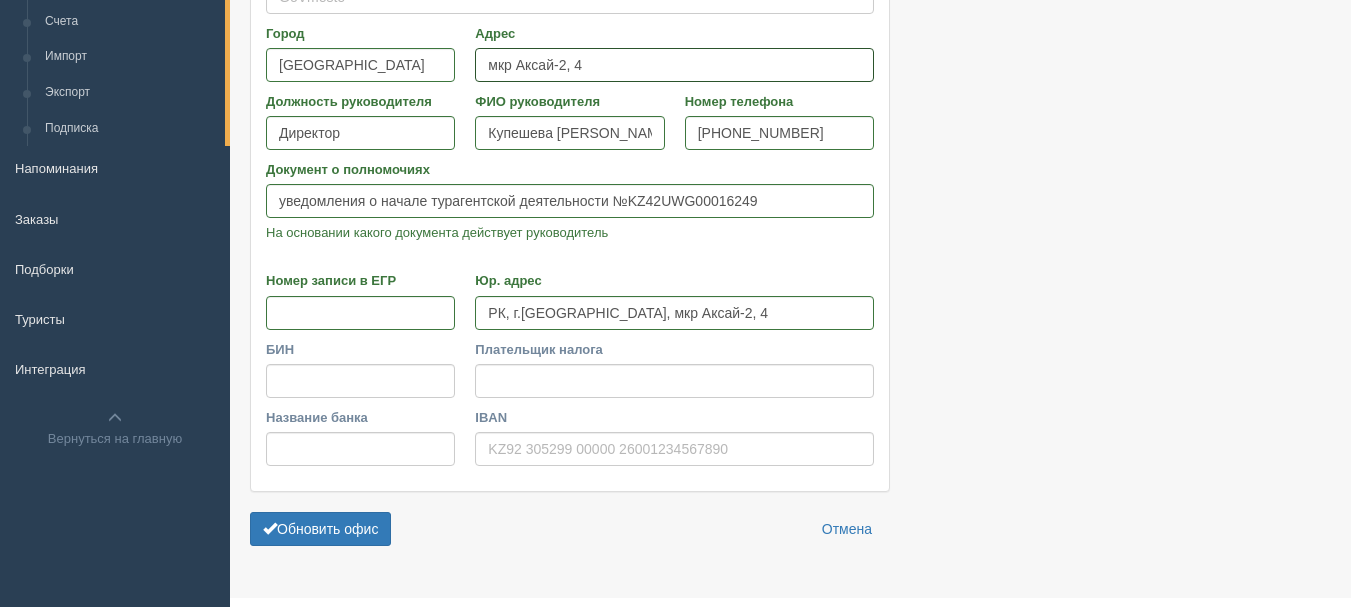 click on "мкр Аксай-2, 4" at bounding box center (674, 65) 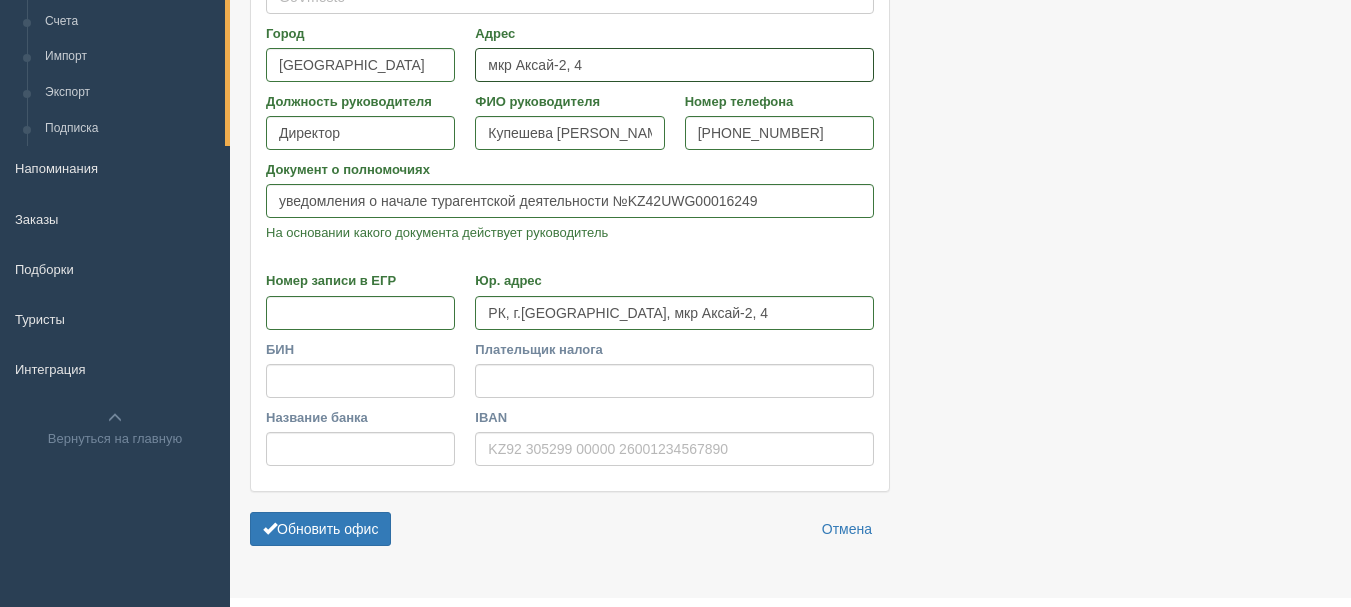 paste on "РК, г.[GEOGRAPHIC_DATA]," 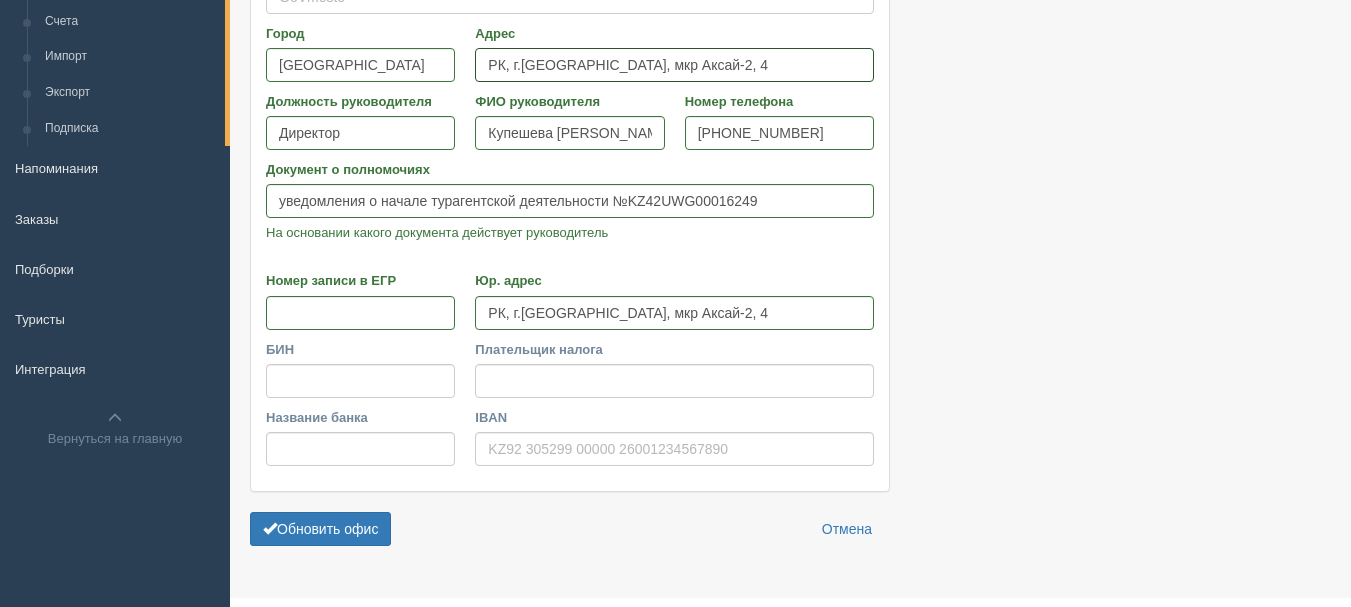 type on "РК, г.[GEOGRAPHIC_DATA], мкр Аксай-2, 4" 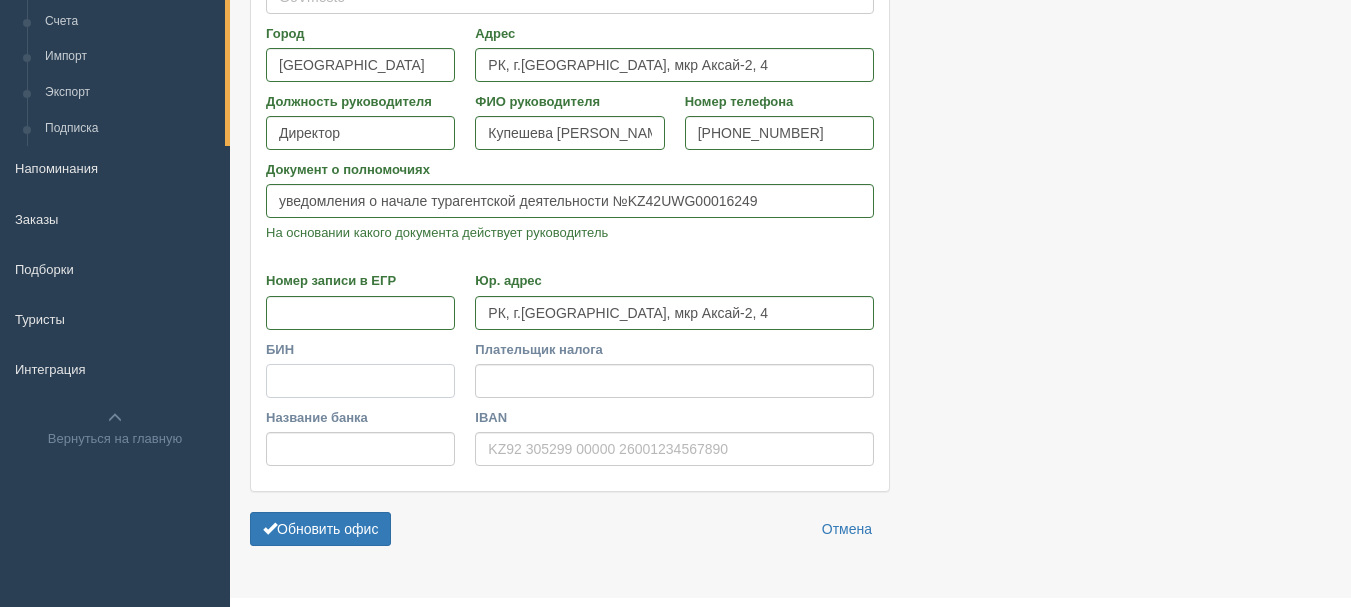 click on "БИН" at bounding box center [360, 381] 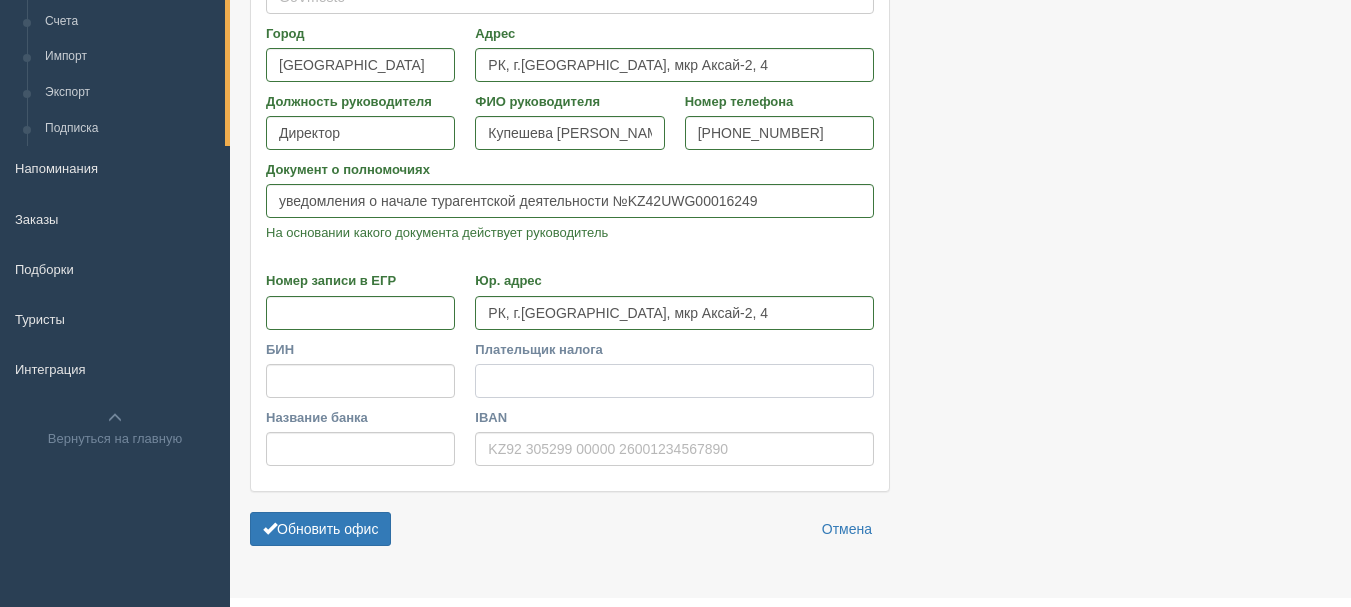 click on "Плательщик налога" at bounding box center (674, 381) 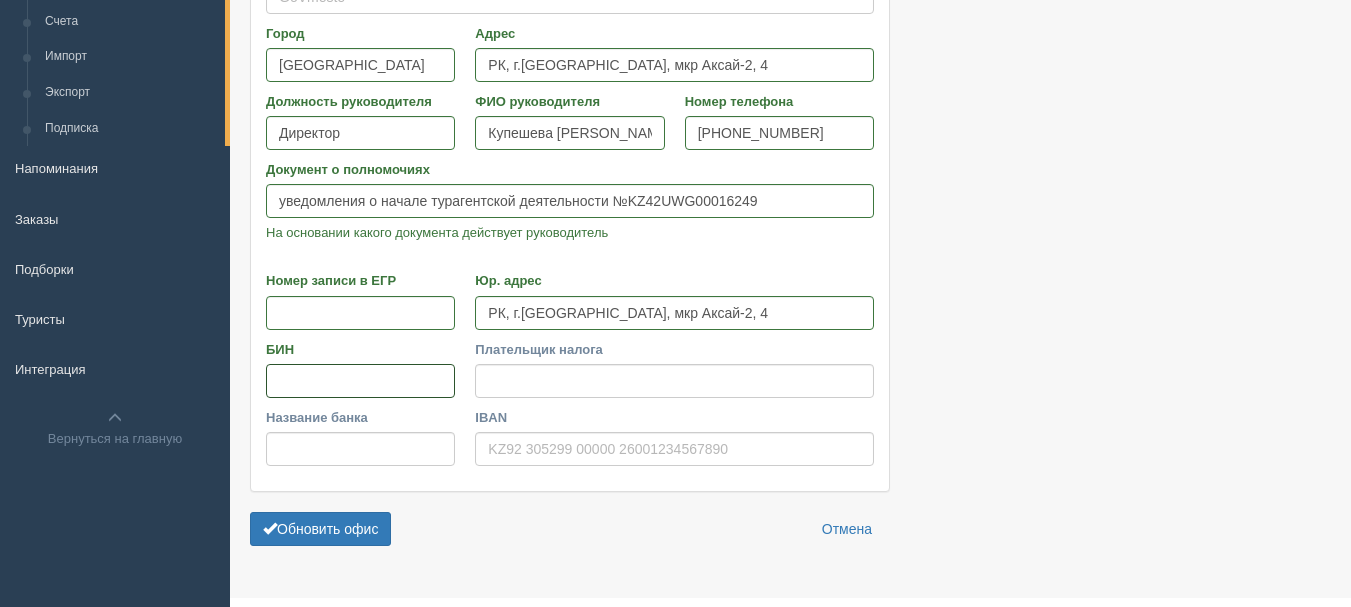 click on "БИН" at bounding box center (360, 381) 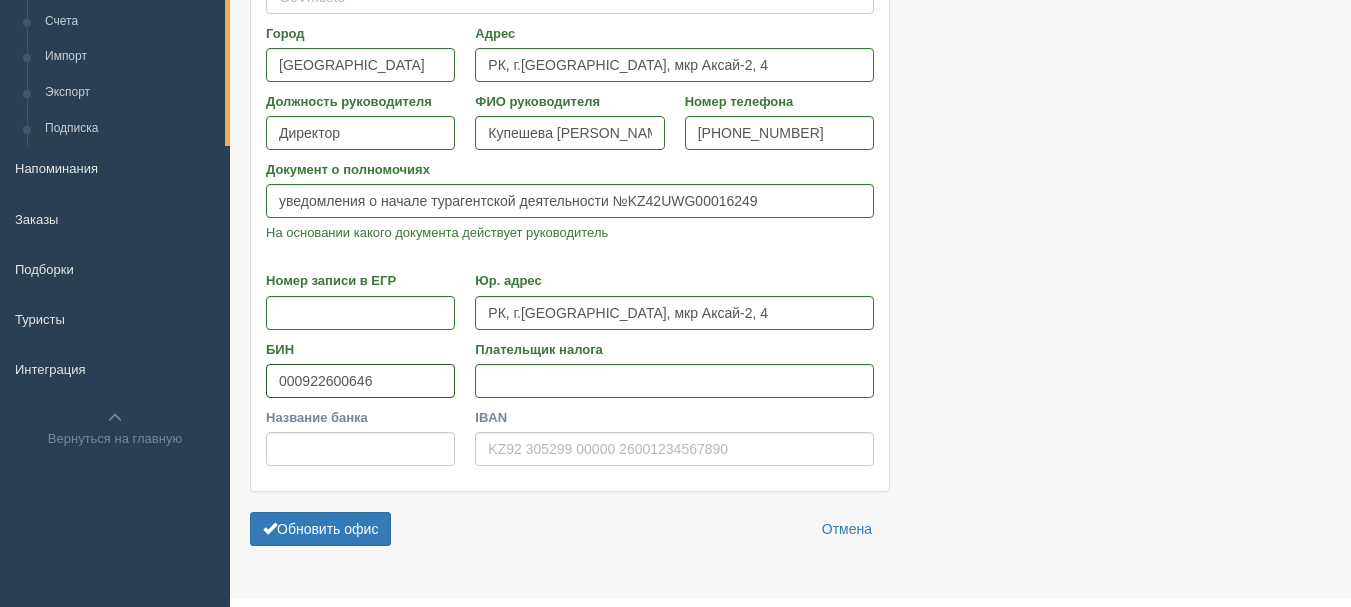 type on "000922600646" 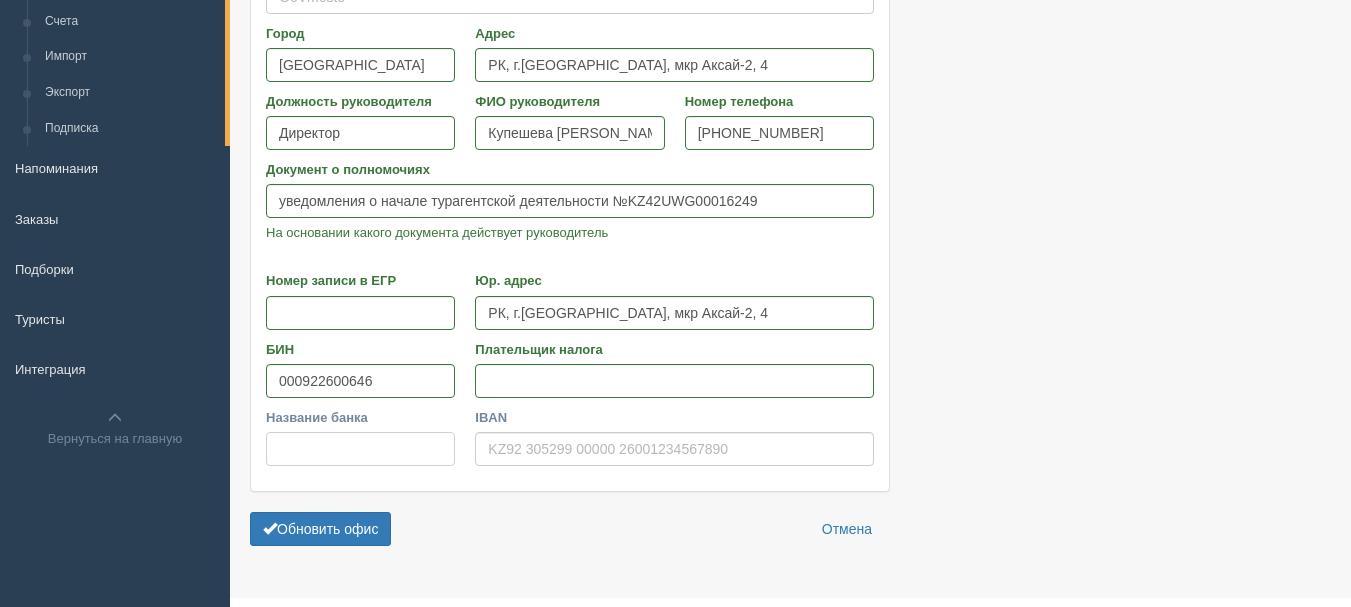 click on "Название банка" at bounding box center [360, 449] 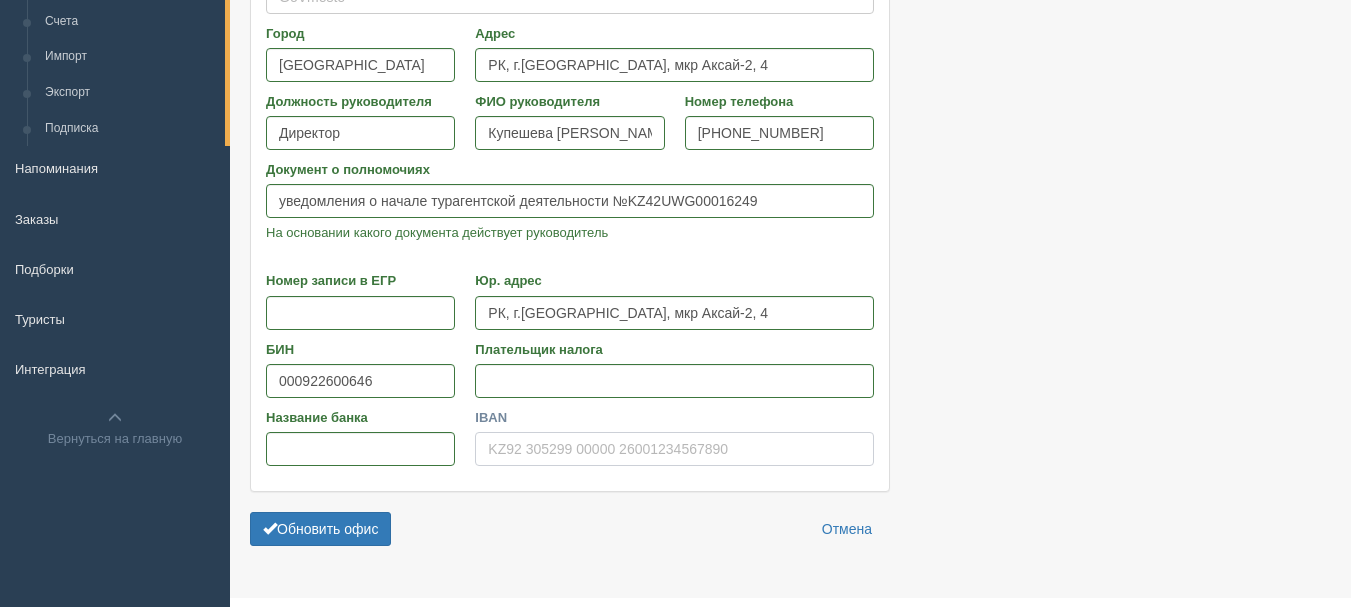 click on "IBAN" at bounding box center [674, 449] 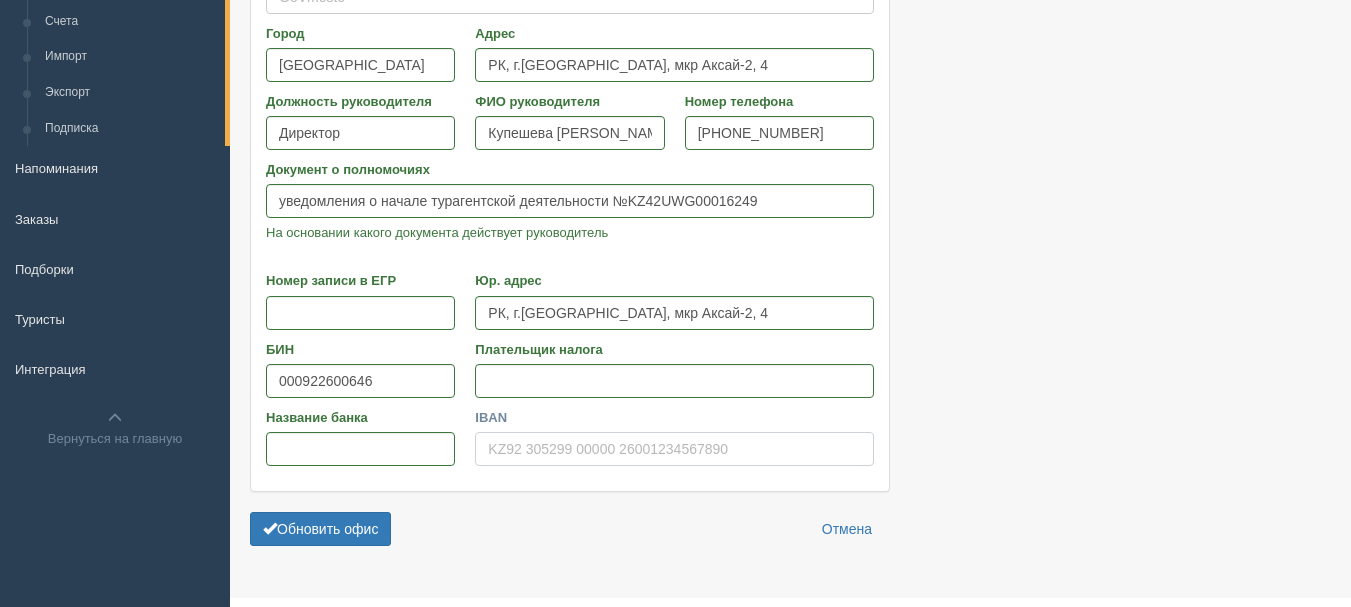 paste on "KZ41722S000046811595" 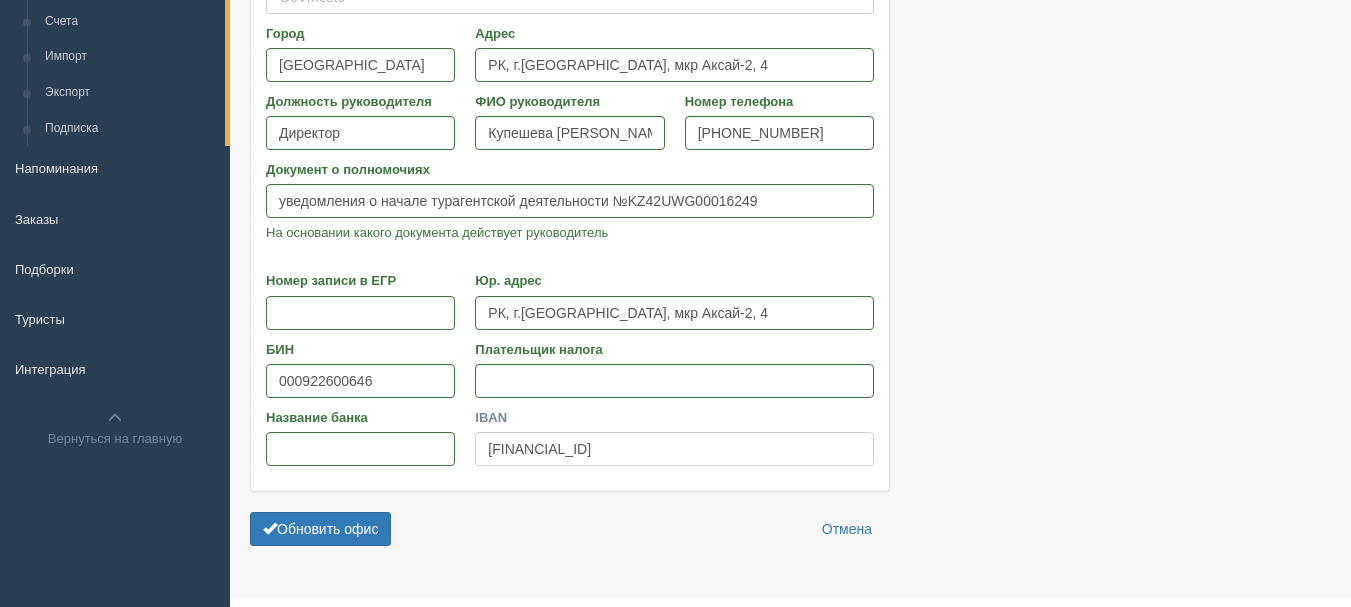type on "KZ41722S000046811595" 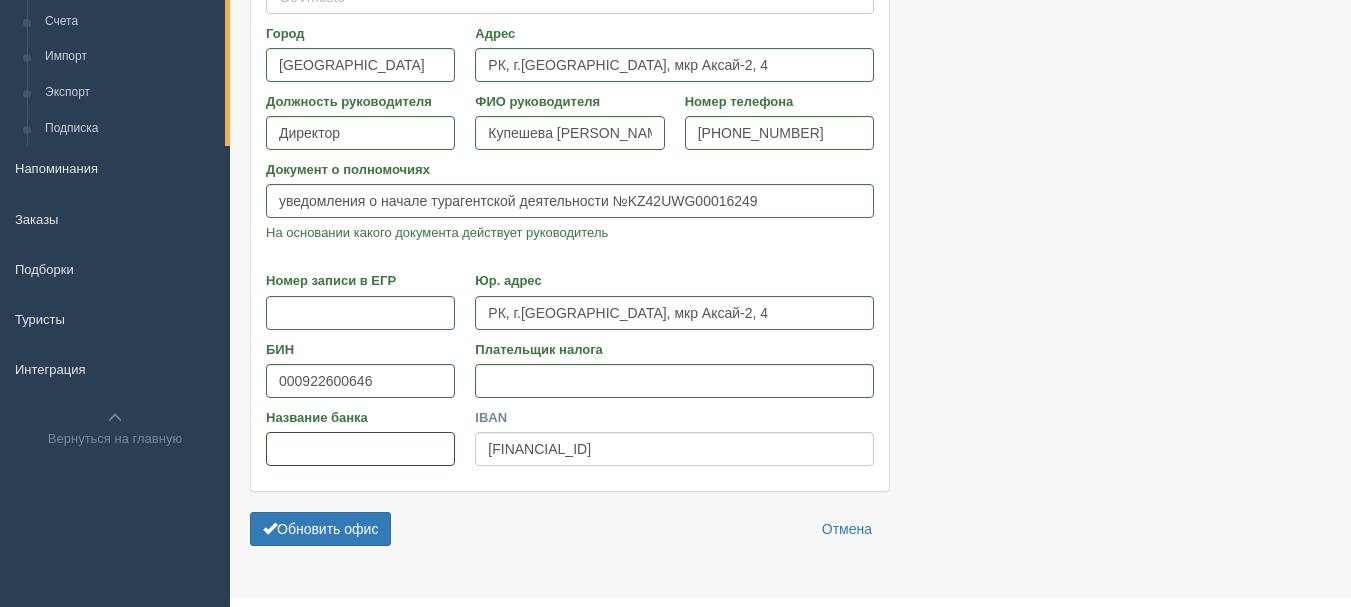click on "Название банка" at bounding box center (360, 449) 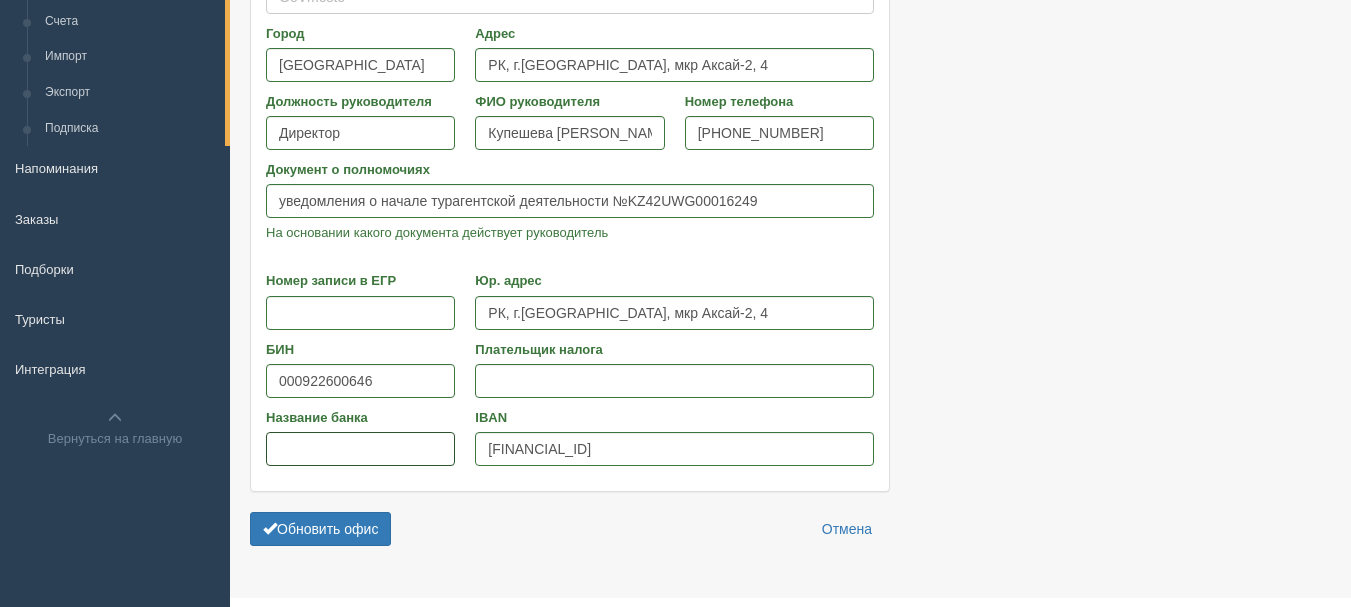 paste on "АО "Kaspi Bank"" 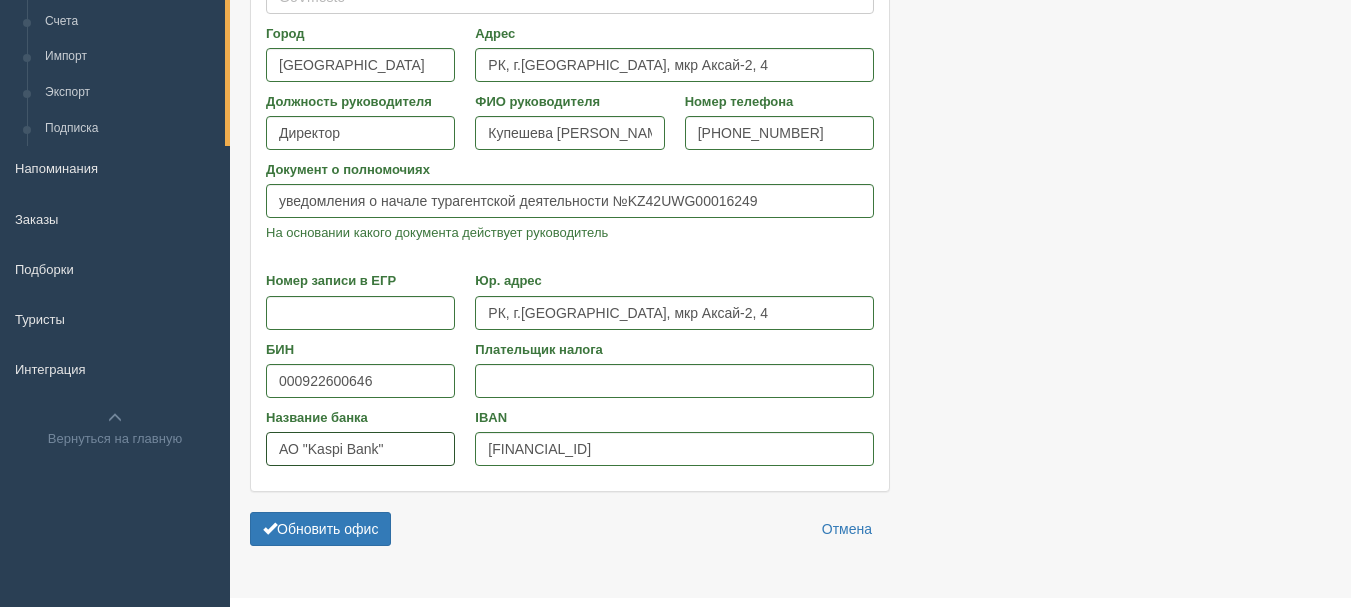 type on "АО "Kaspi Bank"" 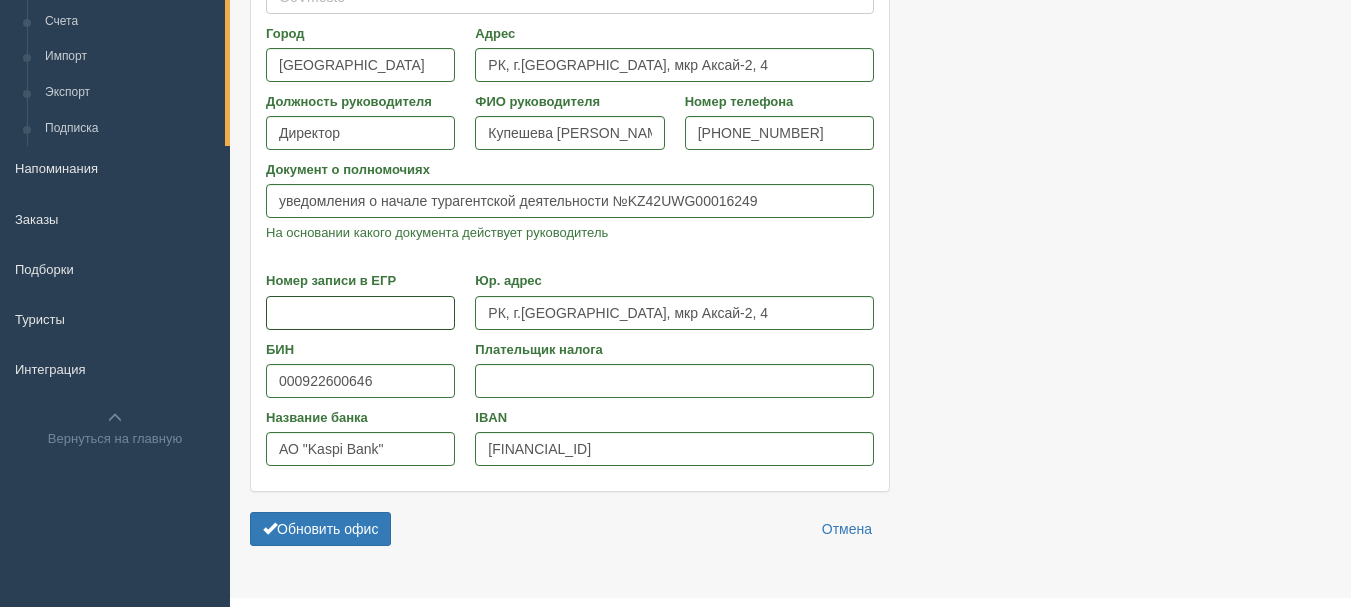 click on "Номер записи в ЕГР" at bounding box center (360, 313) 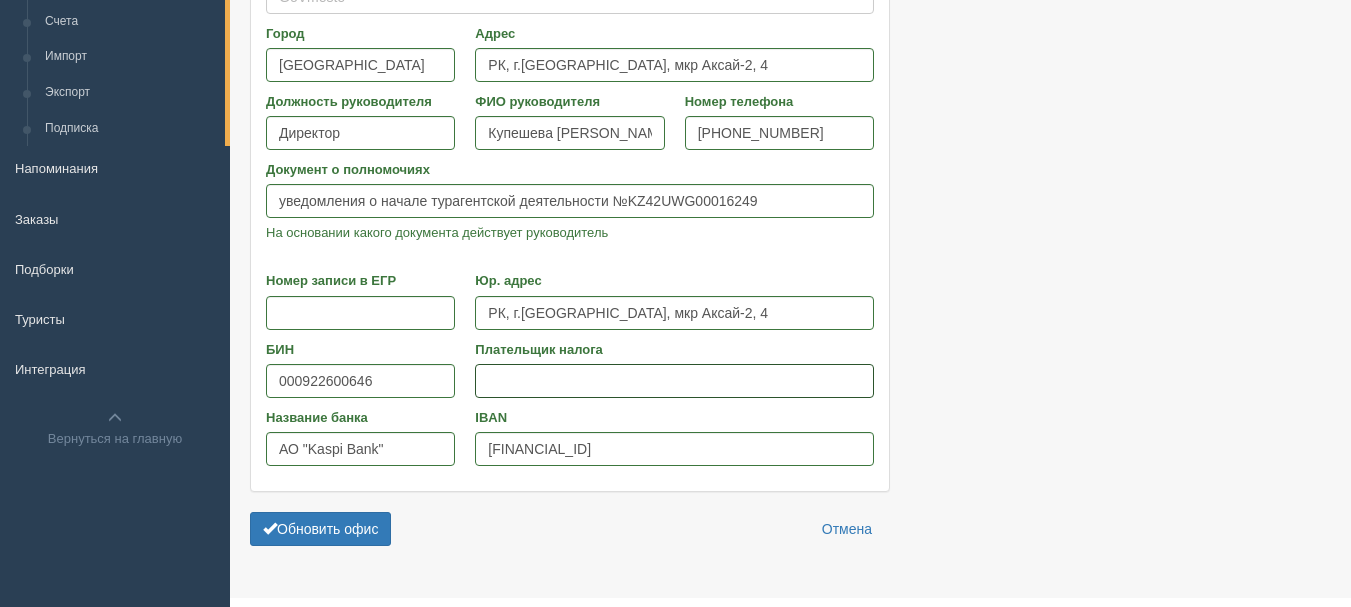 click on "Плательщик налога" at bounding box center (674, 381) 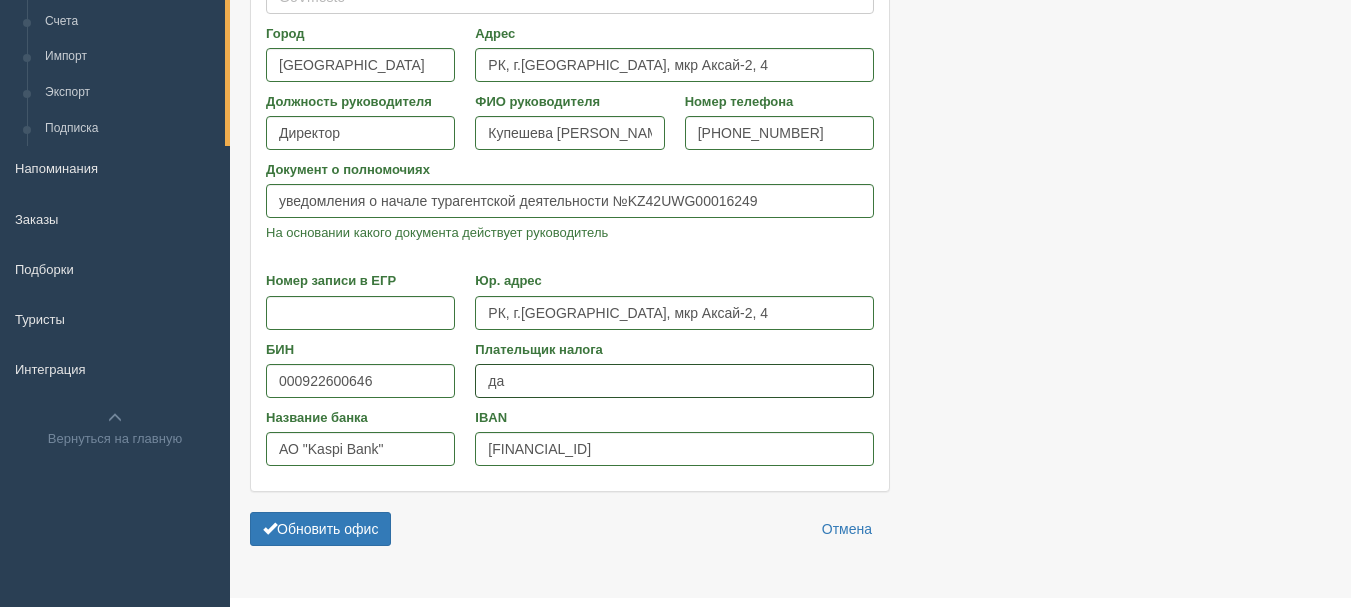 type on "да" 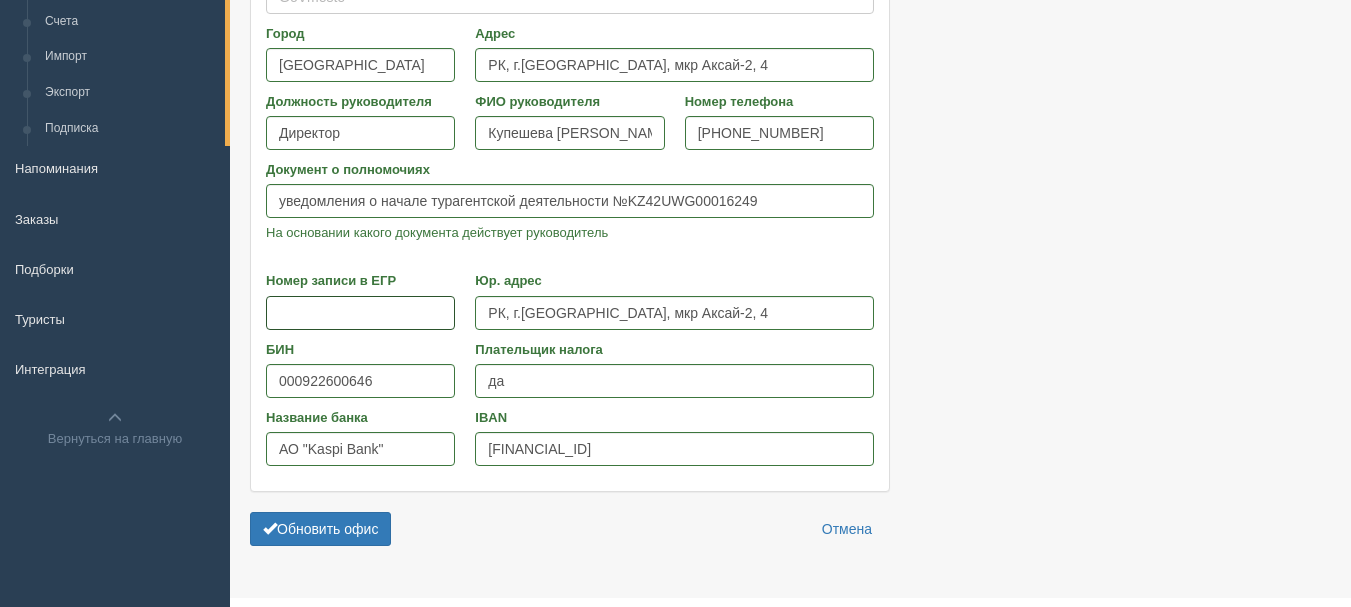 click on "Номер записи в ЕГР" at bounding box center [360, 313] 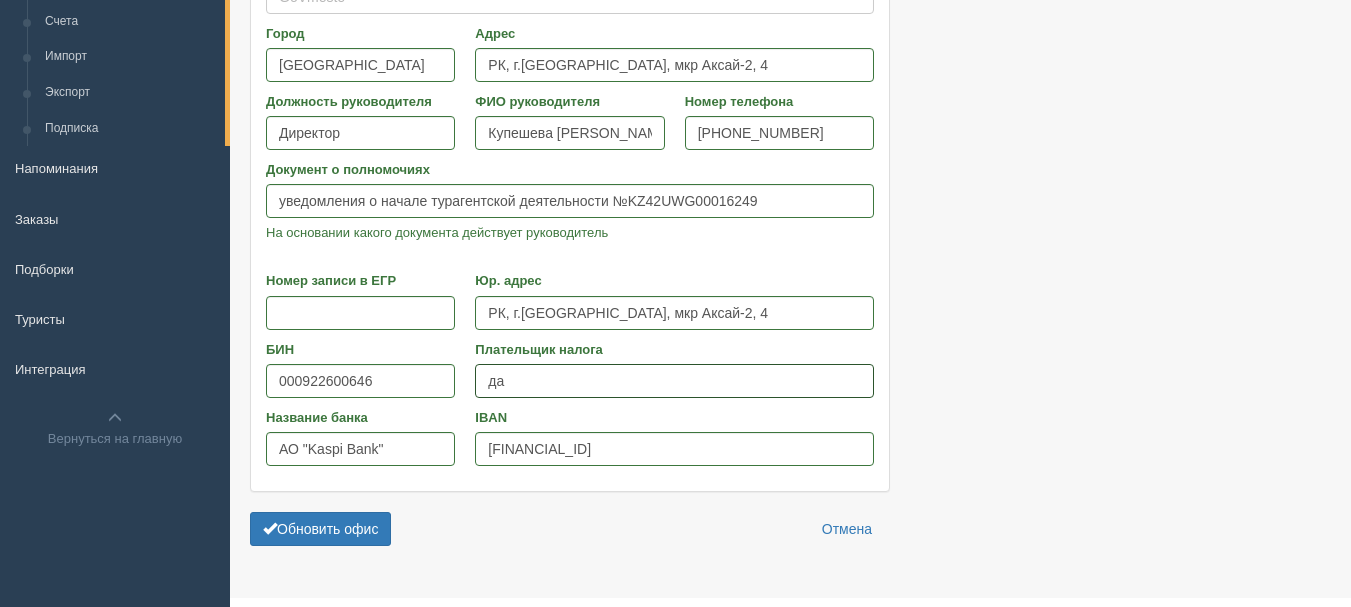 click on "да" at bounding box center [674, 381] 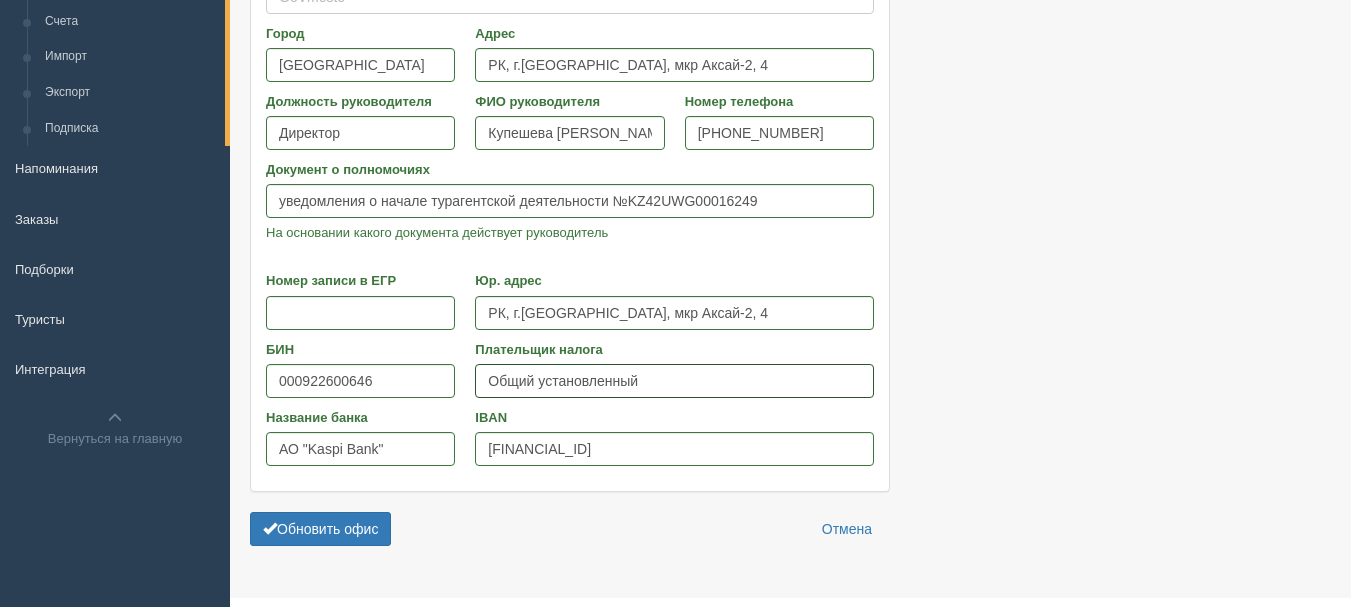 type on "Общий установленный" 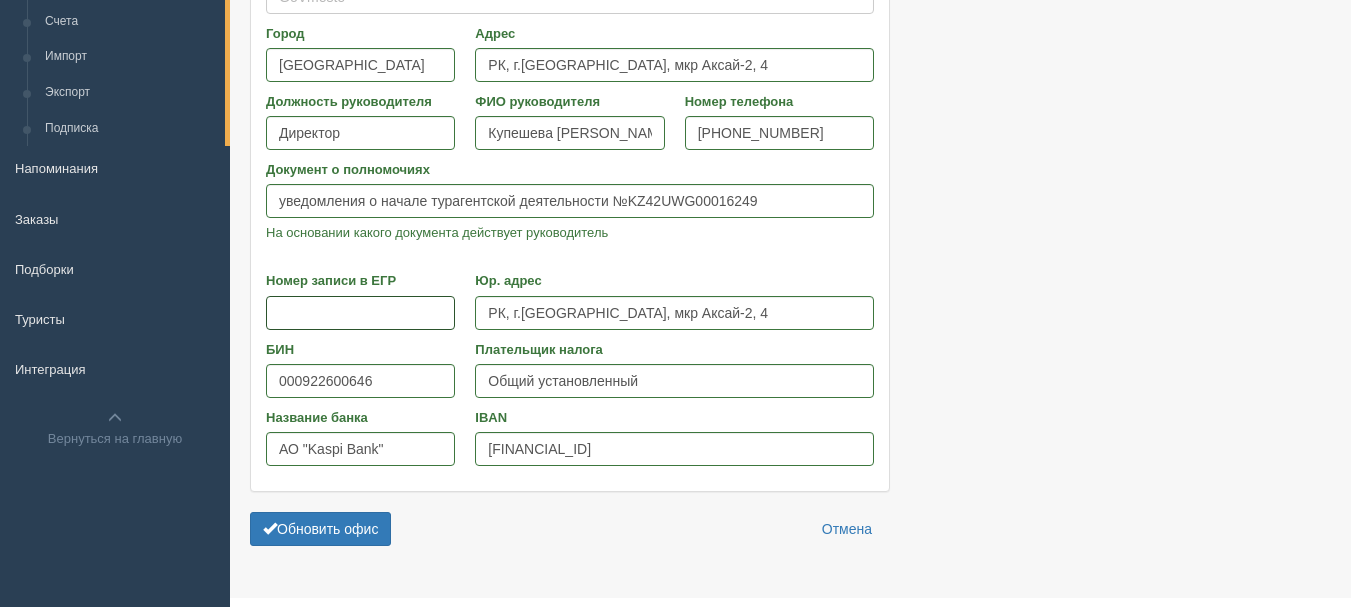click on "Номер записи в ЕГР" at bounding box center (360, 313) 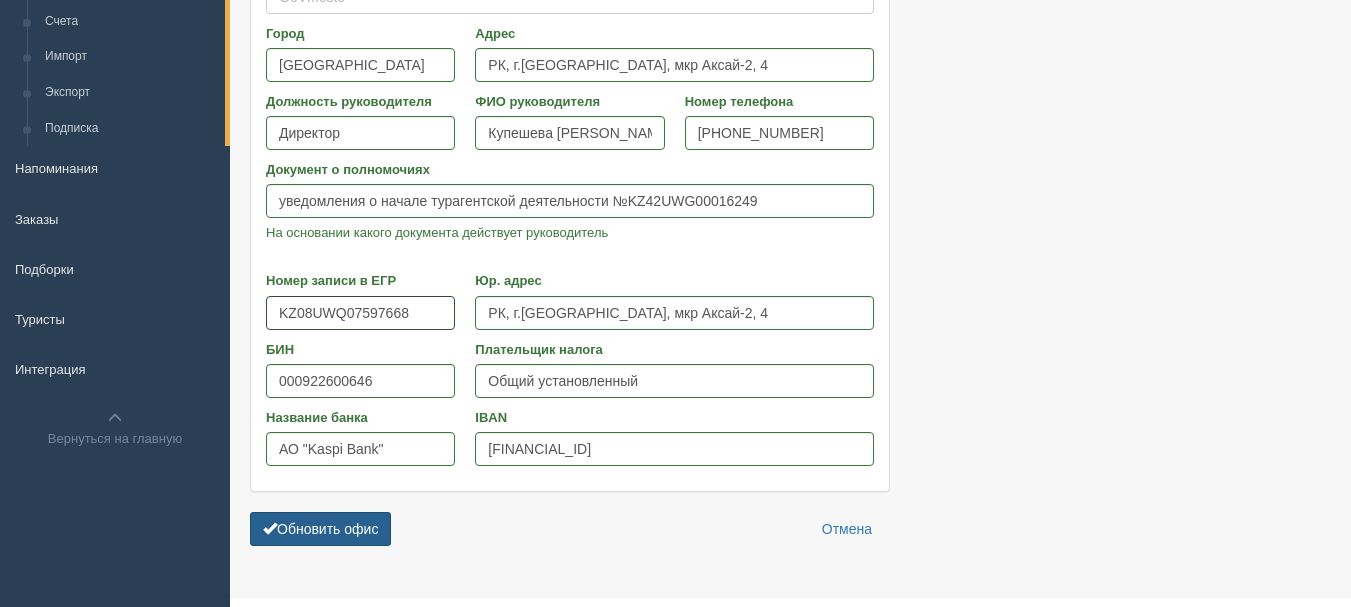 type on "KZ08UWQ07597668" 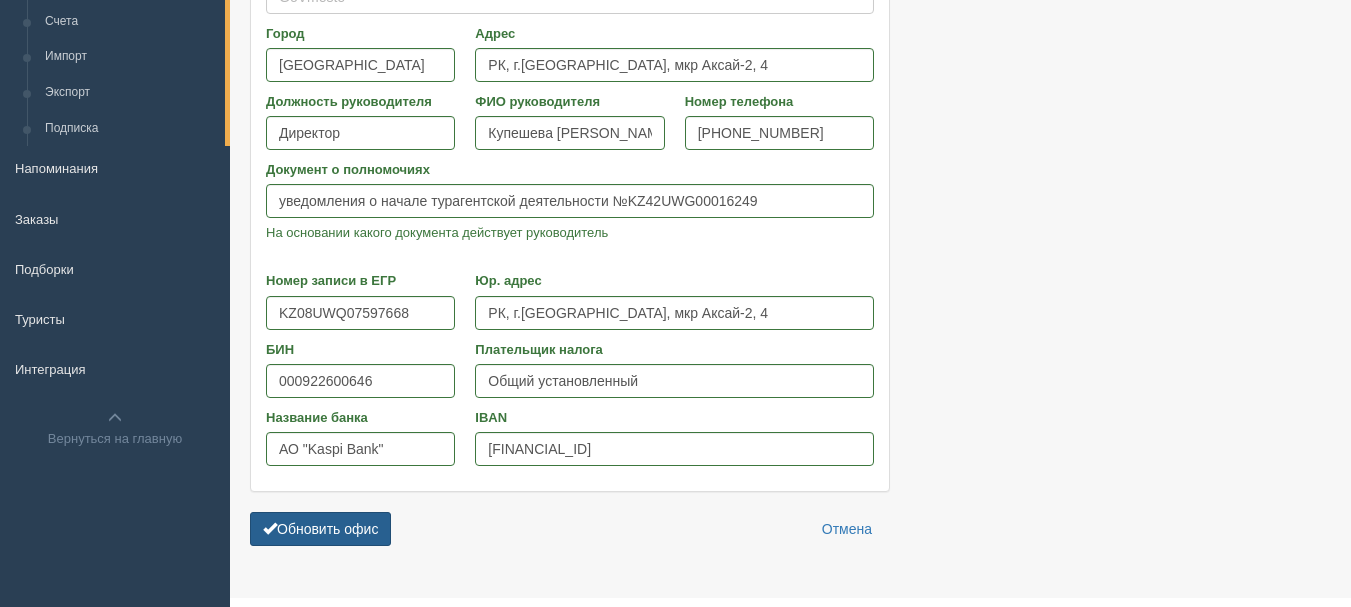 click on "Обновить офис" at bounding box center [320, 529] 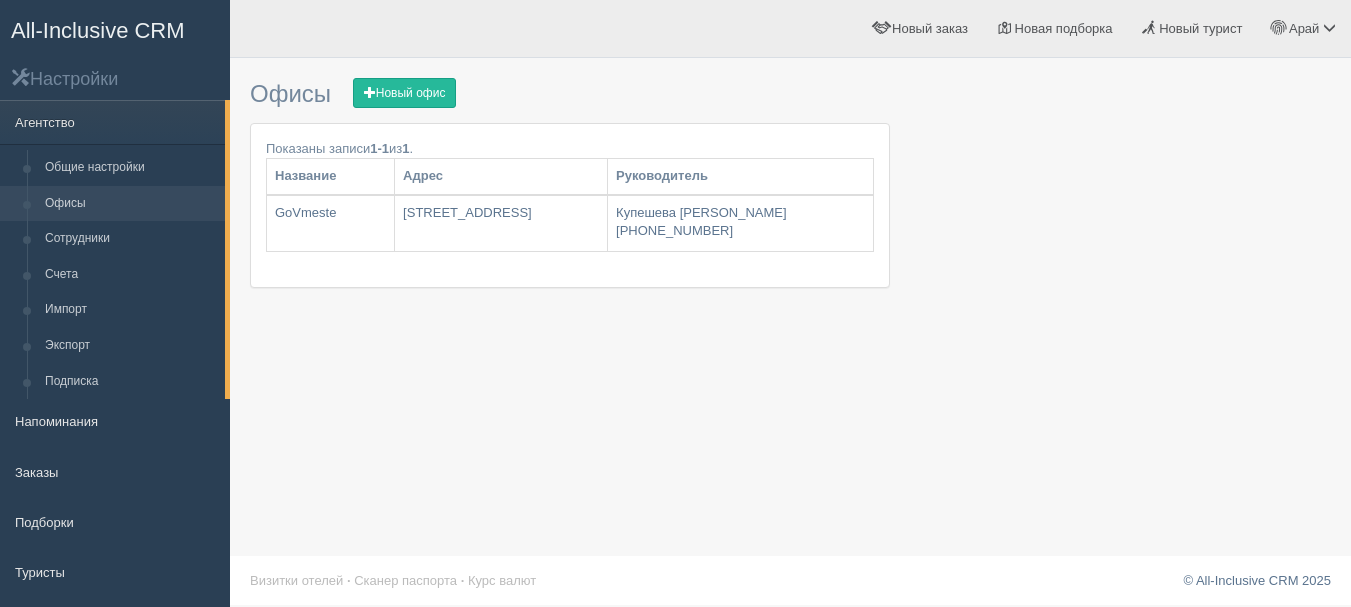 scroll, scrollTop: 0, scrollLeft: 0, axis: both 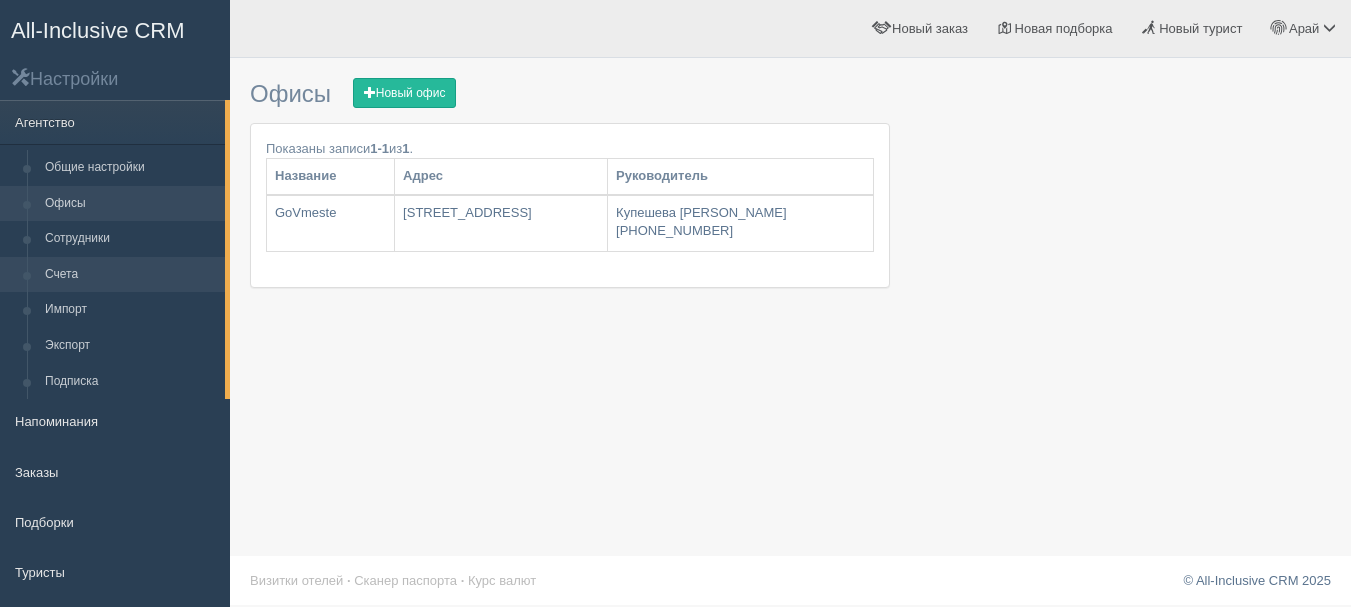 click on "Счета" at bounding box center [130, 275] 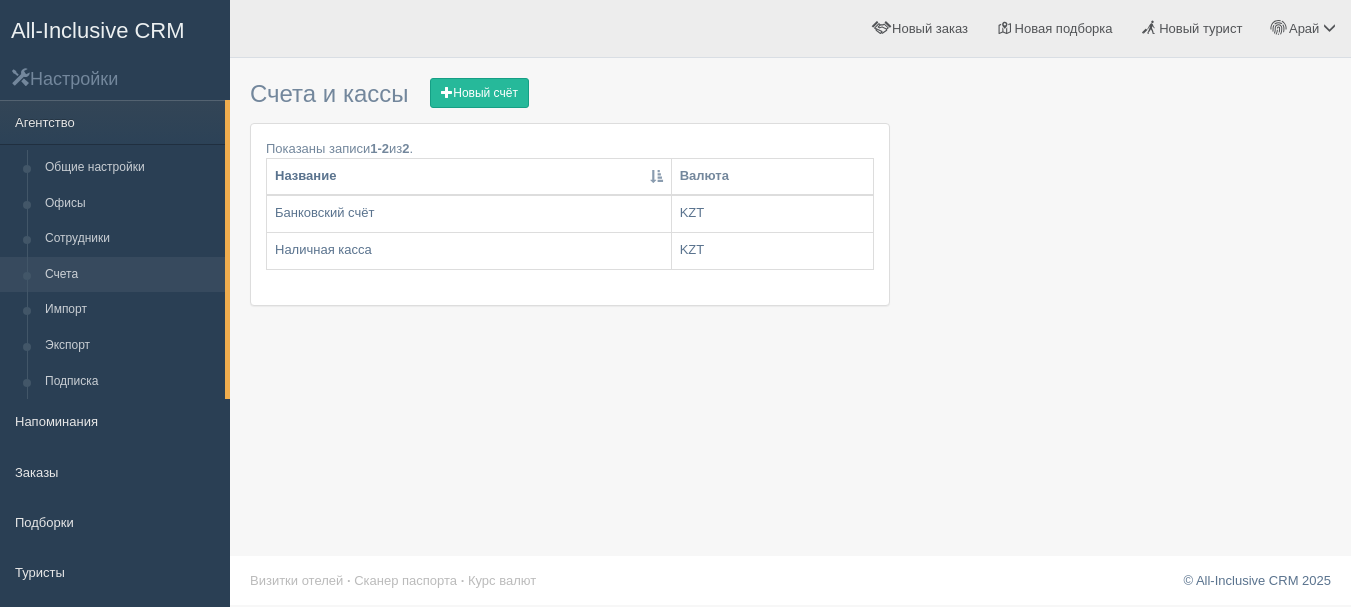 scroll, scrollTop: 0, scrollLeft: 0, axis: both 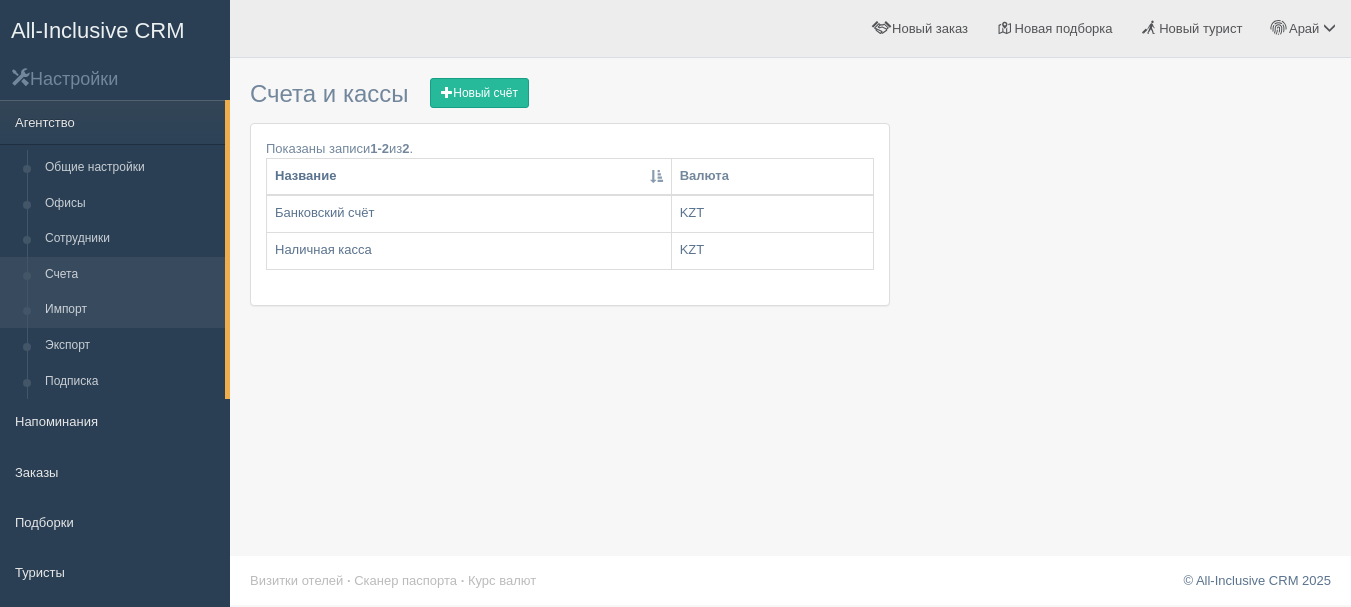 click on "Импорт" at bounding box center (130, 310) 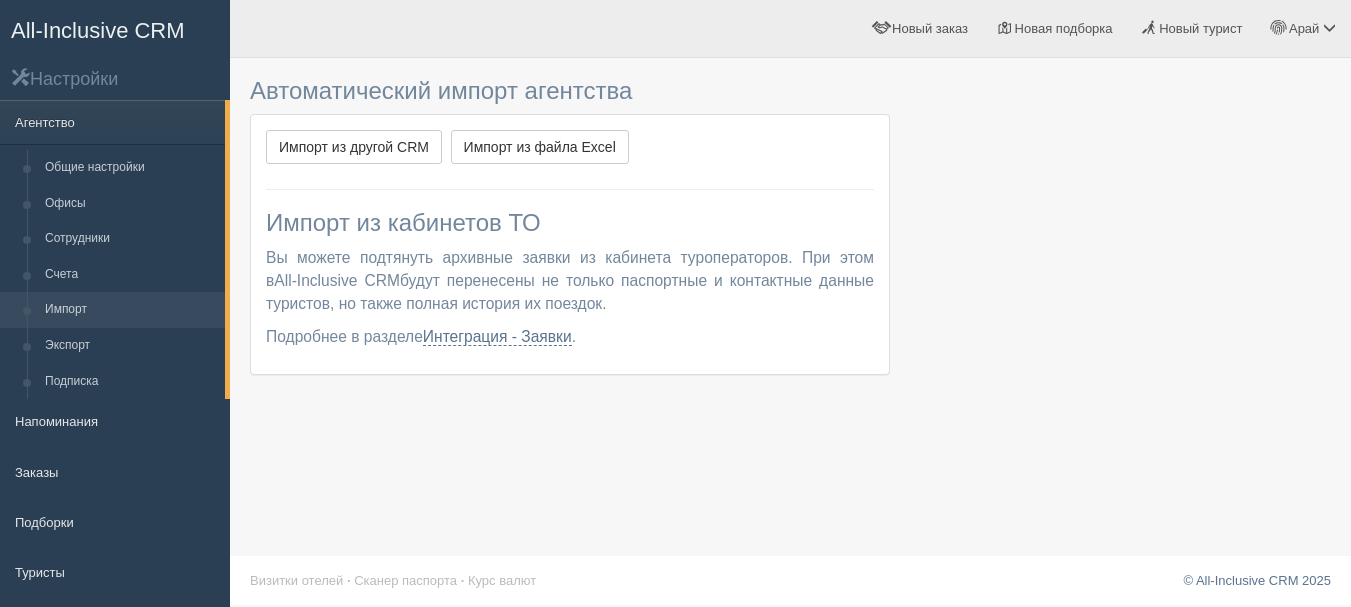 scroll, scrollTop: 0, scrollLeft: 0, axis: both 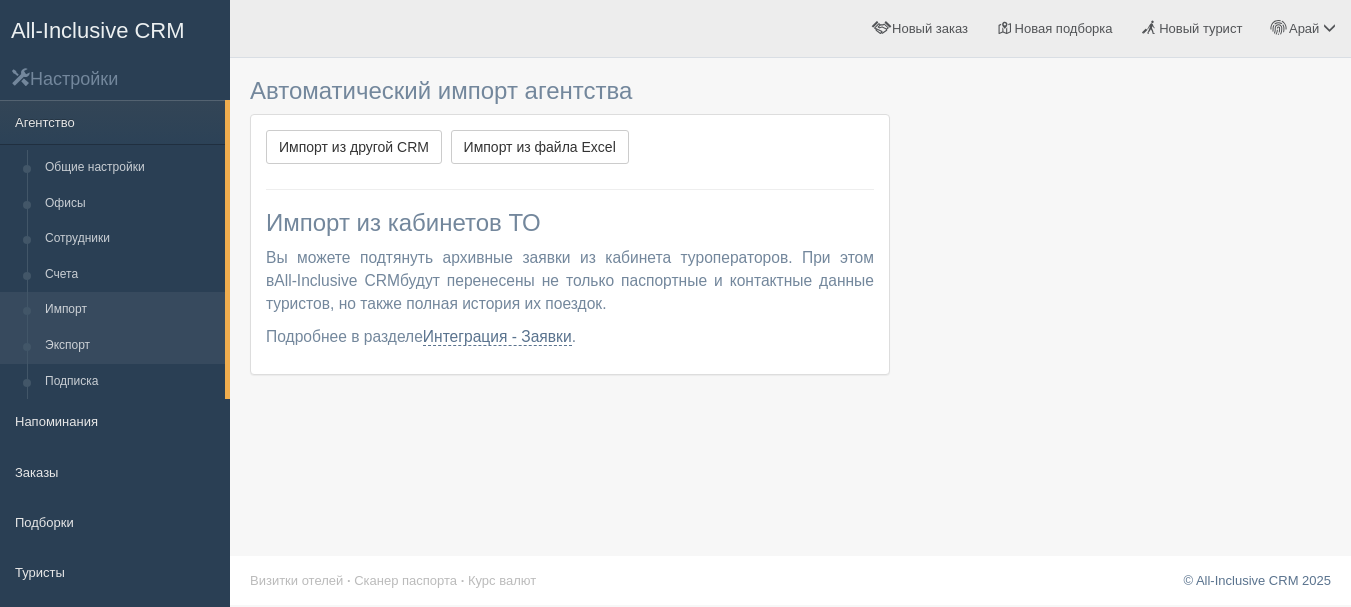 click on "Экспорт" at bounding box center (130, 346) 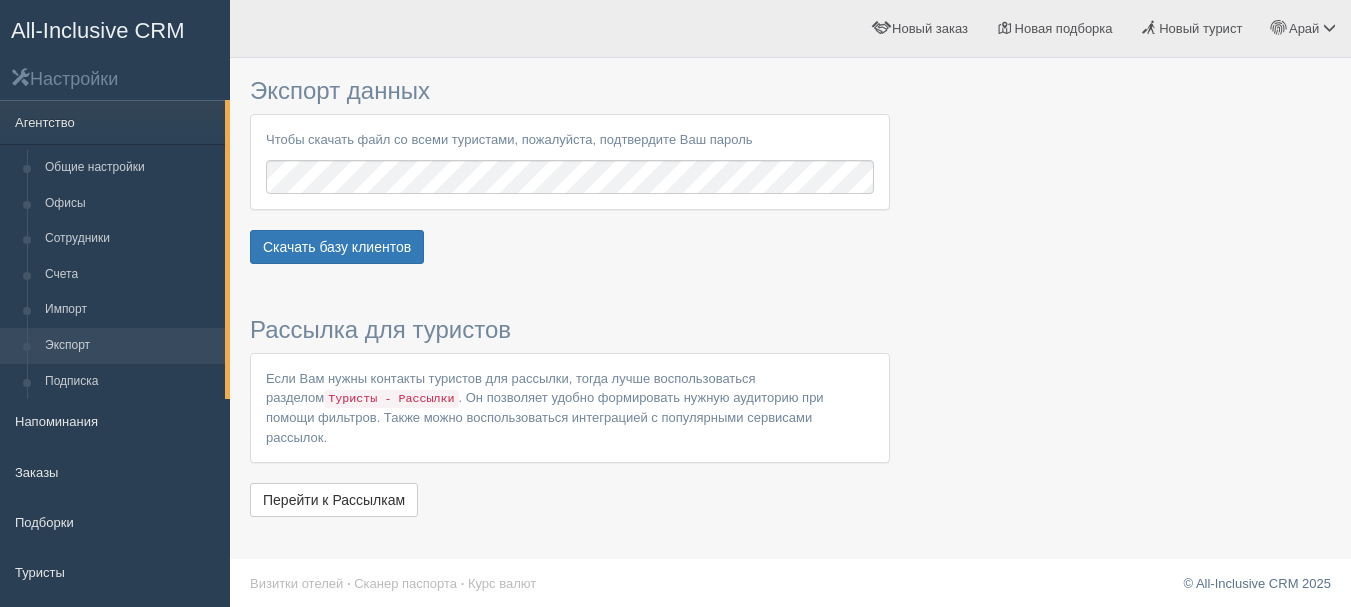 scroll, scrollTop: 0, scrollLeft: 0, axis: both 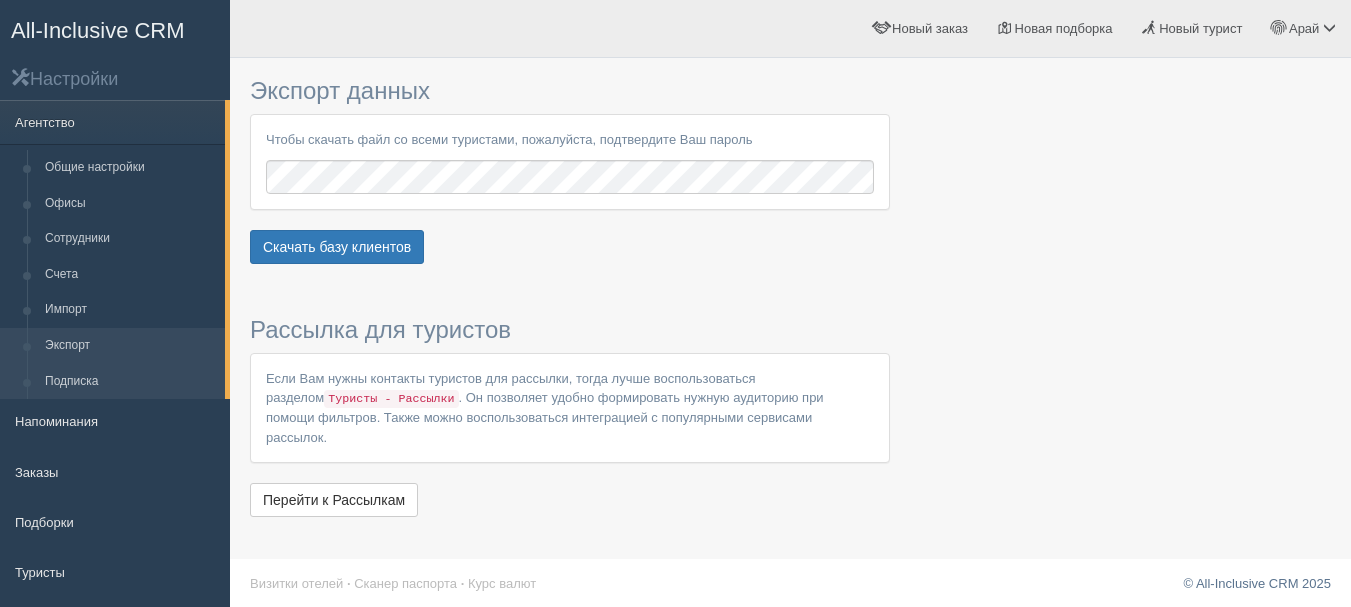 click on "Подписка" at bounding box center (130, 382) 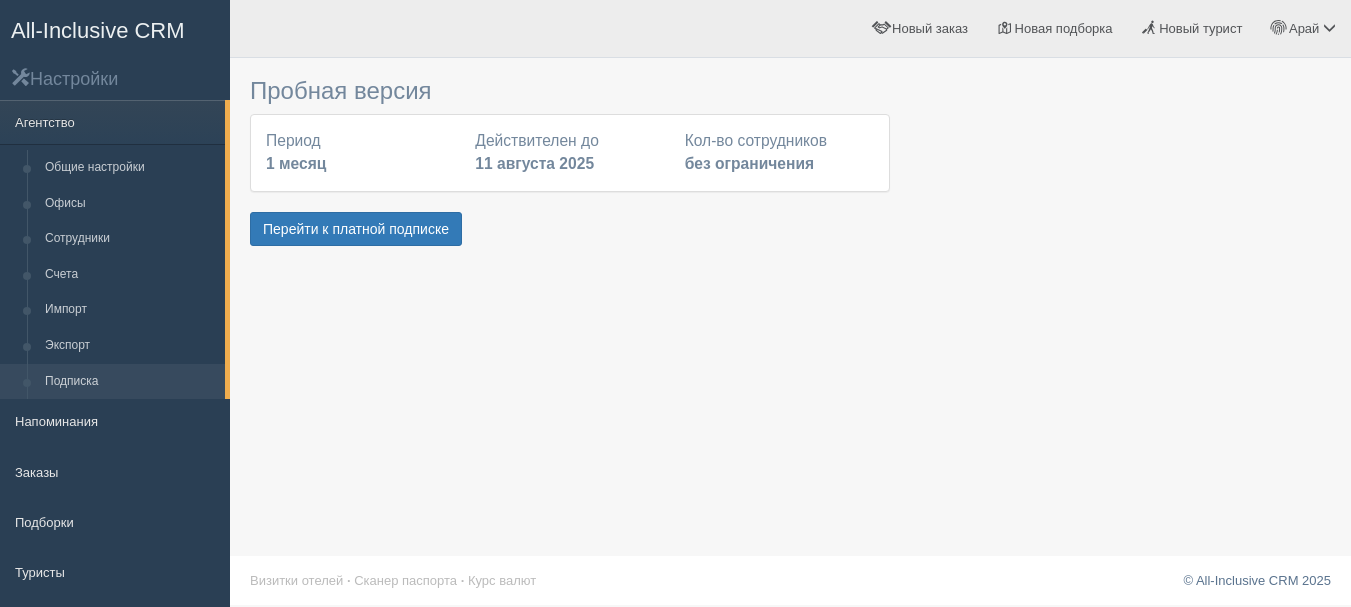 scroll, scrollTop: 0, scrollLeft: 0, axis: both 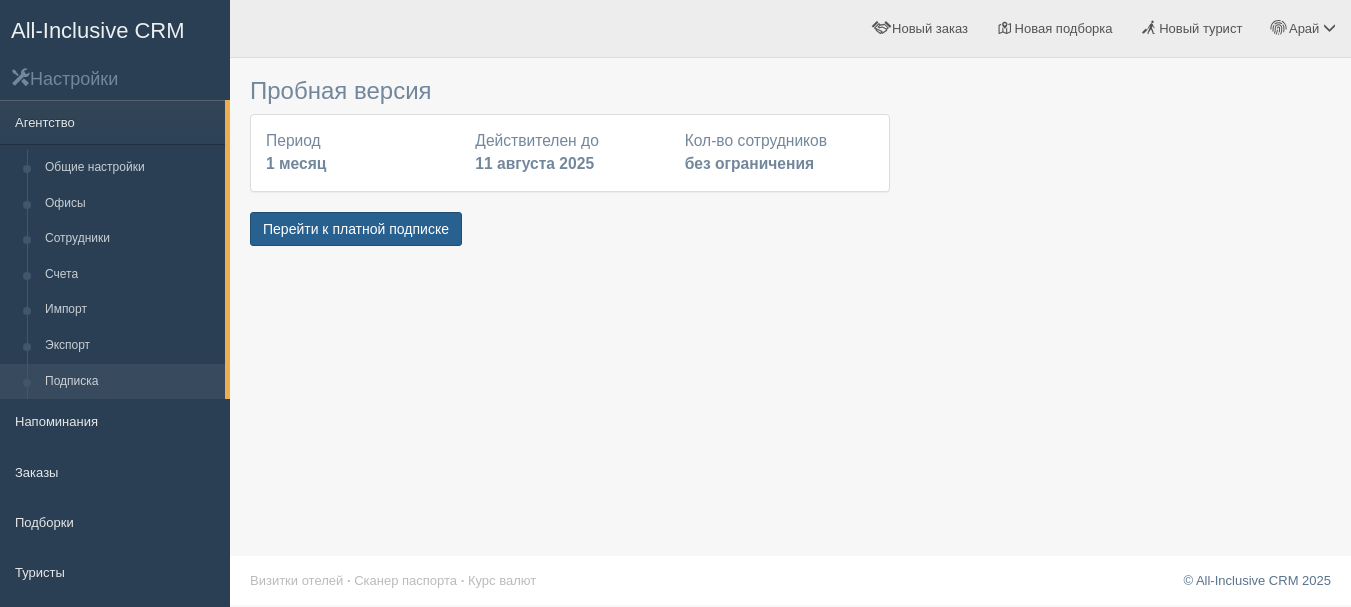 click on "Перейти к платной подписке" at bounding box center (356, 229) 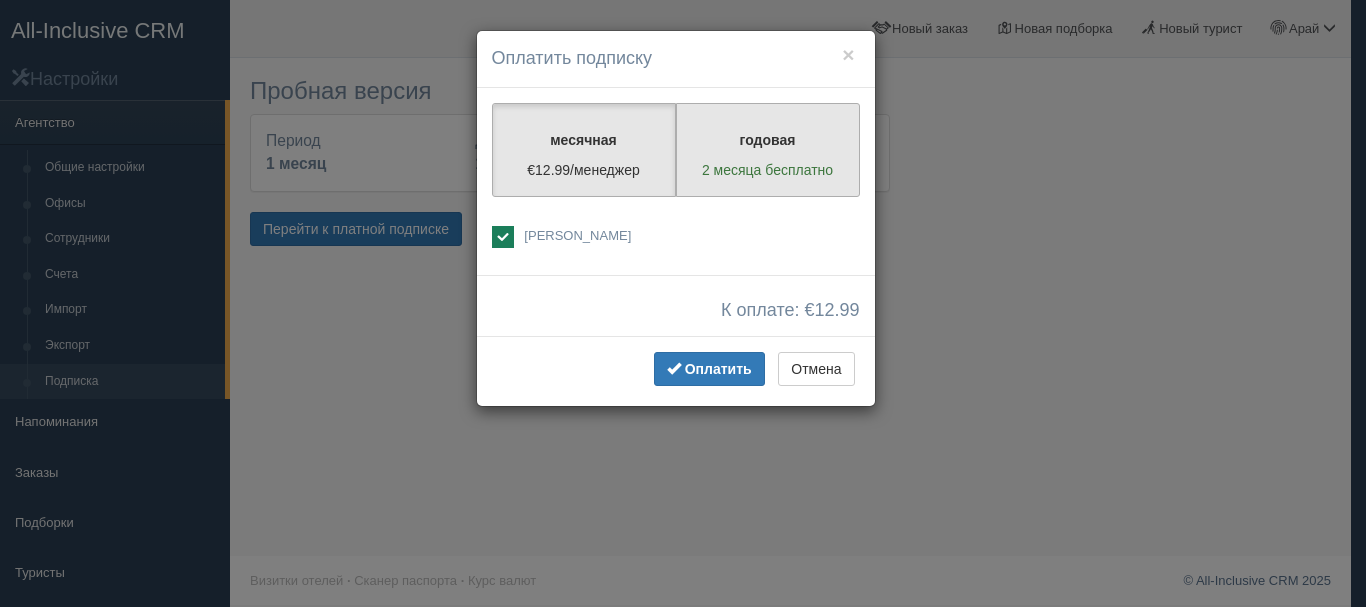 click on "годовая
2 месяца бесплатно" at bounding box center [768, 150] 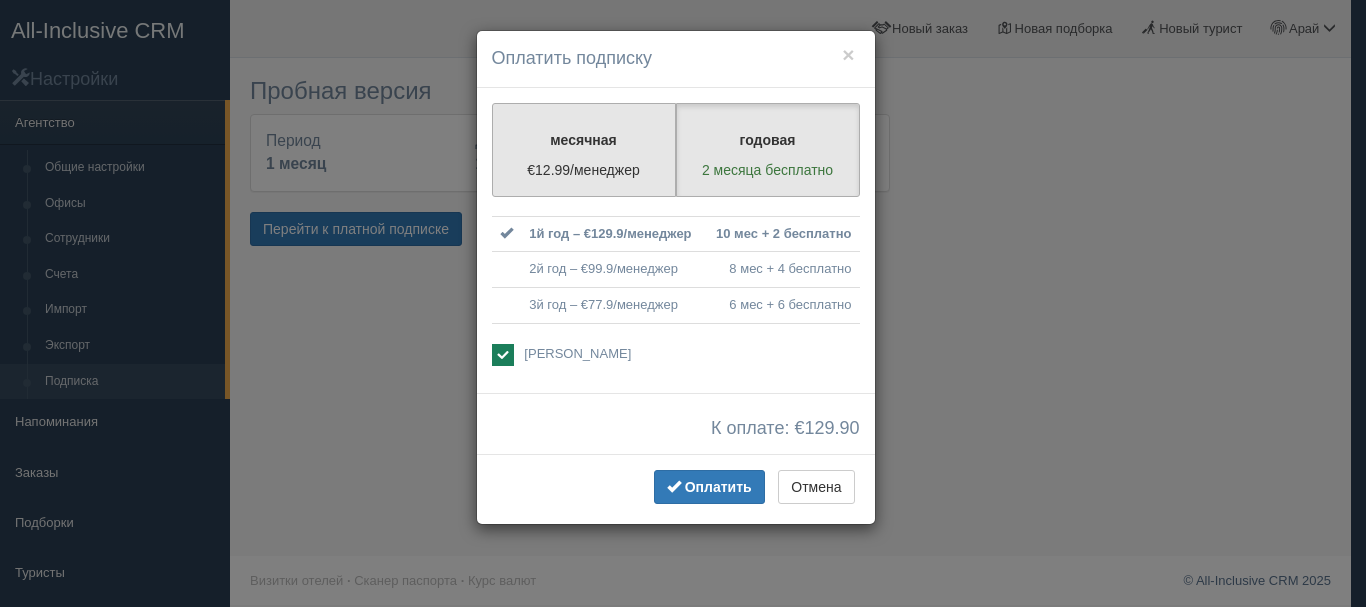click on "месячная
€12.99/менеджер" at bounding box center (584, 150) 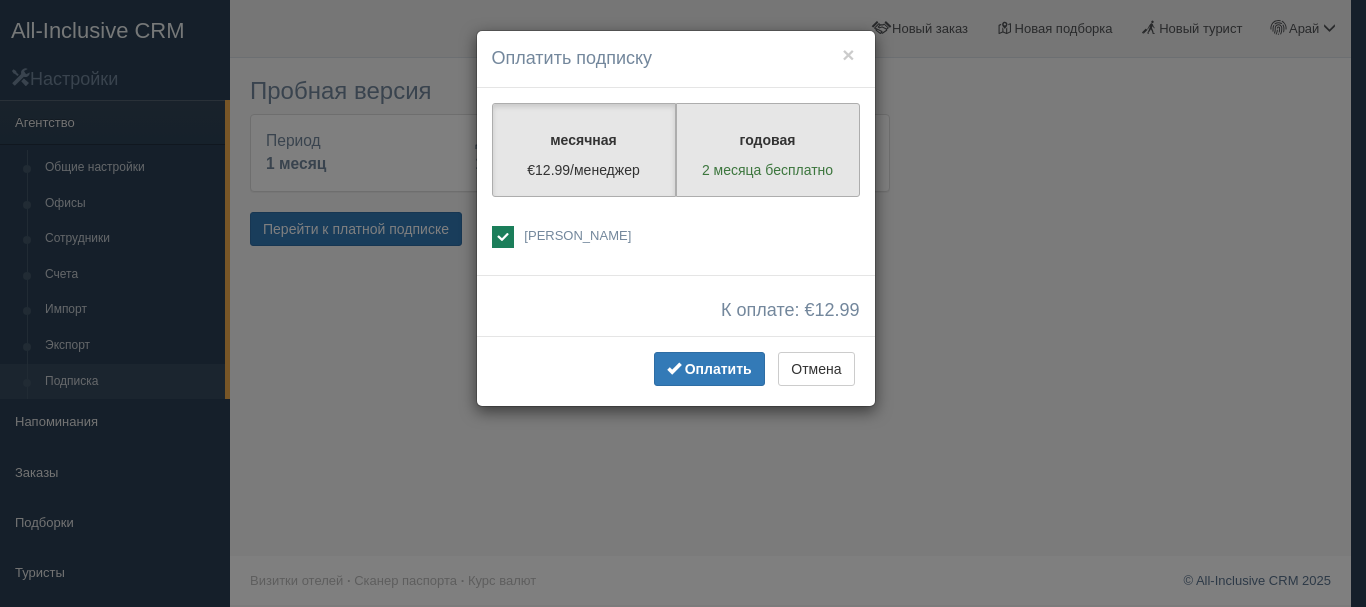 click on "2 месяца бесплатно" at bounding box center (768, 170) 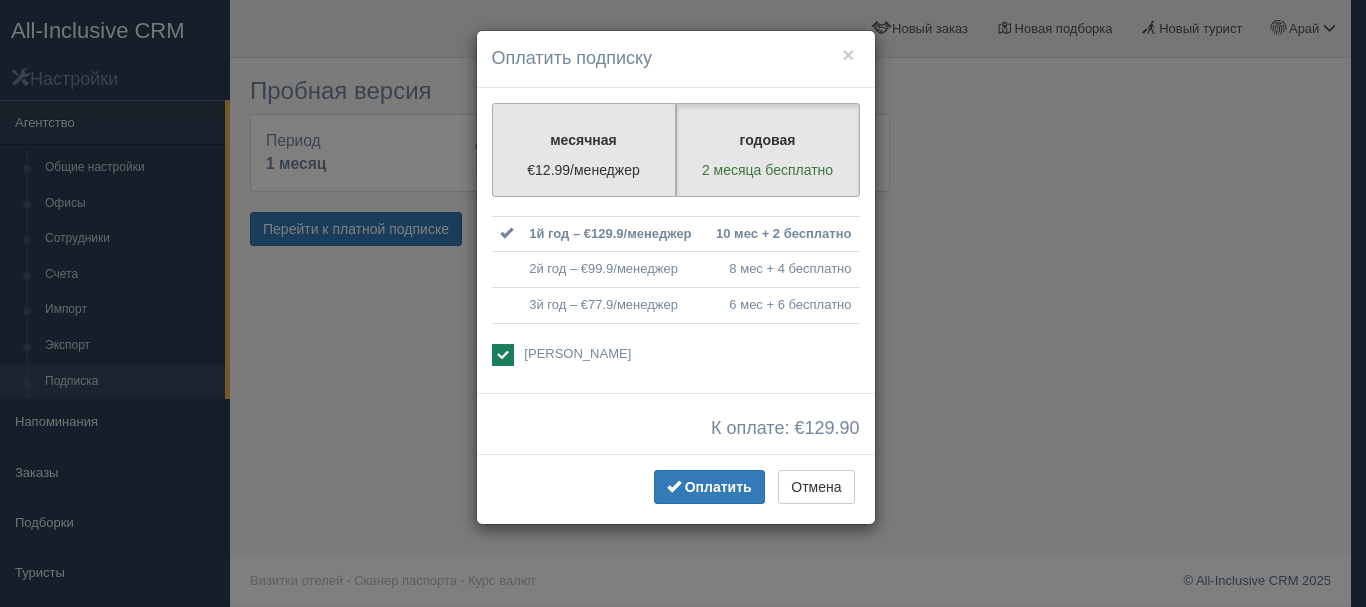 click on "месячная
€12.99/менеджер" at bounding box center [584, 150] 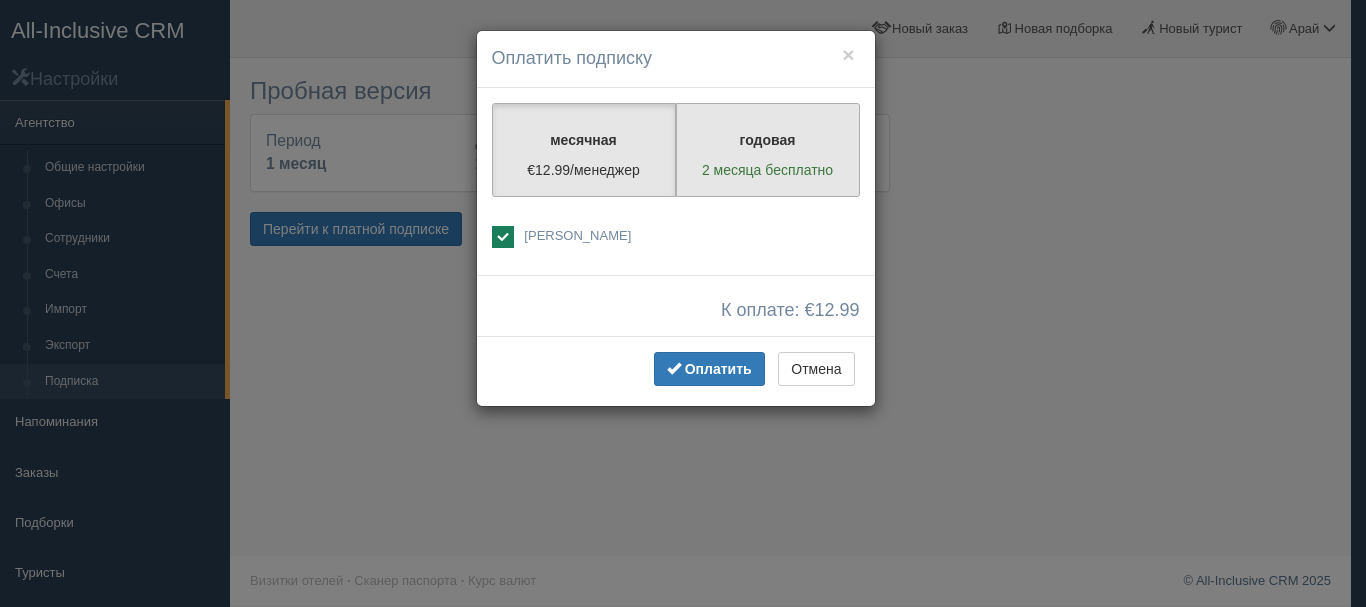 click on "годовая
2 месяца бесплатно" at bounding box center (768, 150) 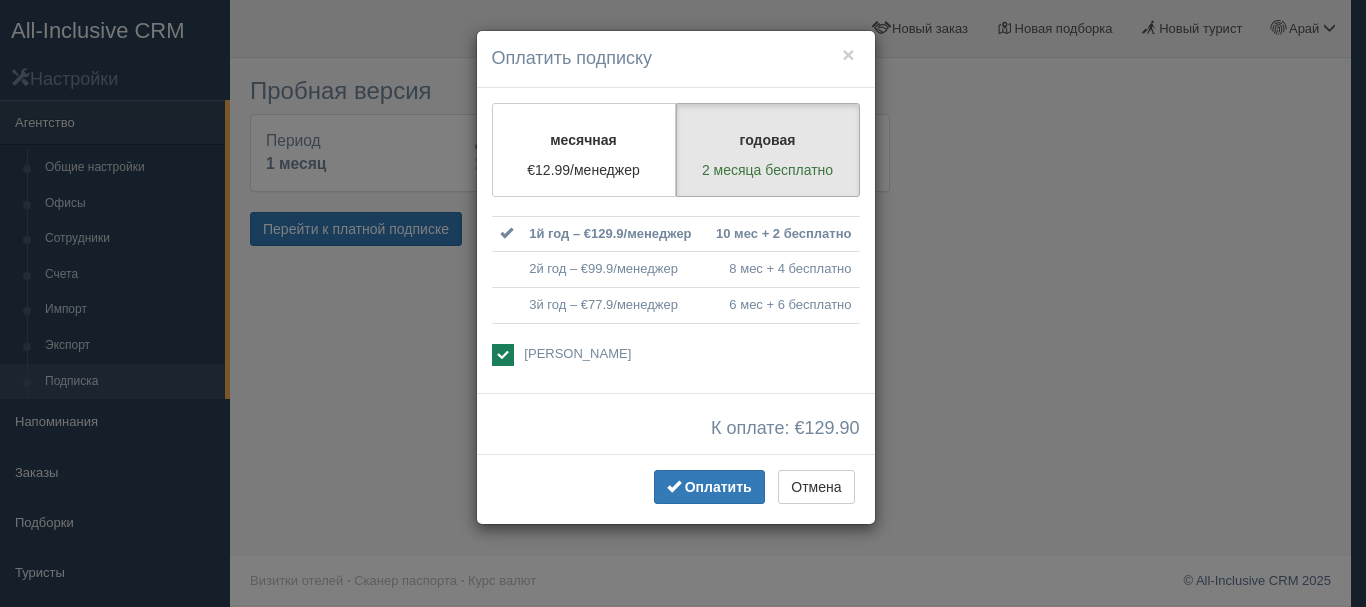 click on "2й год        –
€99.9/менеджер" at bounding box center (612, 270) 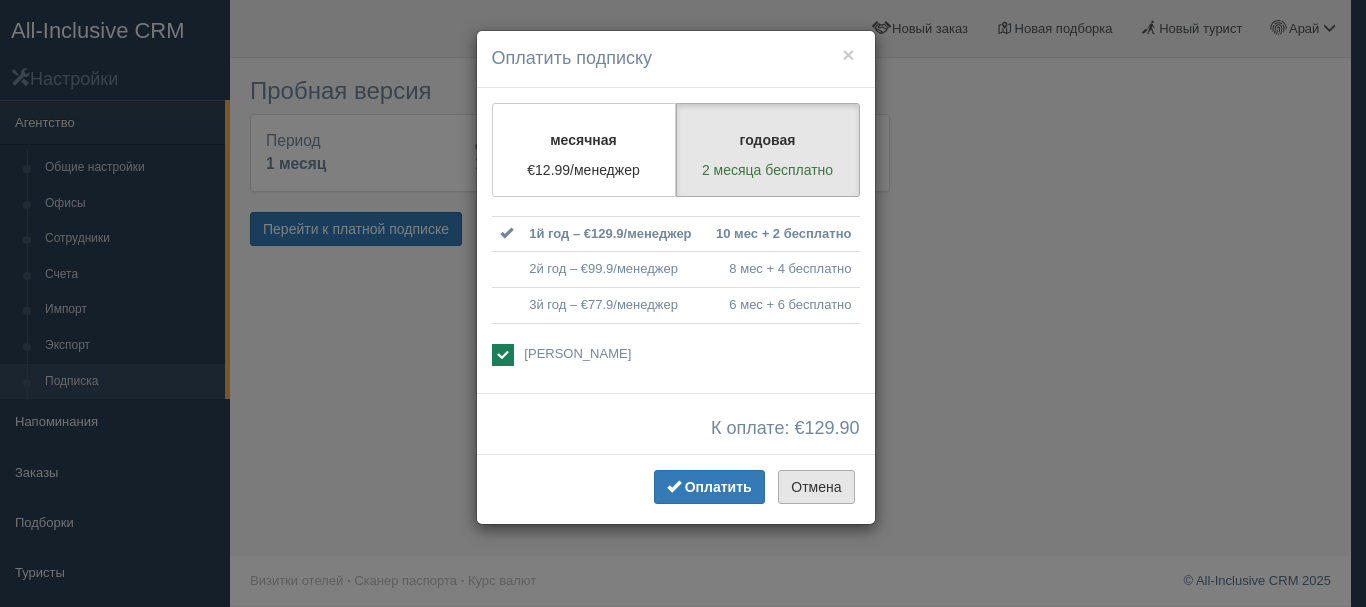 click on "Отмена" at bounding box center (816, 487) 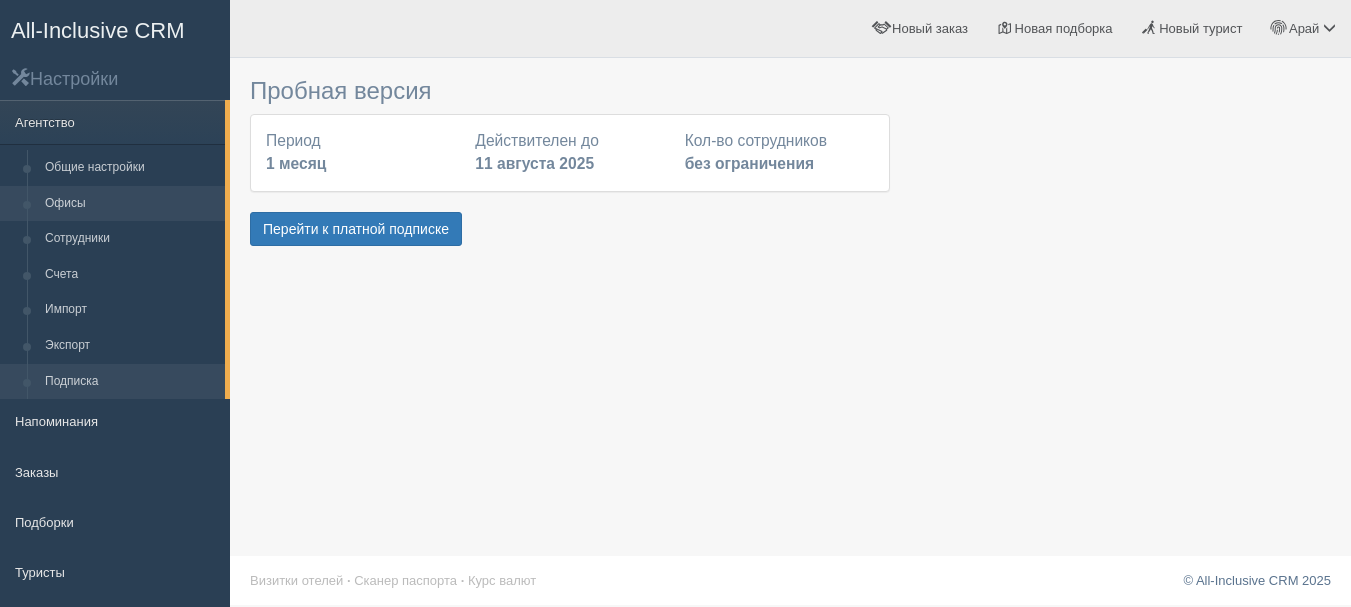 click on "Офисы" at bounding box center (130, 204) 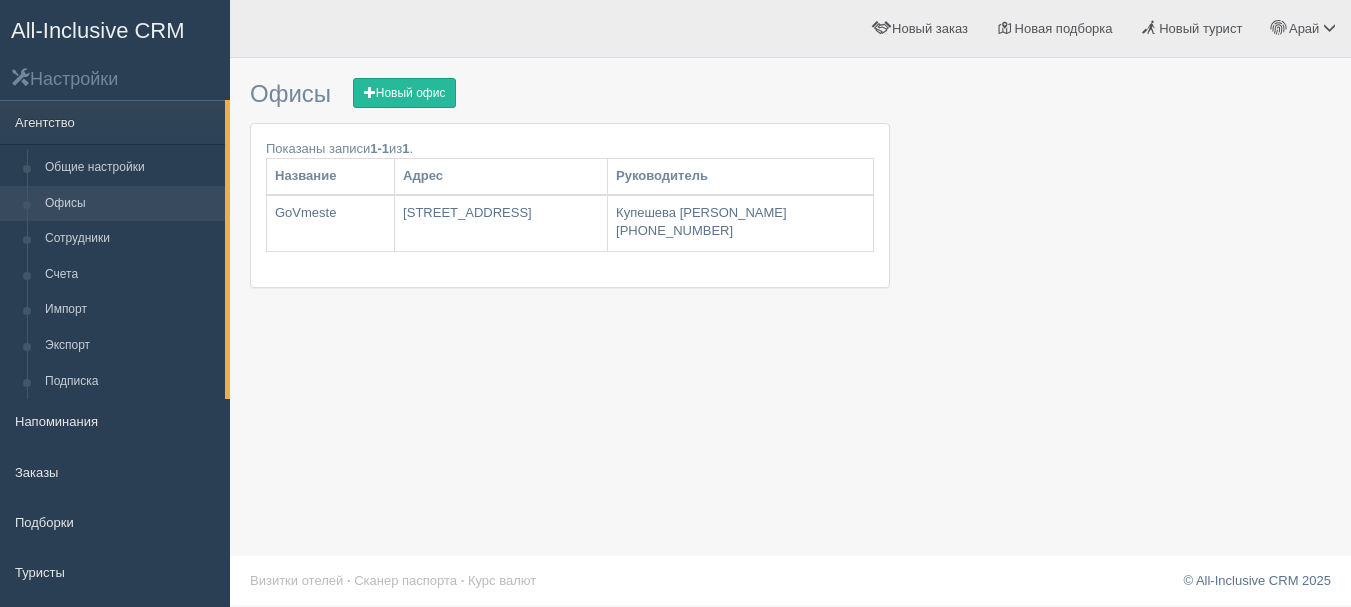 scroll, scrollTop: 0, scrollLeft: 0, axis: both 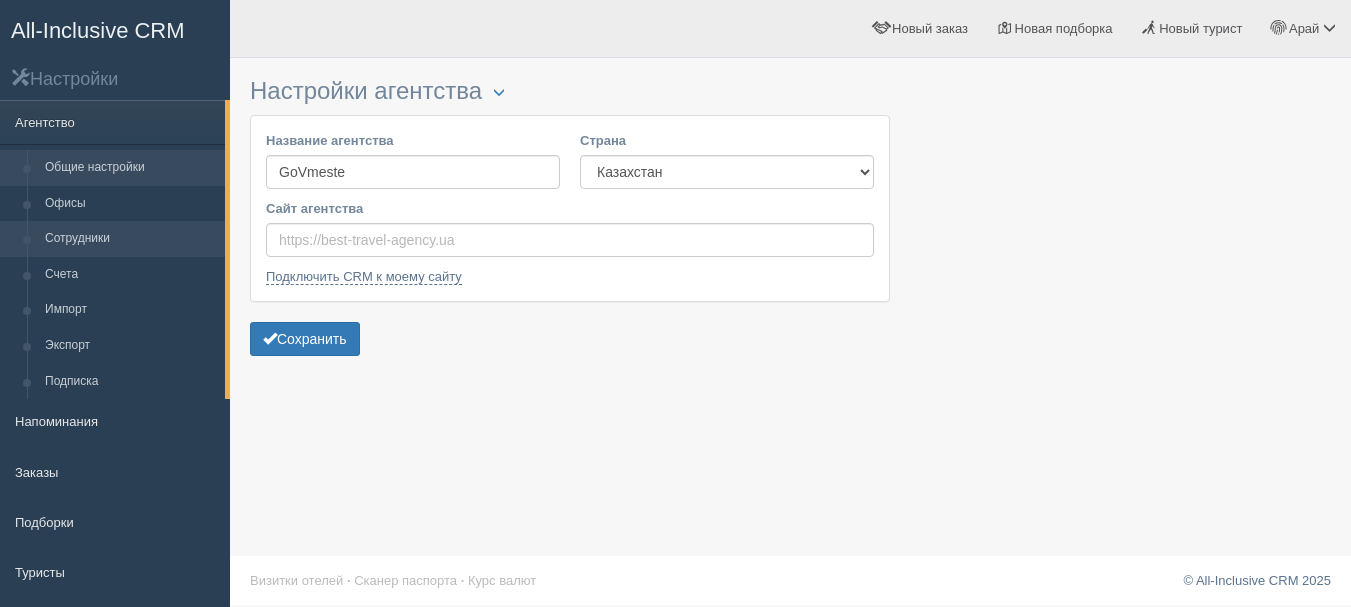 click on "Сотрудники" at bounding box center [130, 239] 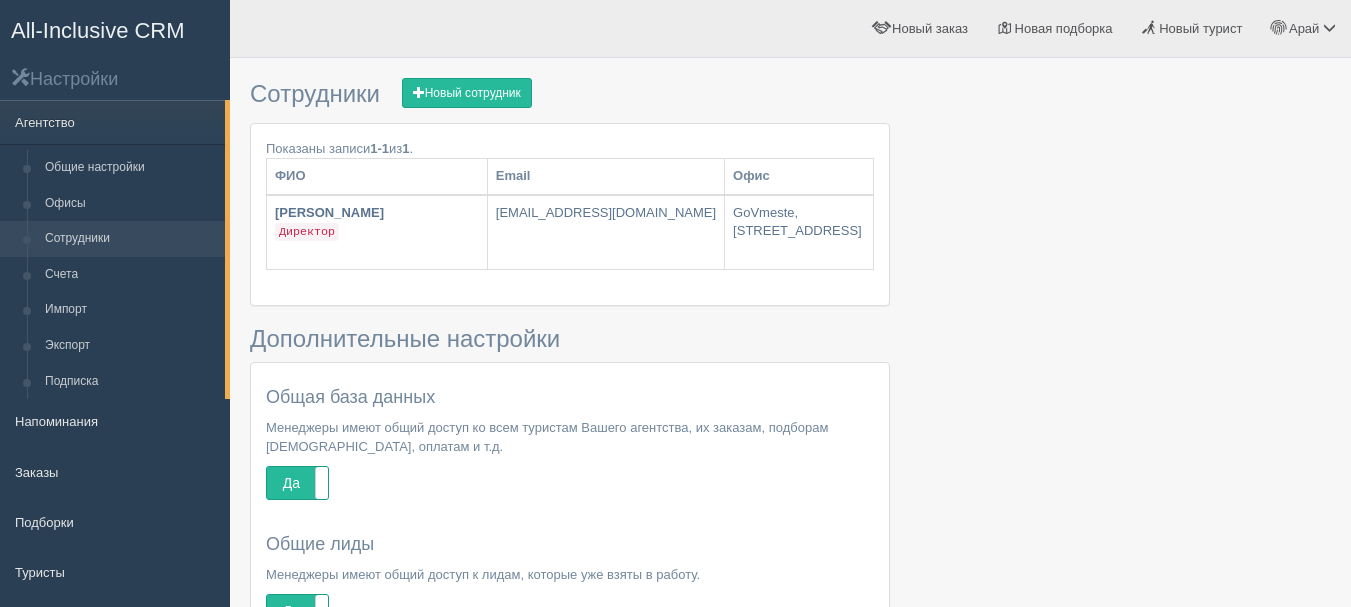 scroll, scrollTop: 0, scrollLeft: 0, axis: both 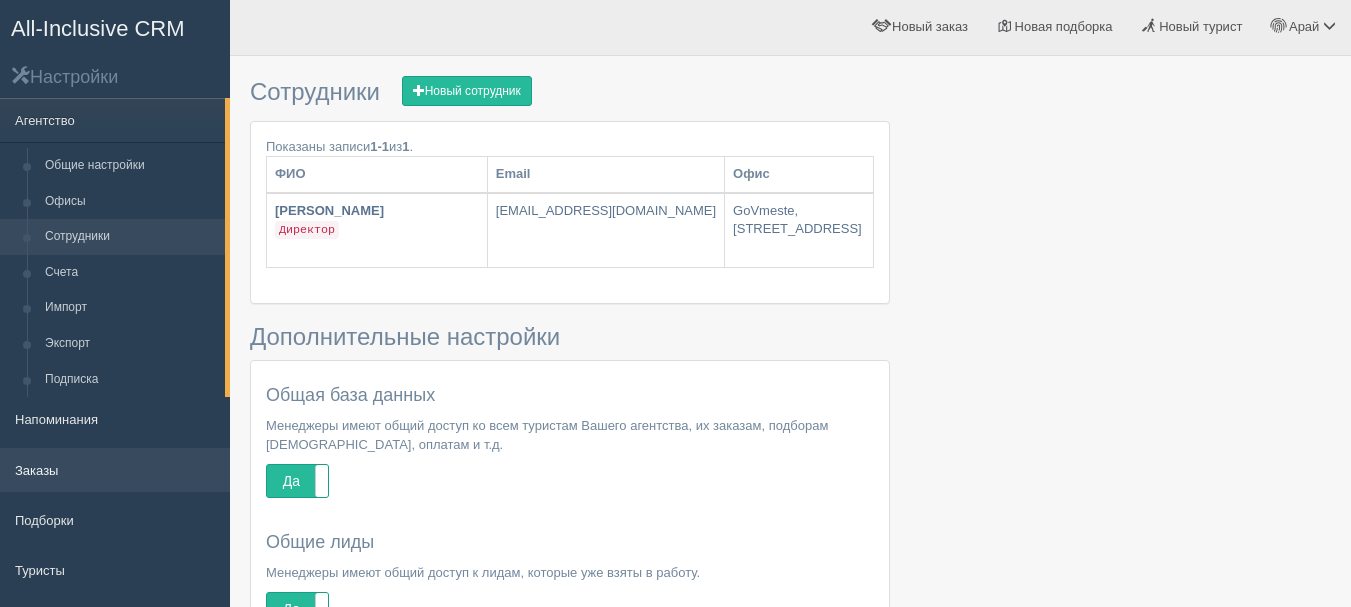 click on "Заказы" at bounding box center (115, 470) 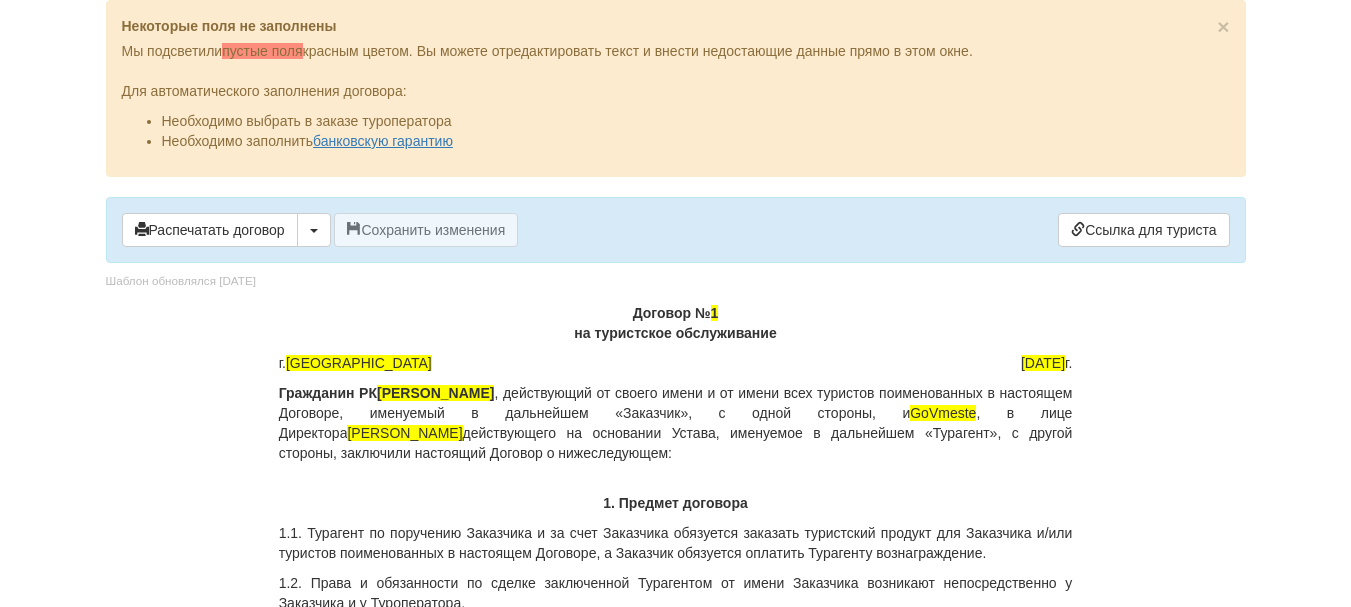 scroll, scrollTop: 0, scrollLeft: 0, axis: both 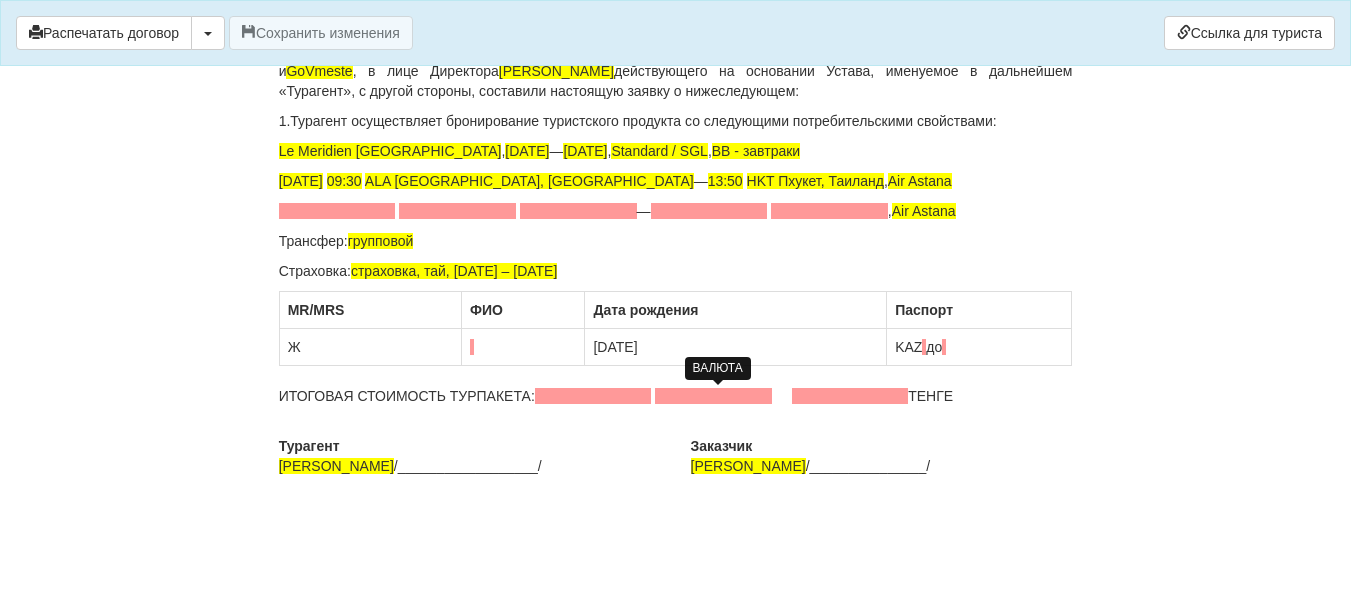 click at bounding box center [713, 396] 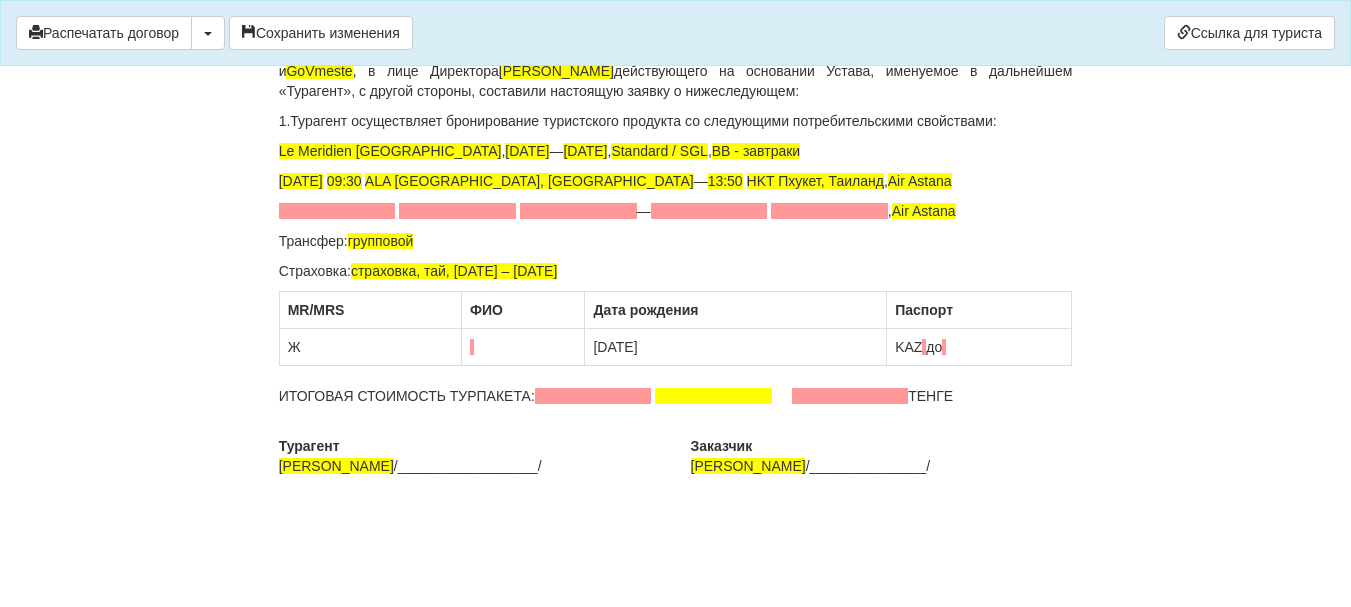 click on "×
Некоторые поля не заполнены
Мы подсветили  пустые поля  красным цветом.                Вы можете отредактировать текст и внести недостающие данные прямо в этом окне.
Для автоматического заполнения договора:
Необходимо выбрать в заказе туроператора
Необходимо заполнить  банковскую гарантию
Распечатать договор
Скачать PDF
1" at bounding box center (676, -1958) 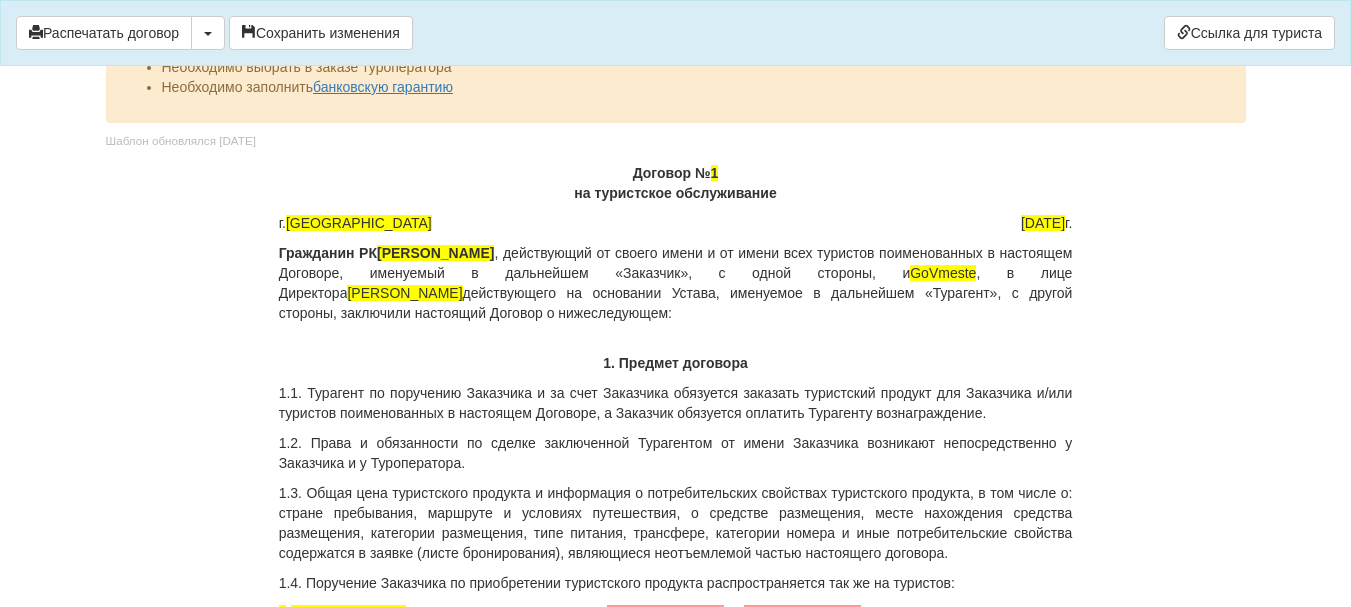 scroll, scrollTop: 0, scrollLeft: 0, axis: both 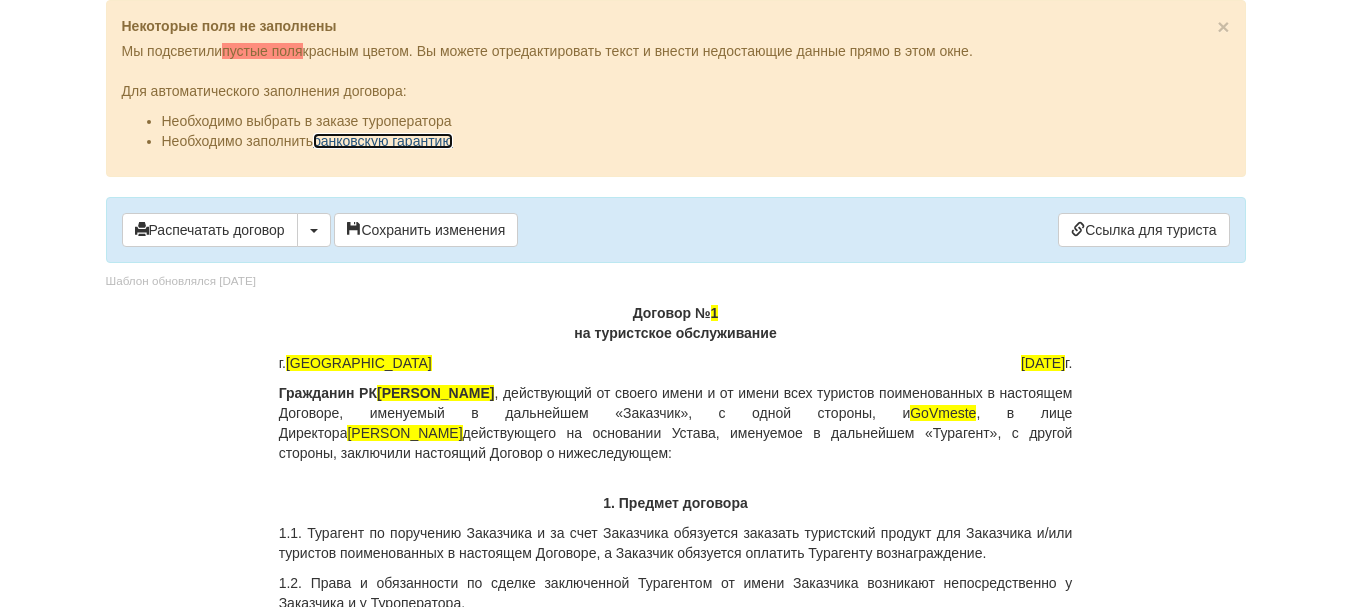 click on "банковскую гарантию" at bounding box center (383, 141) 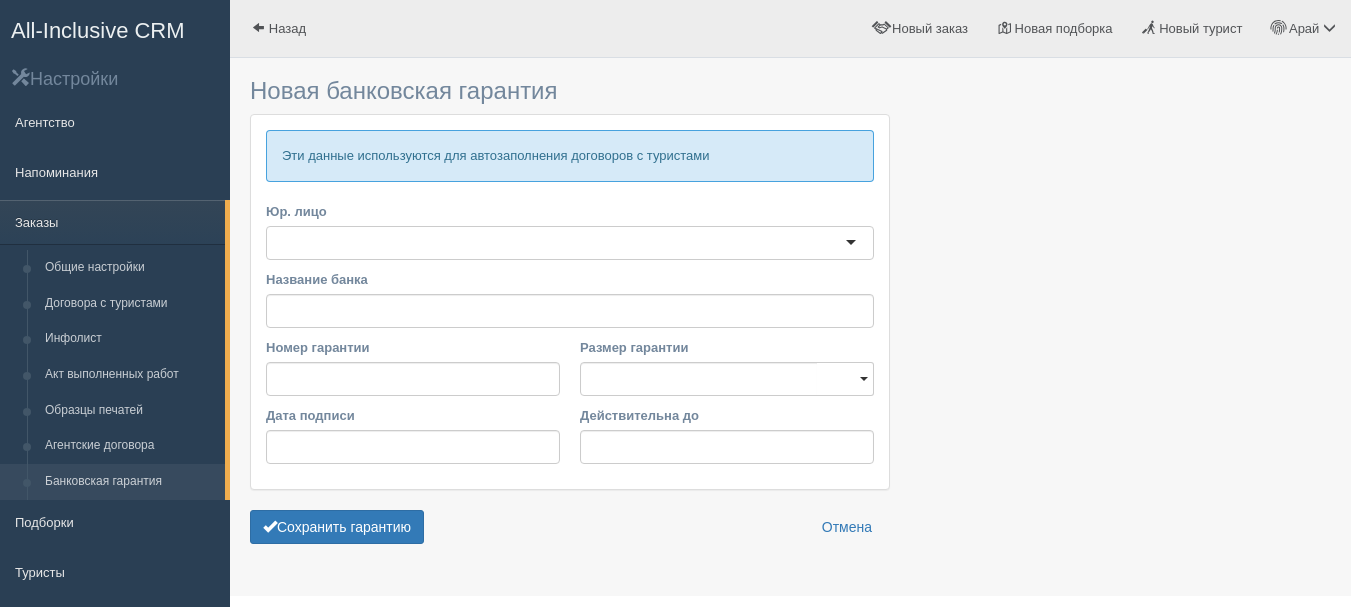 scroll, scrollTop: 0, scrollLeft: 0, axis: both 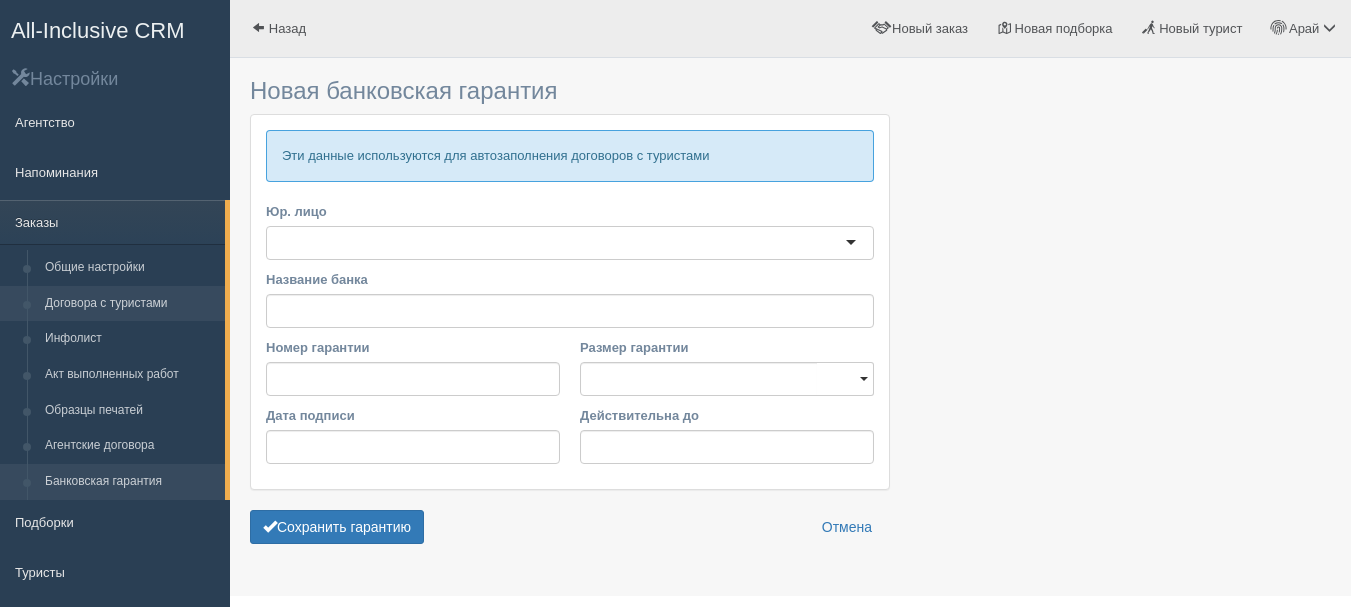 click on "Договора с туристами" at bounding box center (130, 304) 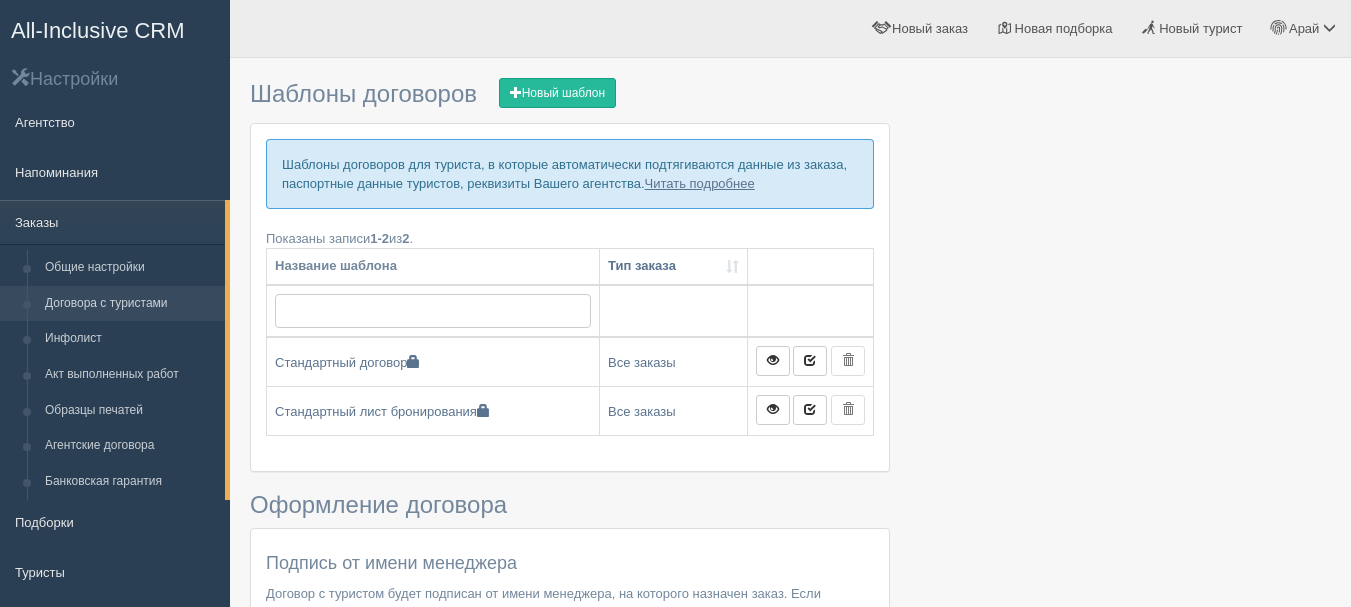 scroll, scrollTop: 0, scrollLeft: 0, axis: both 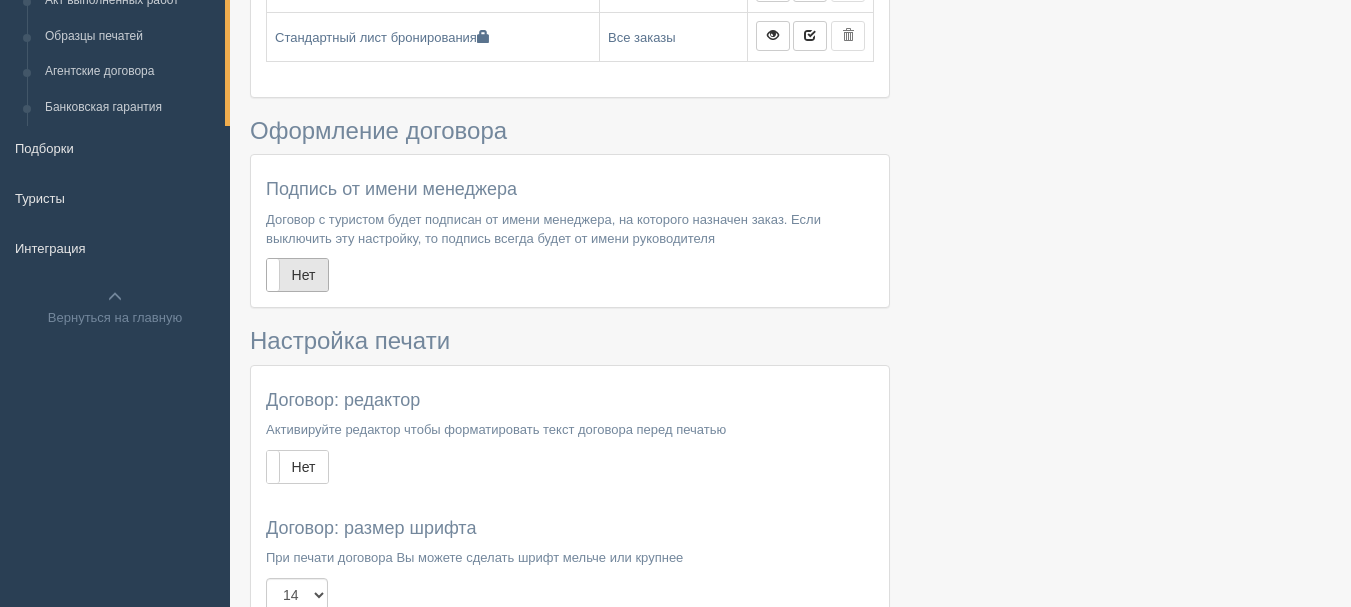 click on "Нет" at bounding box center [297, 275] 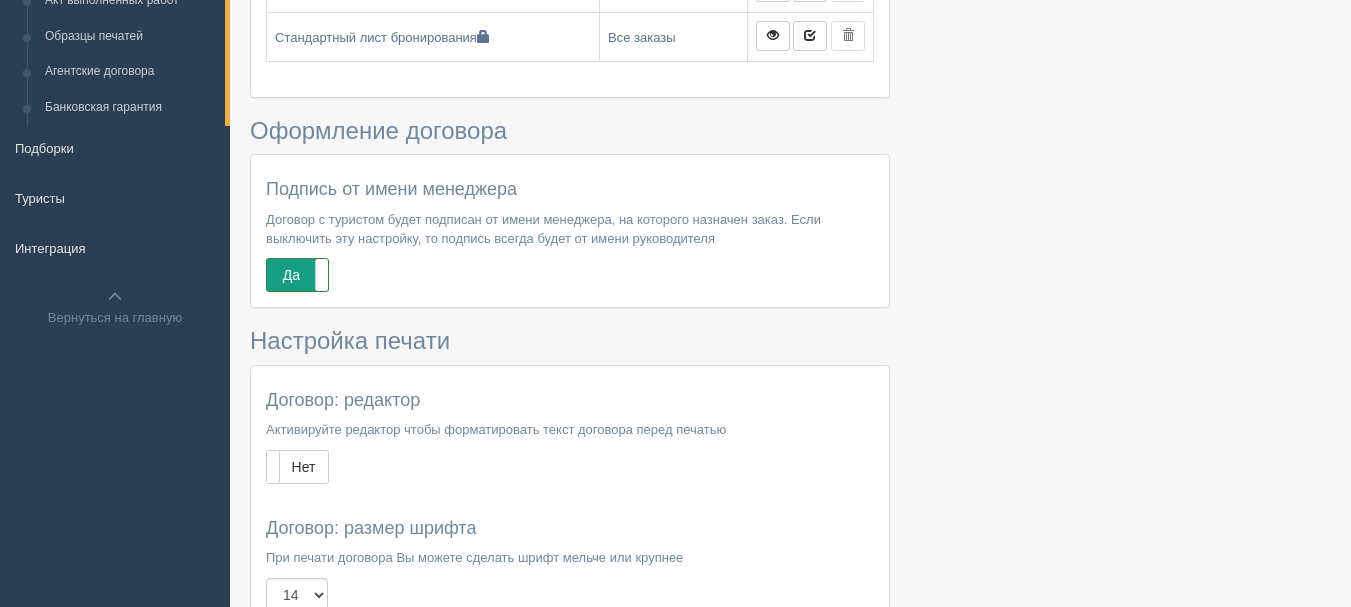 click on "Да" at bounding box center [297, 275] 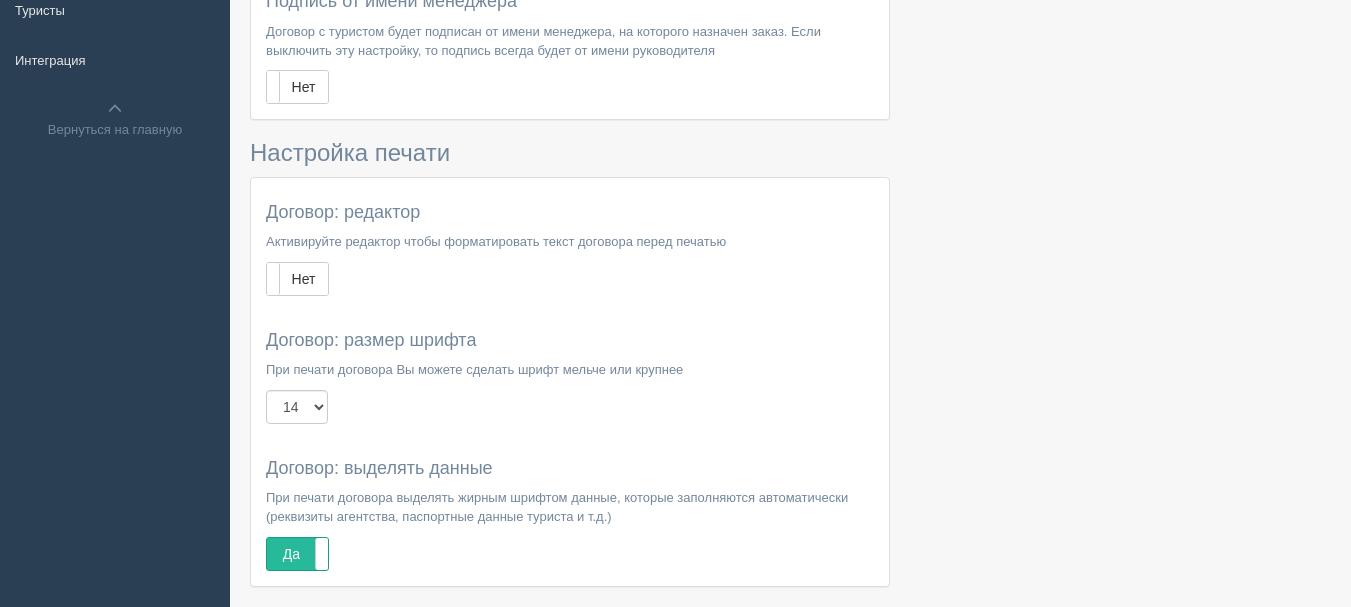 scroll, scrollTop: 566, scrollLeft: 0, axis: vertical 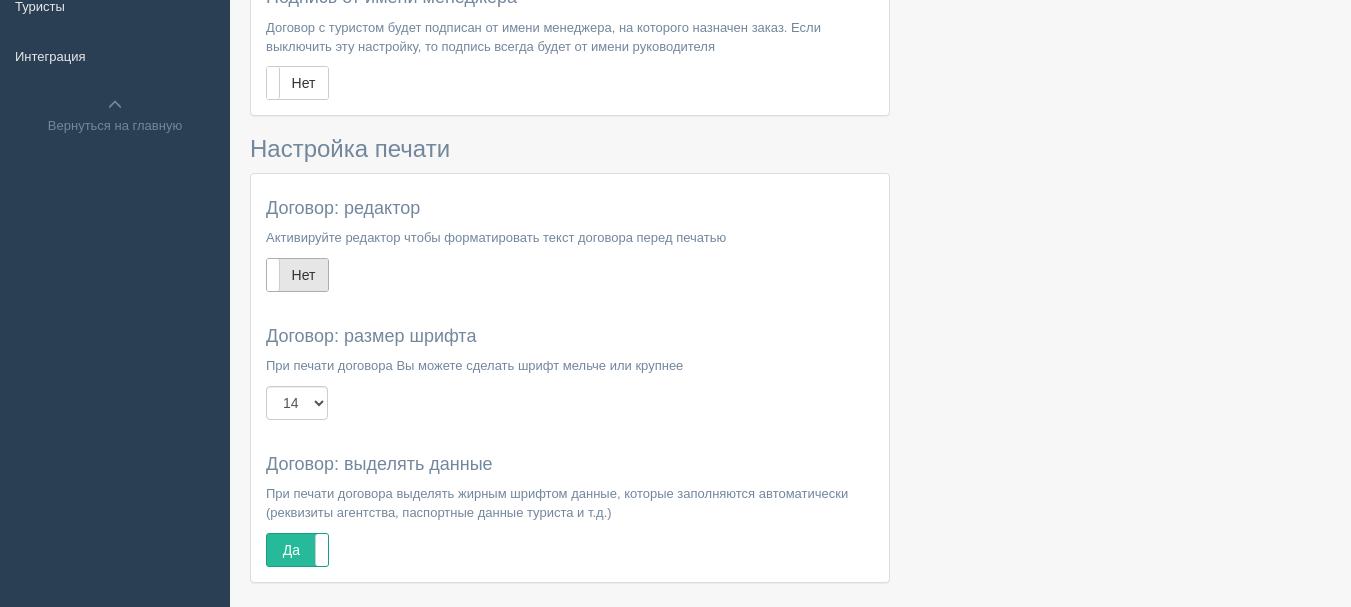 click on "Нет" at bounding box center [297, 275] 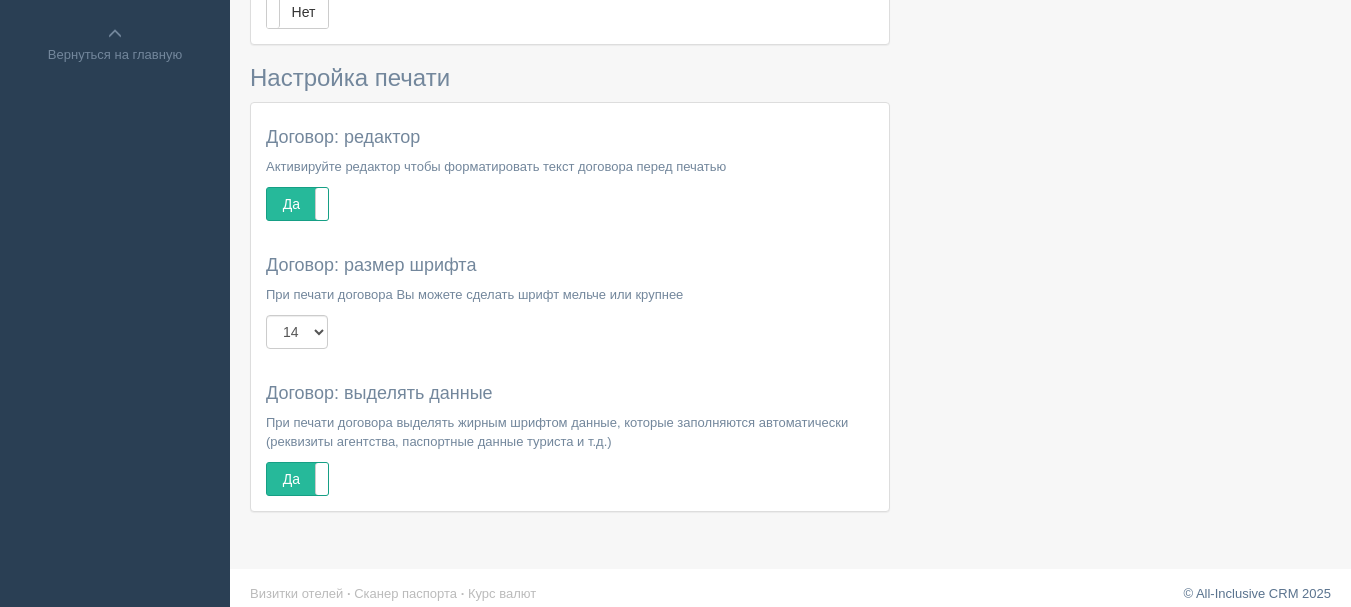 scroll, scrollTop: 652, scrollLeft: 0, axis: vertical 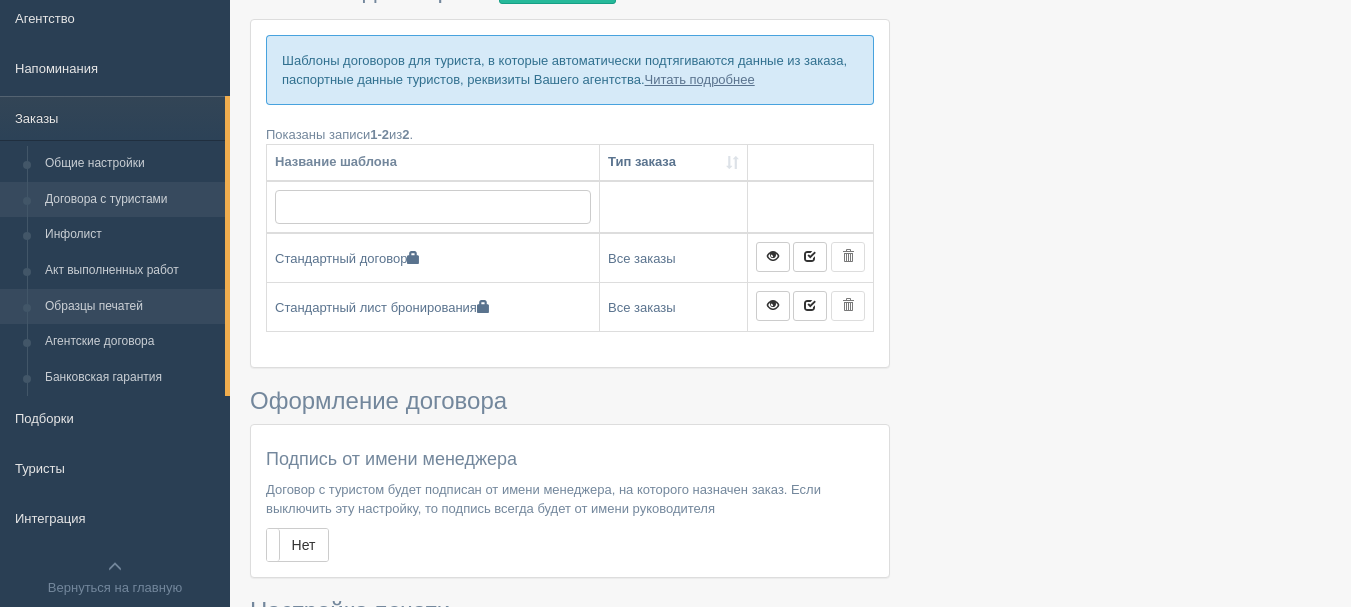 click on "Образцы печатей" at bounding box center [130, 307] 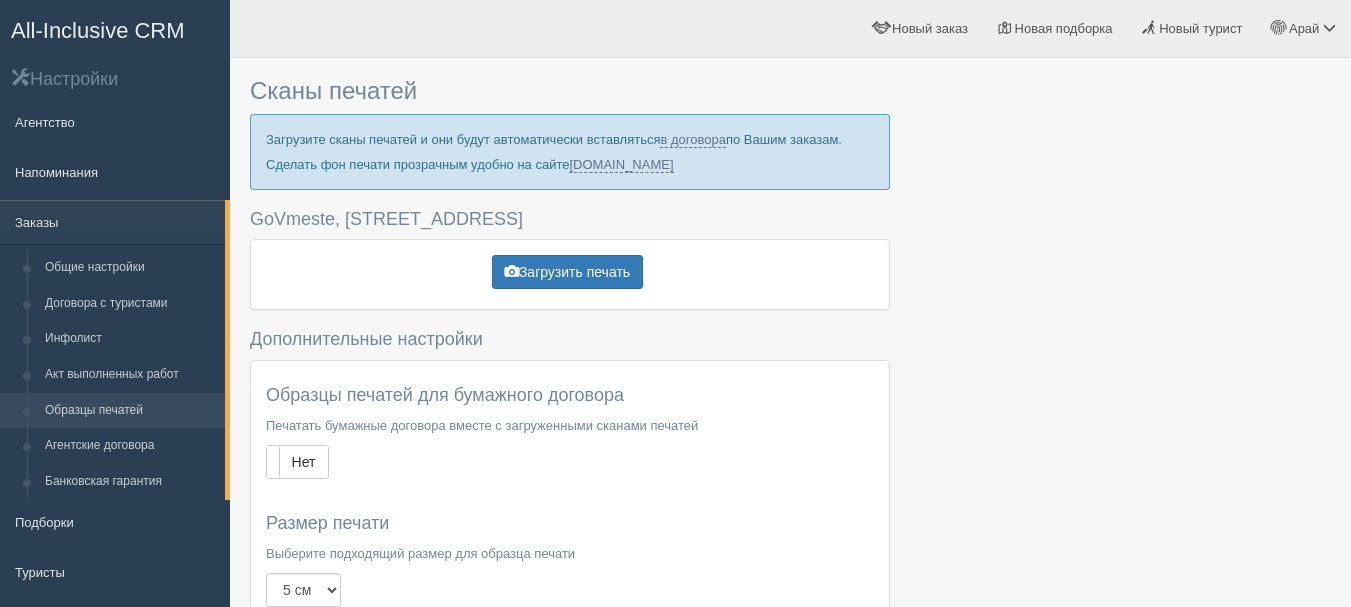 scroll, scrollTop: 0, scrollLeft: 0, axis: both 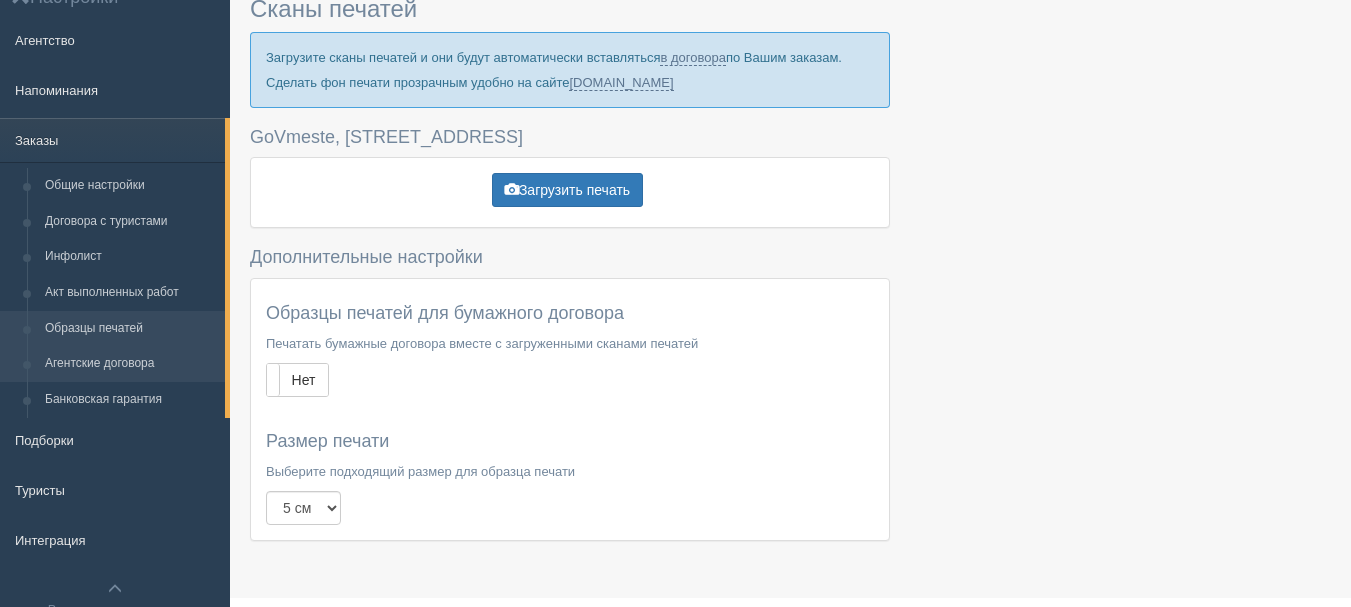 click on "Агентские договора" at bounding box center (130, 364) 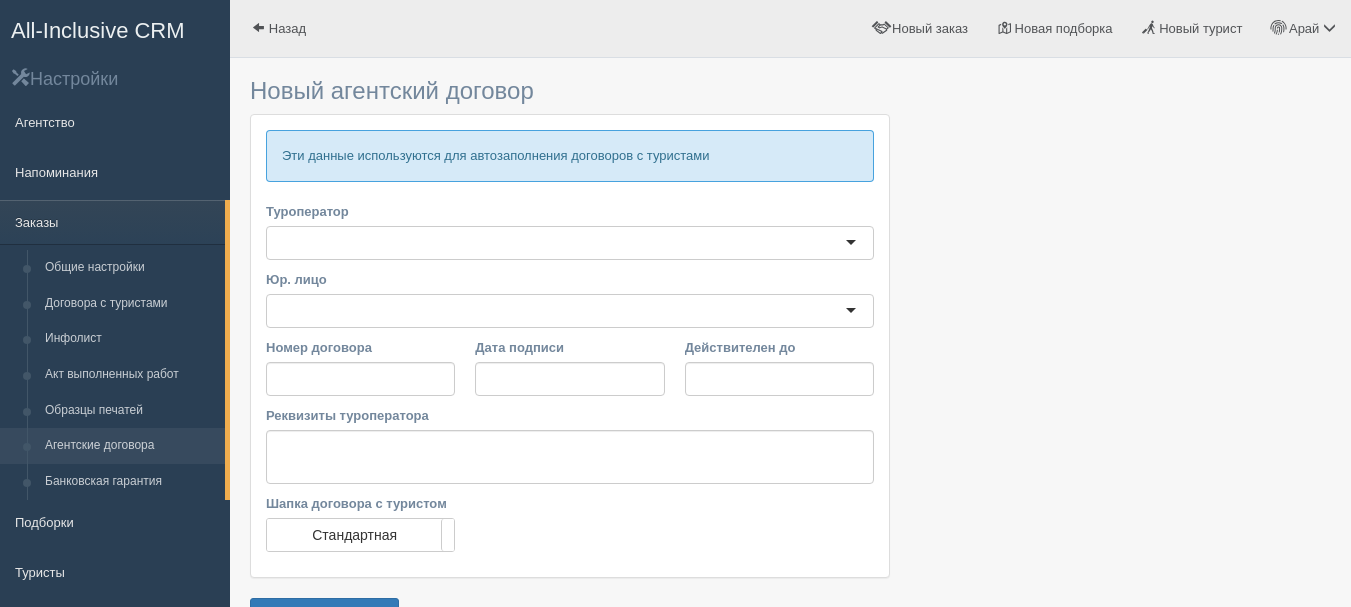 scroll, scrollTop: 0, scrollLeft: 0, axis: both 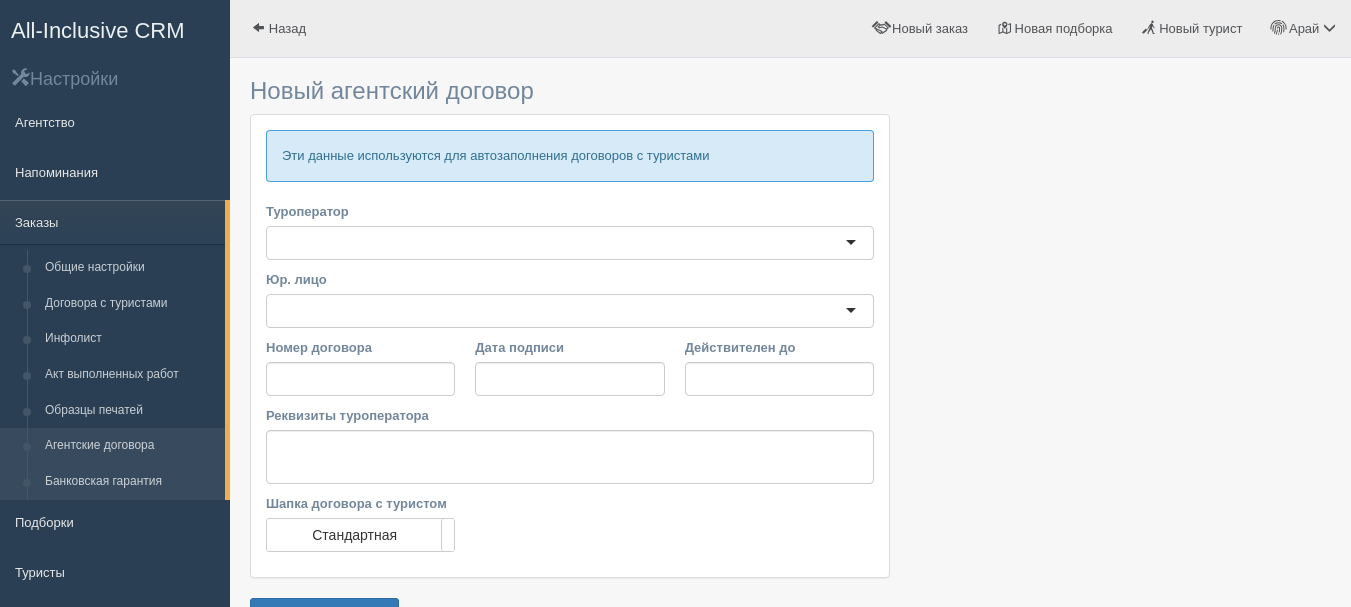 click on "Банковская гарантия" at bounding box center (130, 482) 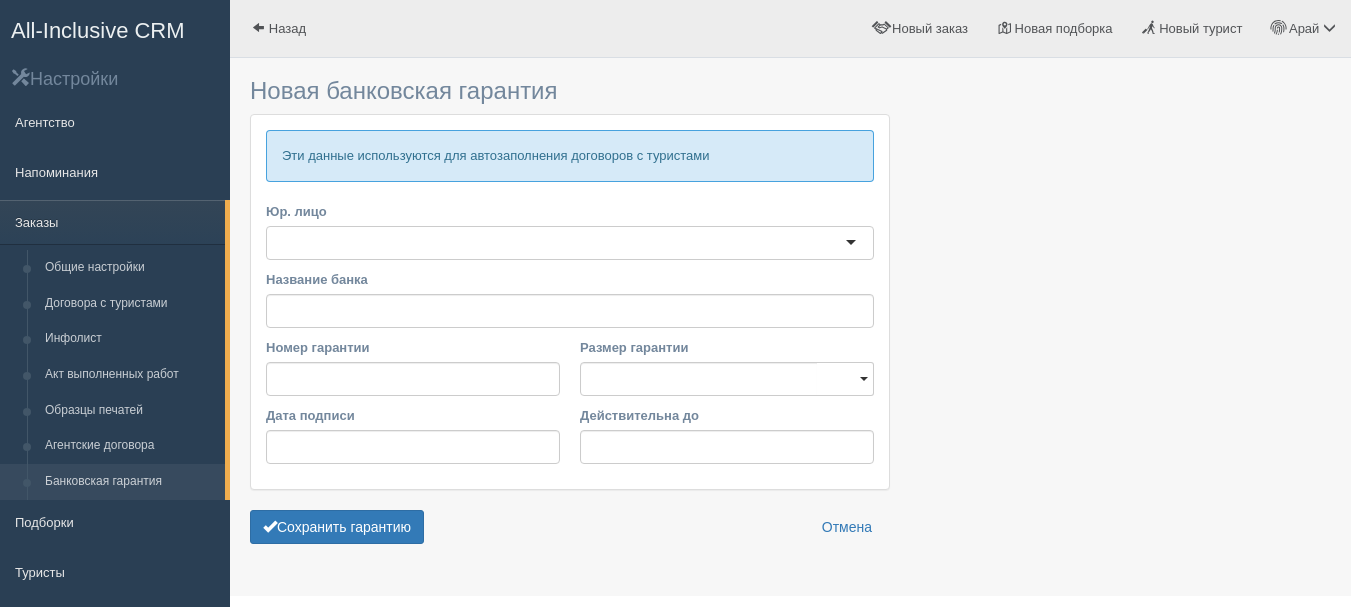 scroll, scrollTop: 0, scrollLeft: 0, axis: both 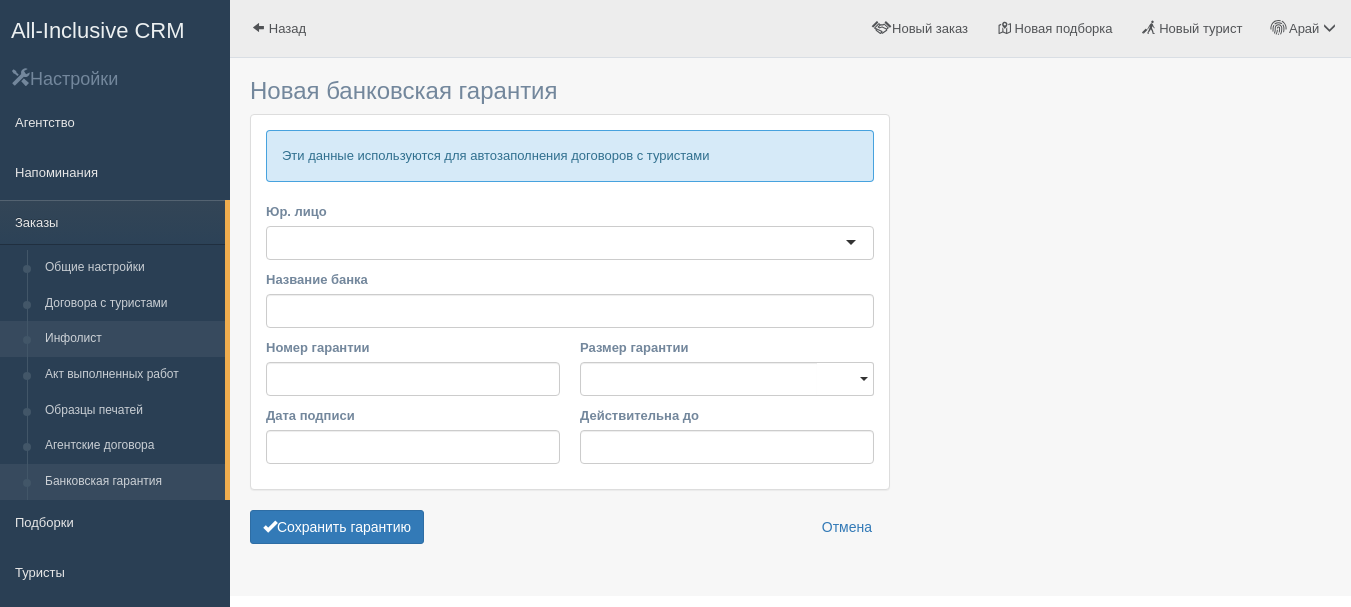 click on "Инфолист" at bounding box center [130, 339] 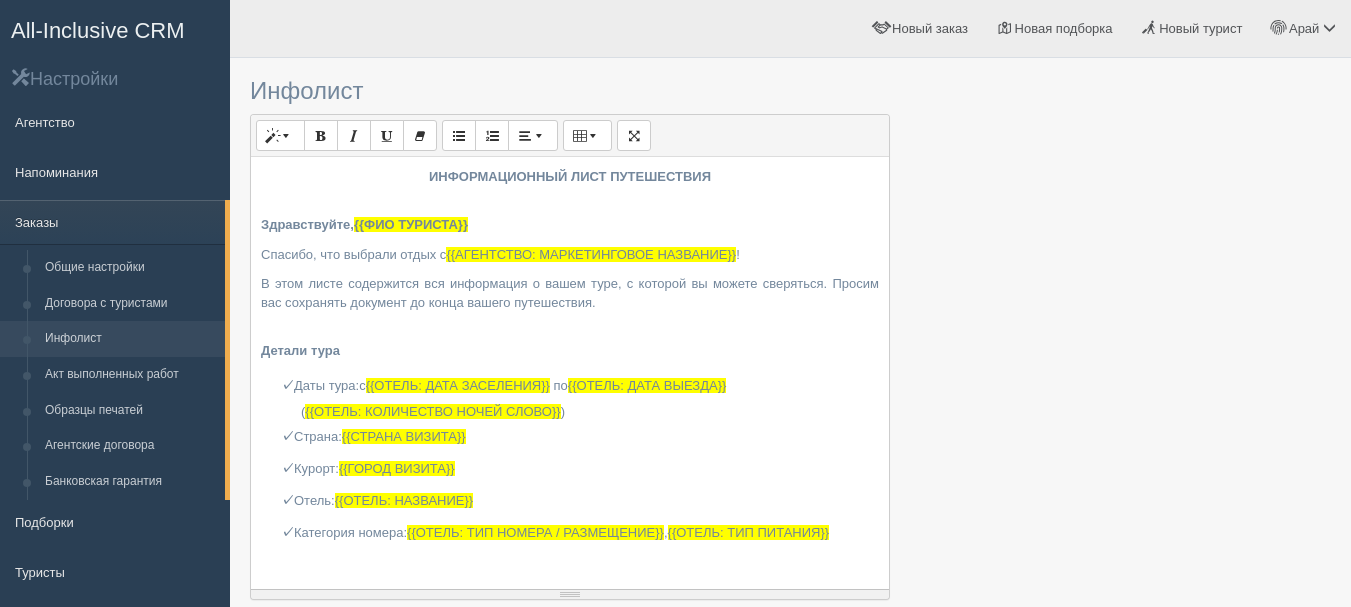 scroll, scrollTop: 0, scrollLeft: 0, axis: both 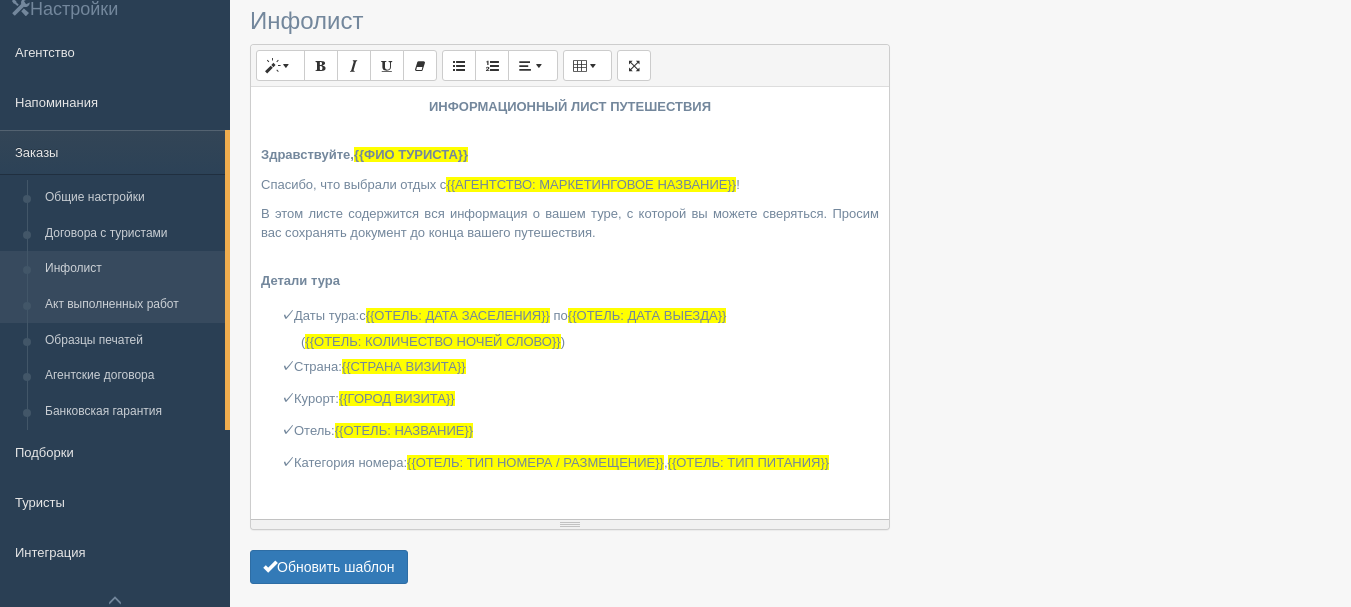 click on "Акт выполненных работ" at bounding box center [130, 305] 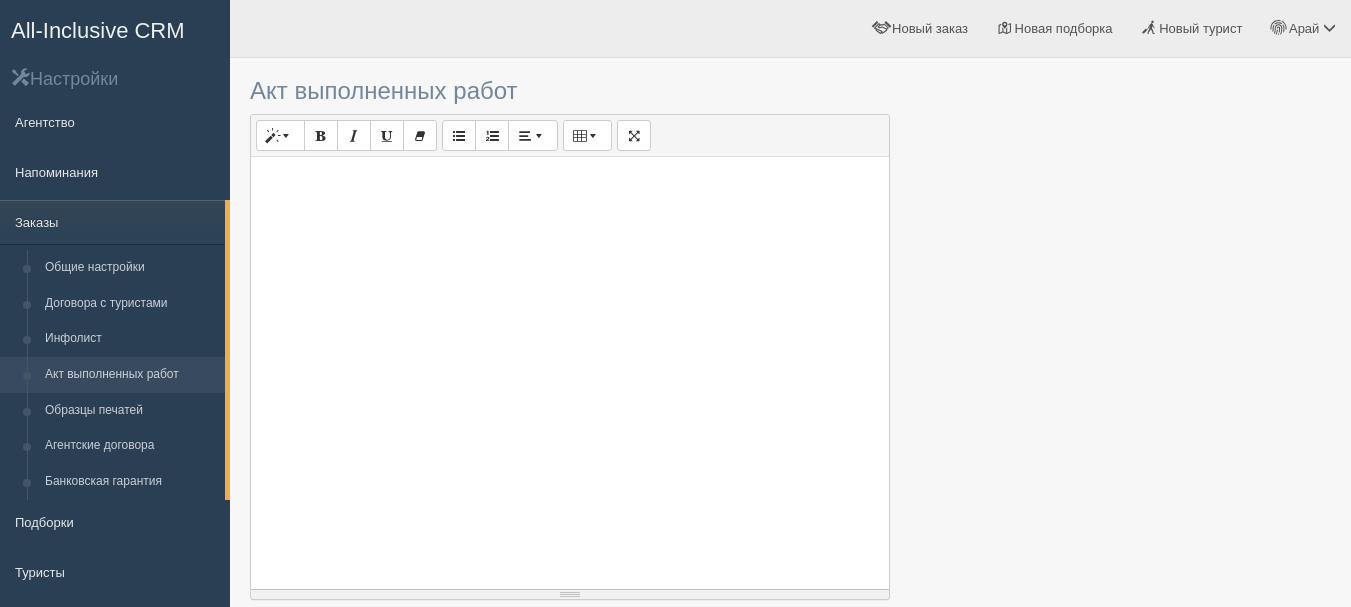 scroll, scrollTop: 0, scrollLeft: 0, axis: both 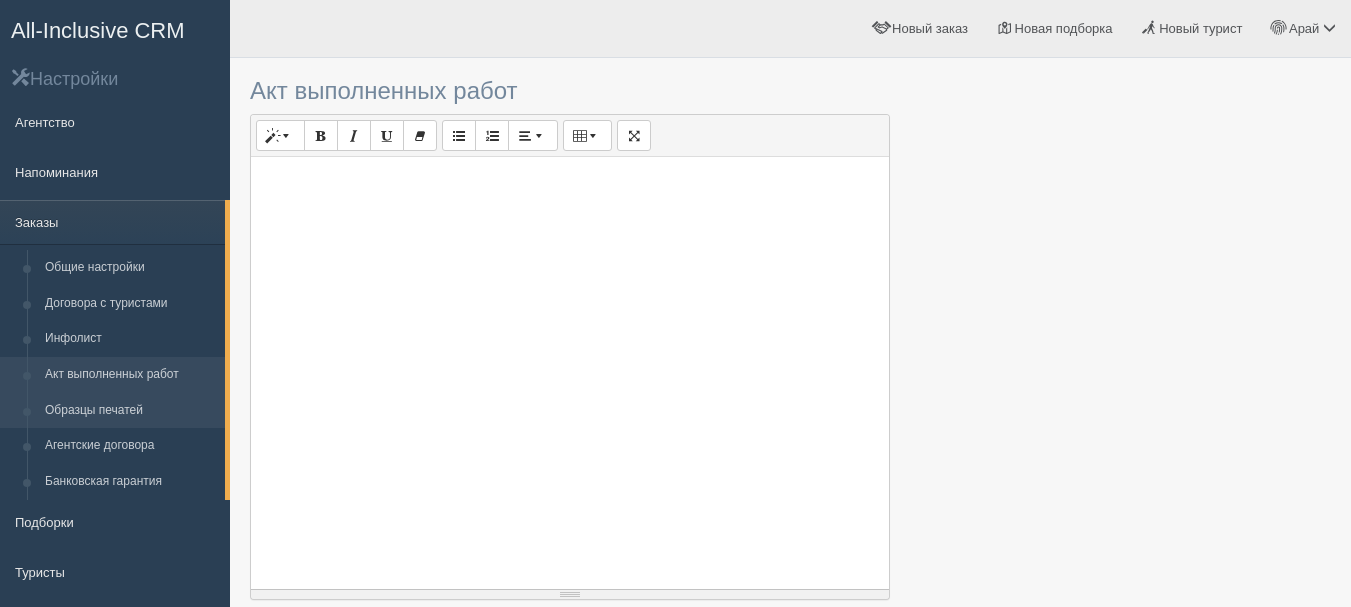 click on "Образцы печатей" at bounding box center [130, 411] 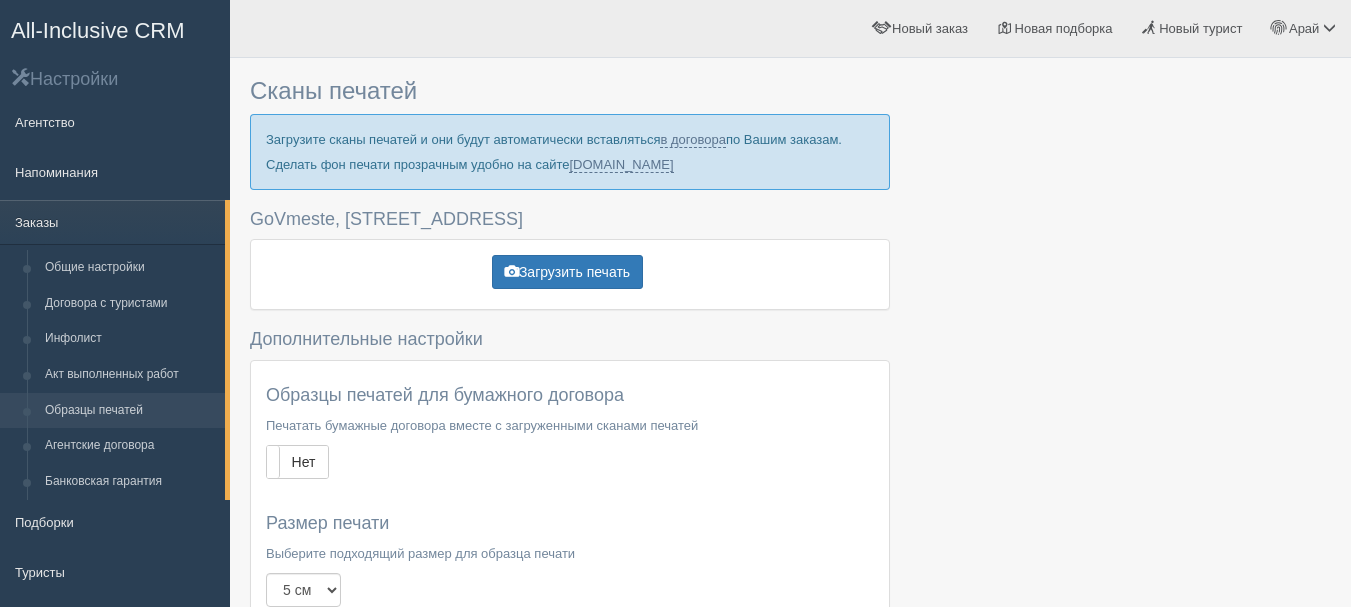 scroll, scrollTop: 0, scrollLeft: 0, axis: both 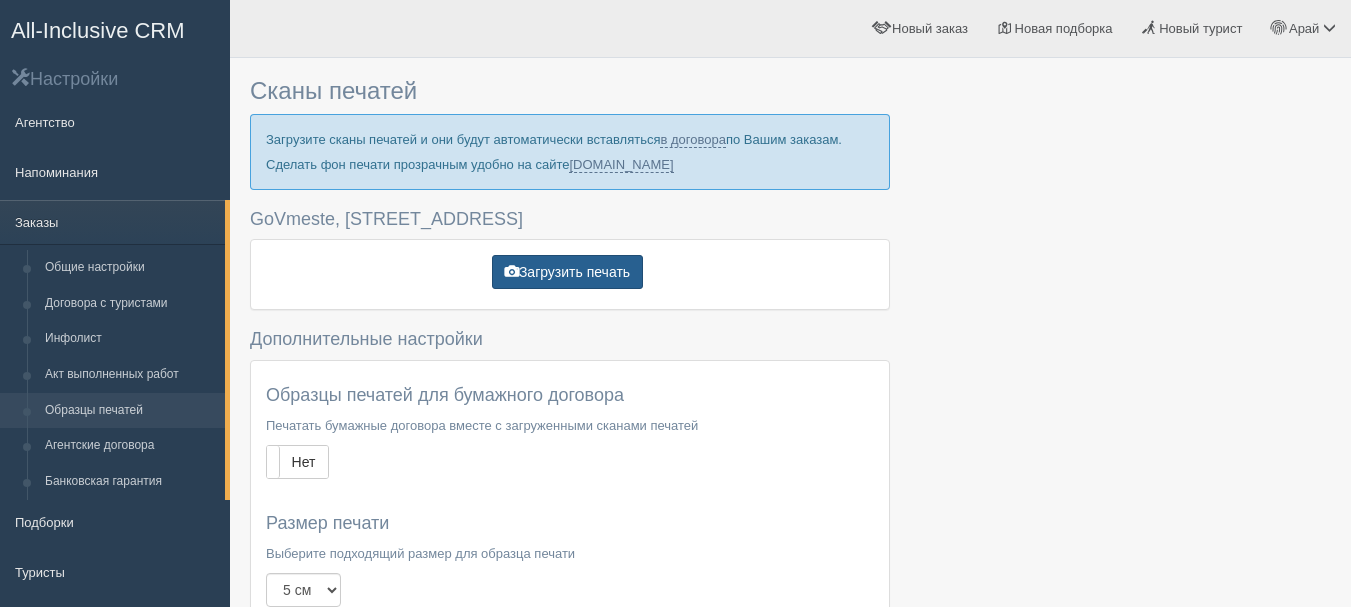 click on "Загрузить печать" at bounding box center (567, 272) 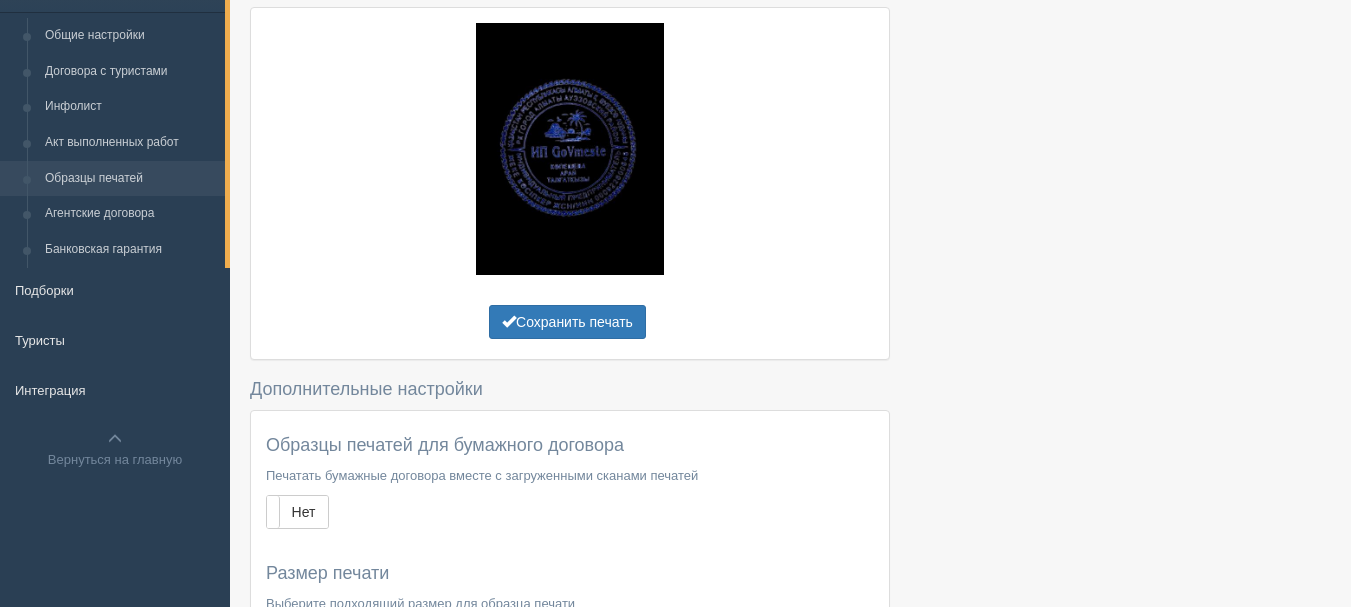 scroll, scrollTop: 239, scrollLeft: 0, axis: vertical 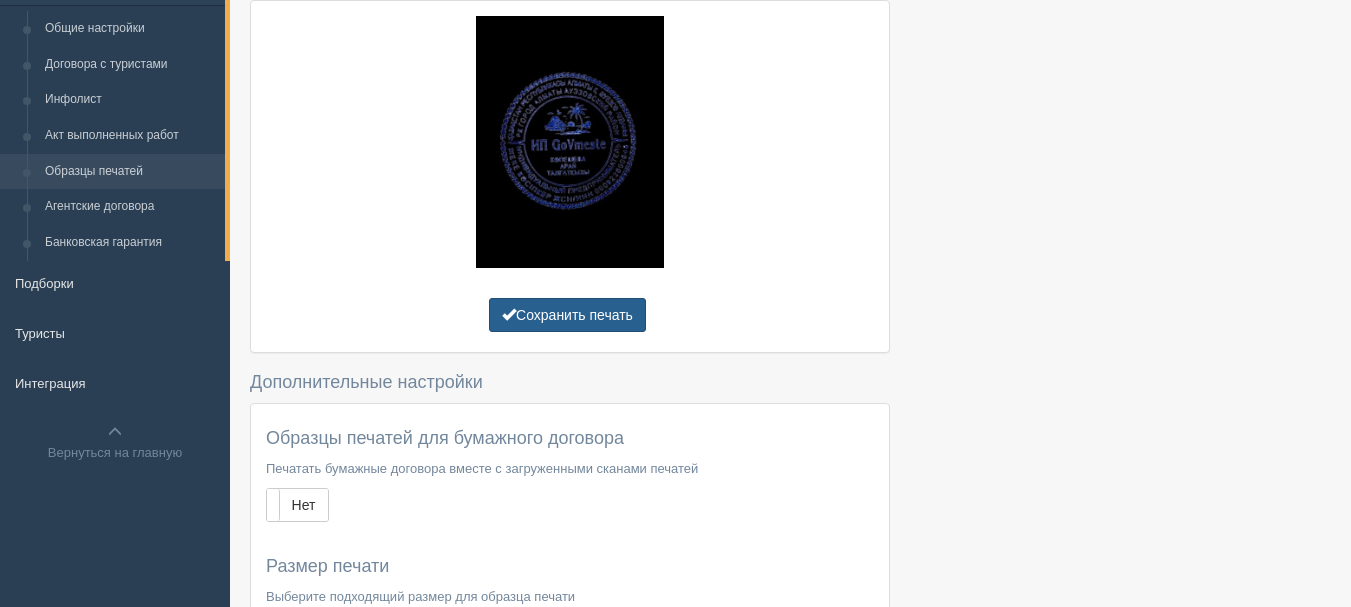 click on "Сохранить печать" at bounding box center [567, 315] 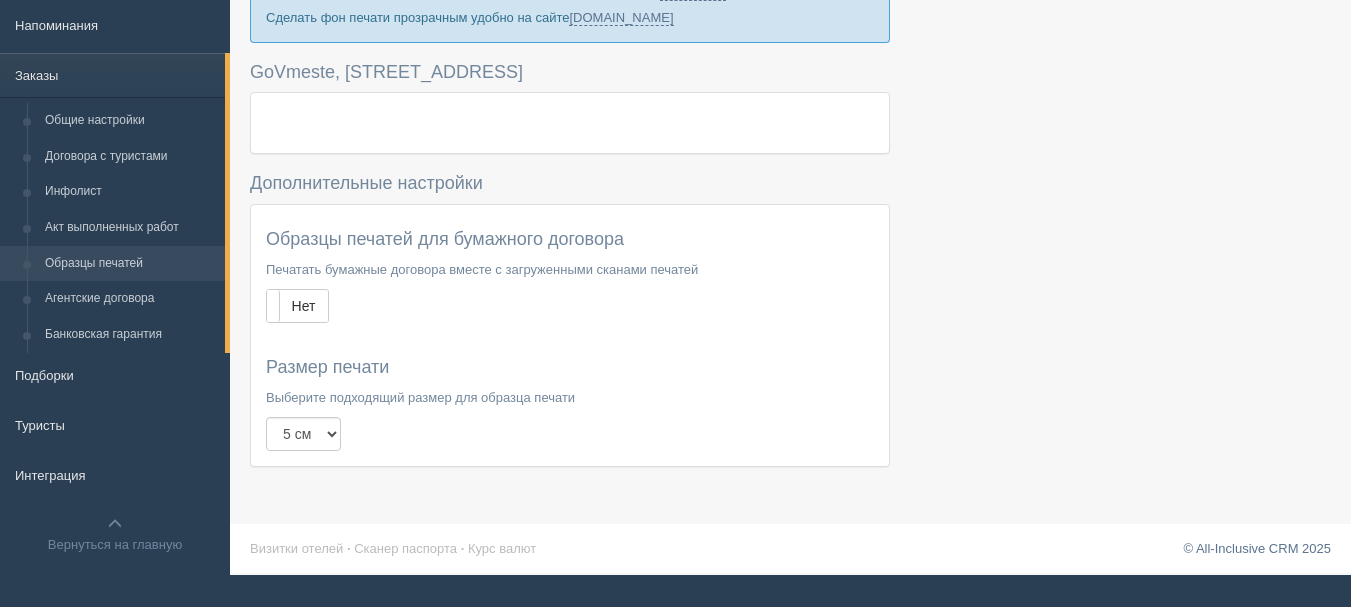 scroll, scrollTop: 239, scrollLeft: 0, axis: vertical 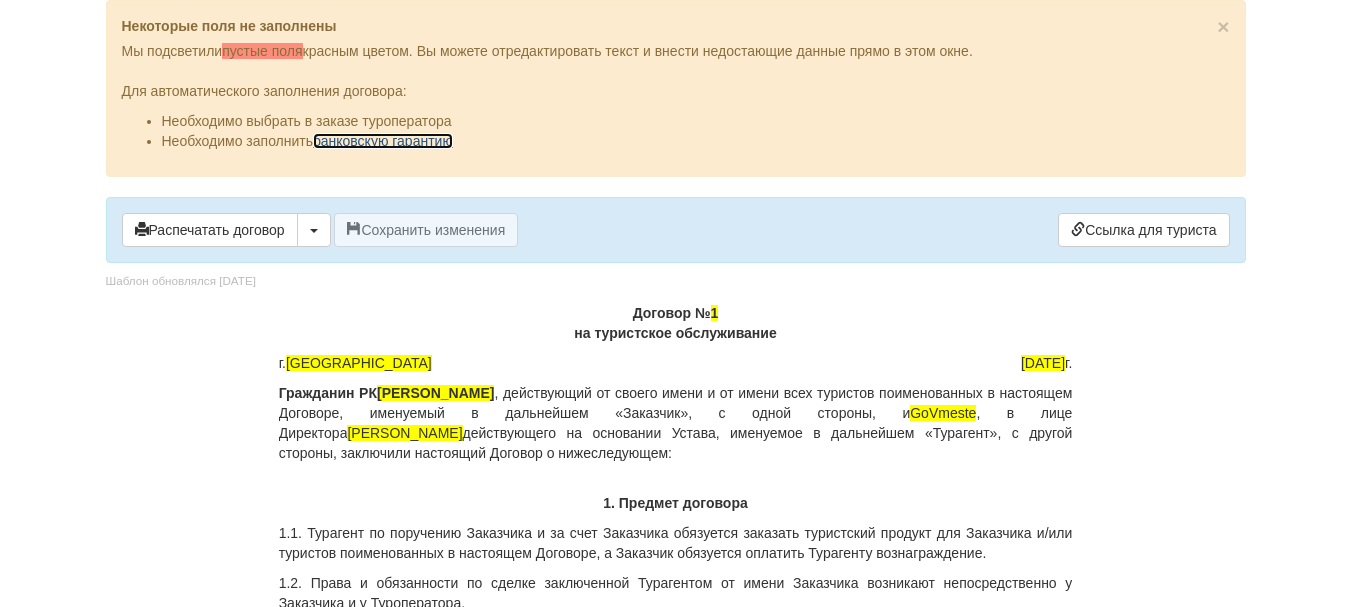 click on "банковскую гарантию" at bounding box center (383, 141) 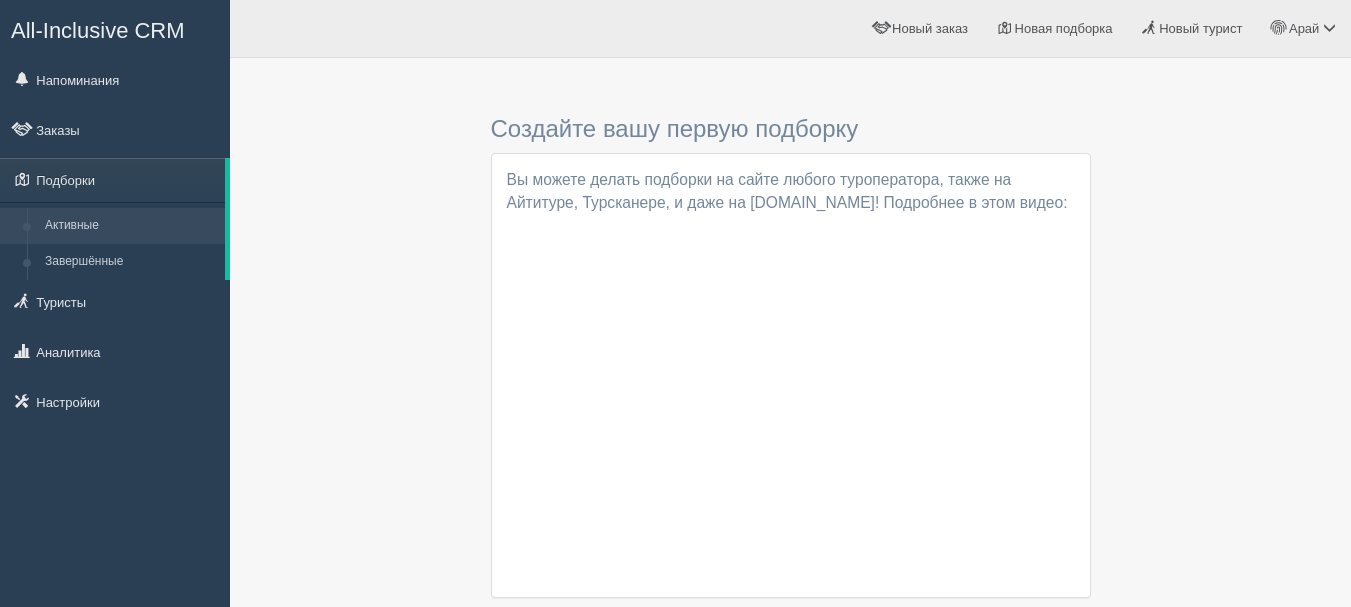 scroll, scrollTop: 0, scrollLeft: 0, axis: both 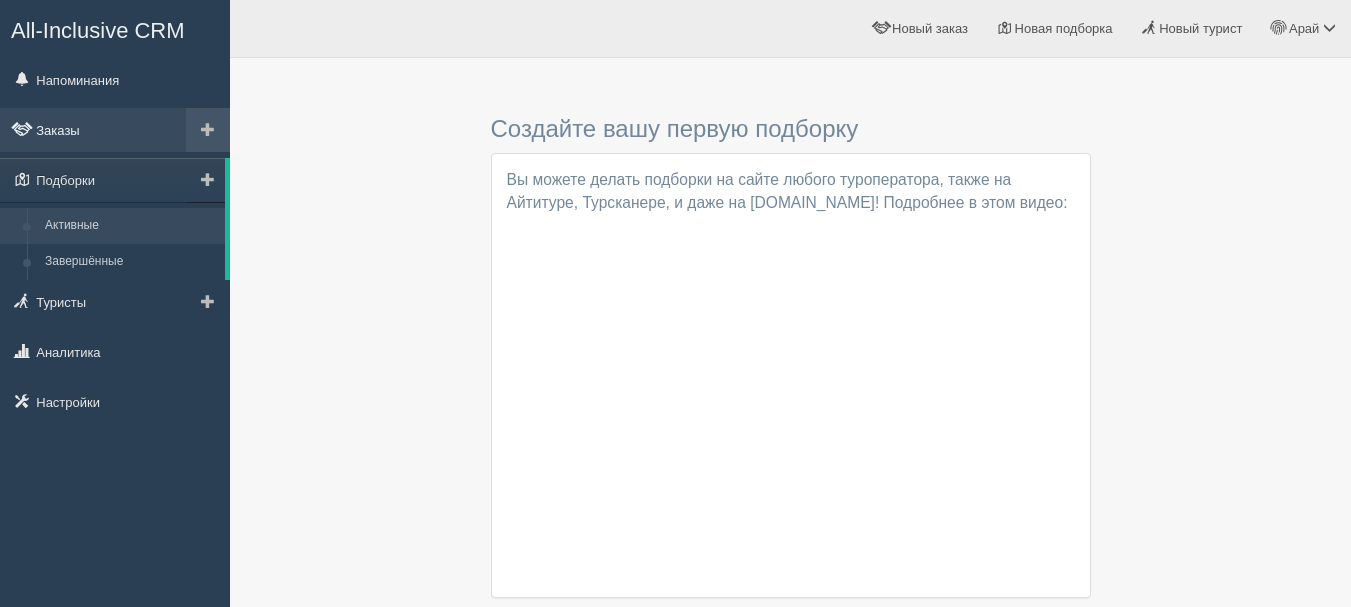click on "Заказы" at bounding box center (115, 130) 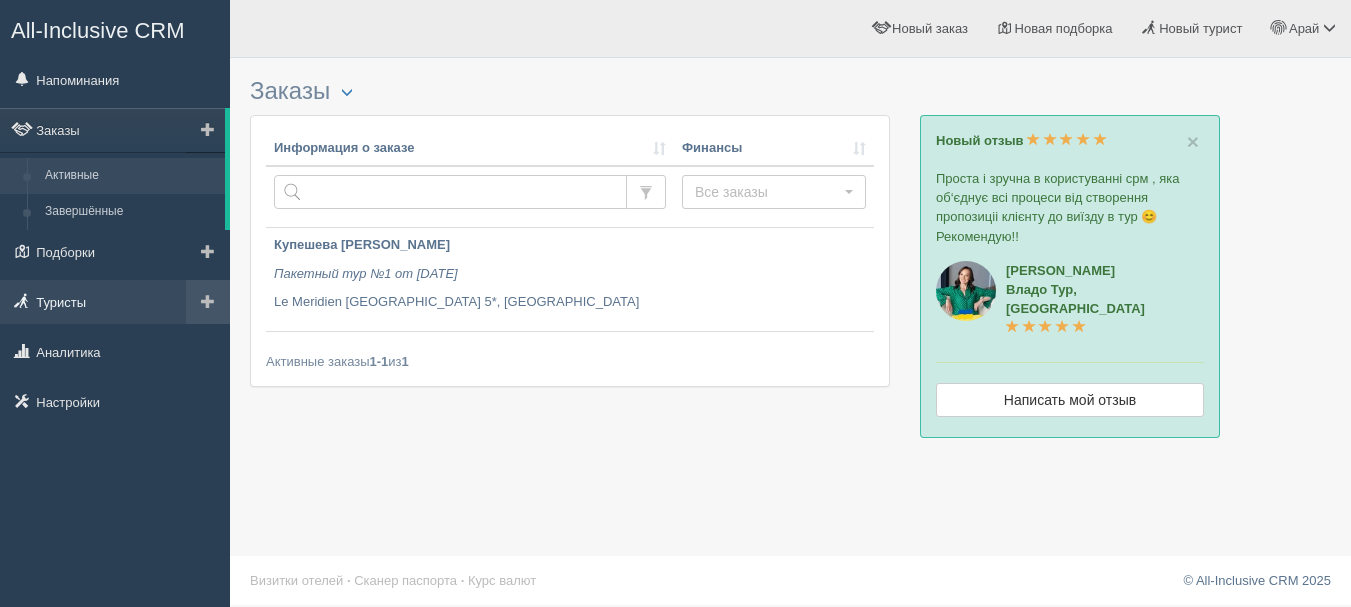 scroll, scrollTop: 0, scrollLeft: 0, axis: both 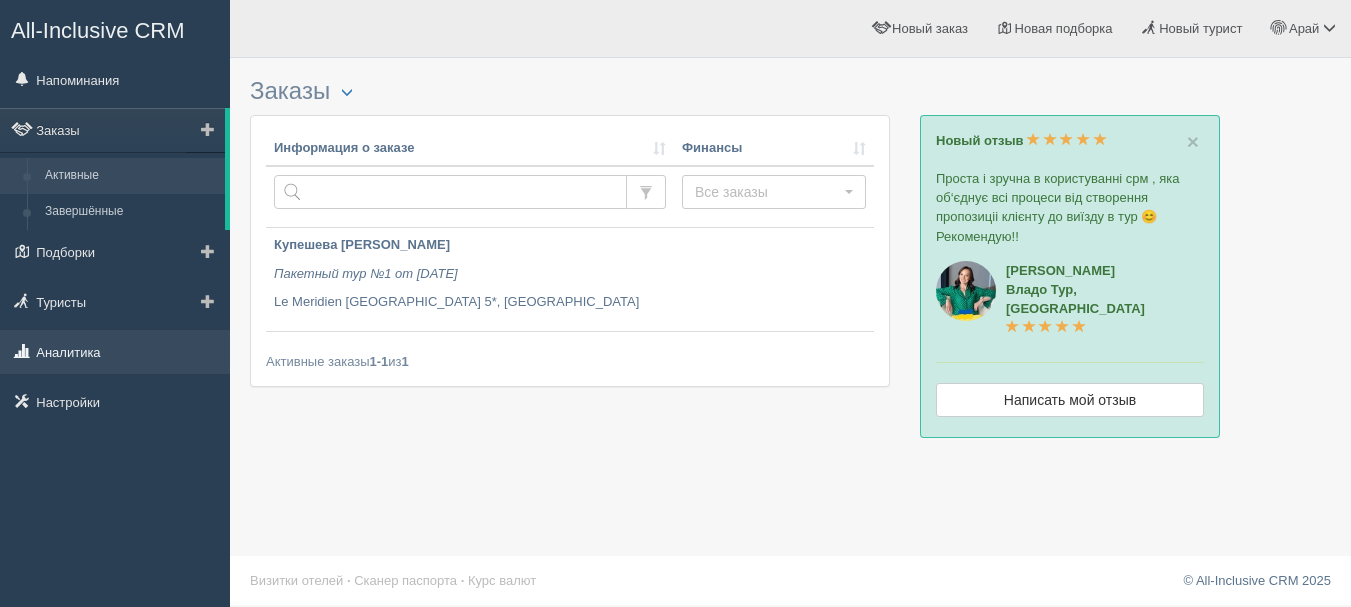 click on "Аналитика" at bounding box center [115, 352] 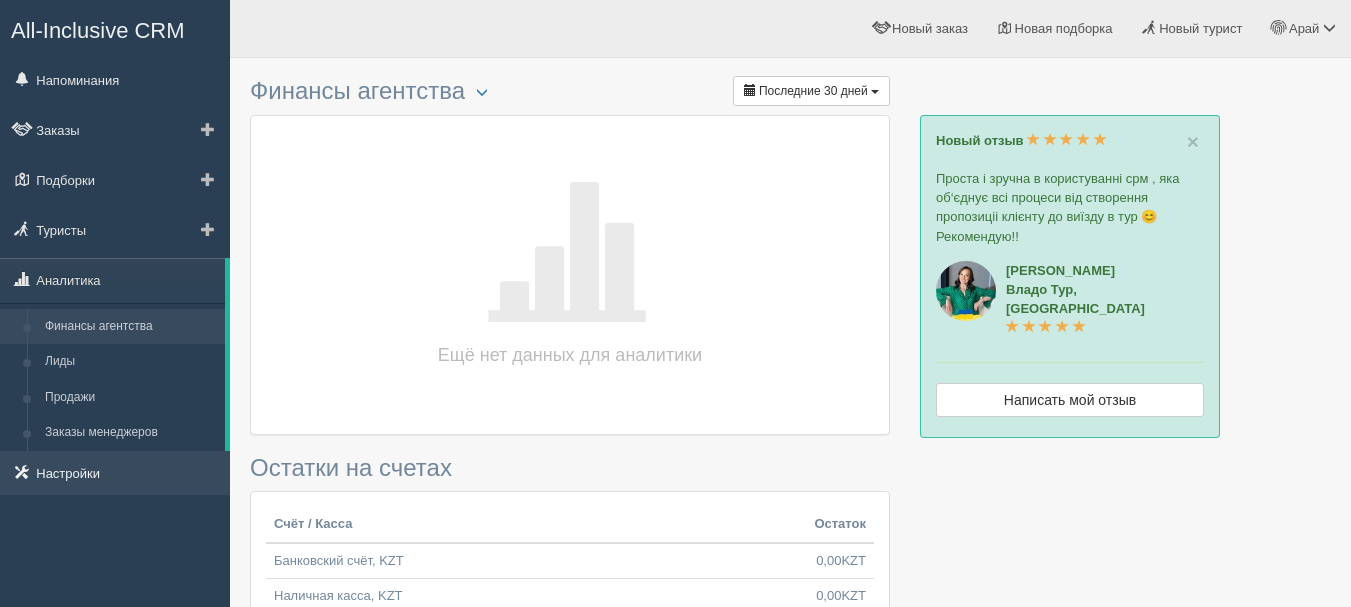 scroll, scrollTop: 0, scrollLeft: 0, axis: both 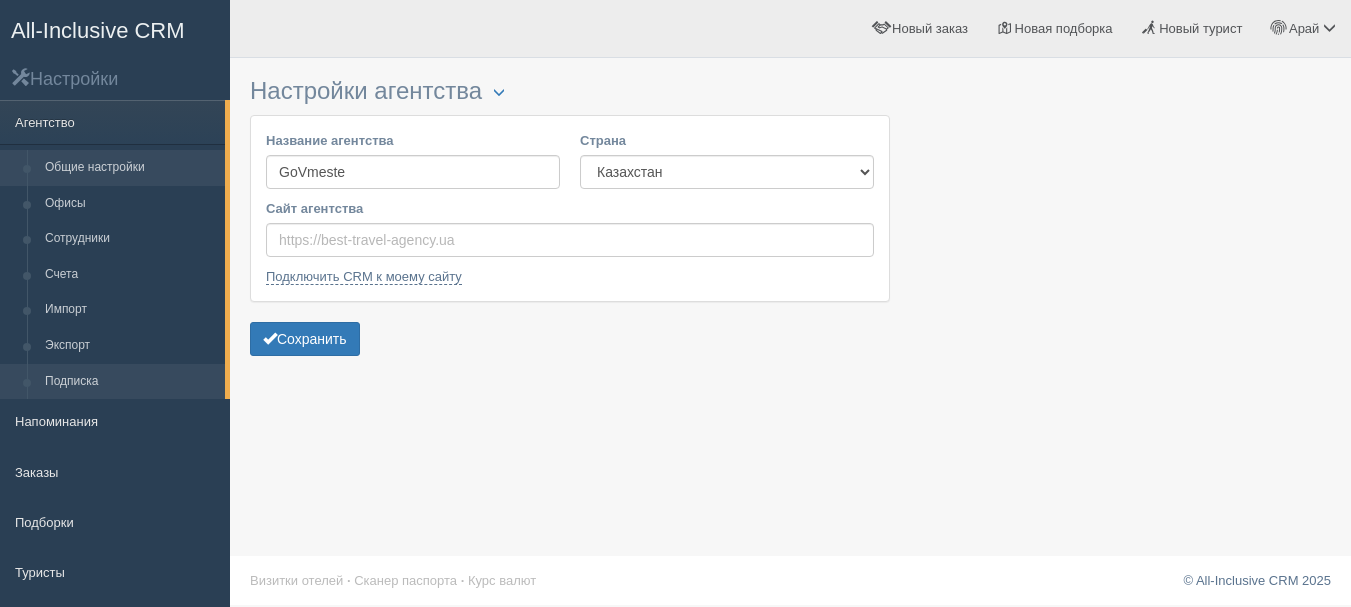 click on "Подписка" at bounding box center (130, 382) 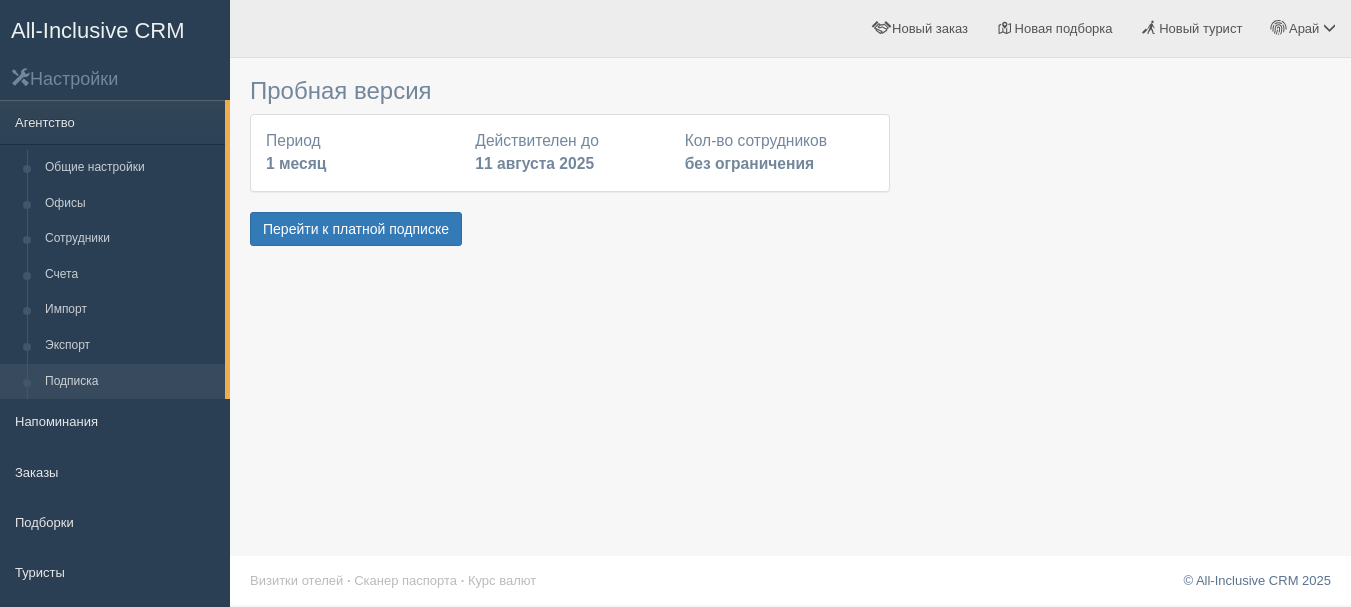 scroll, scrollTop: 0, scrollLeft: 0, axis: both 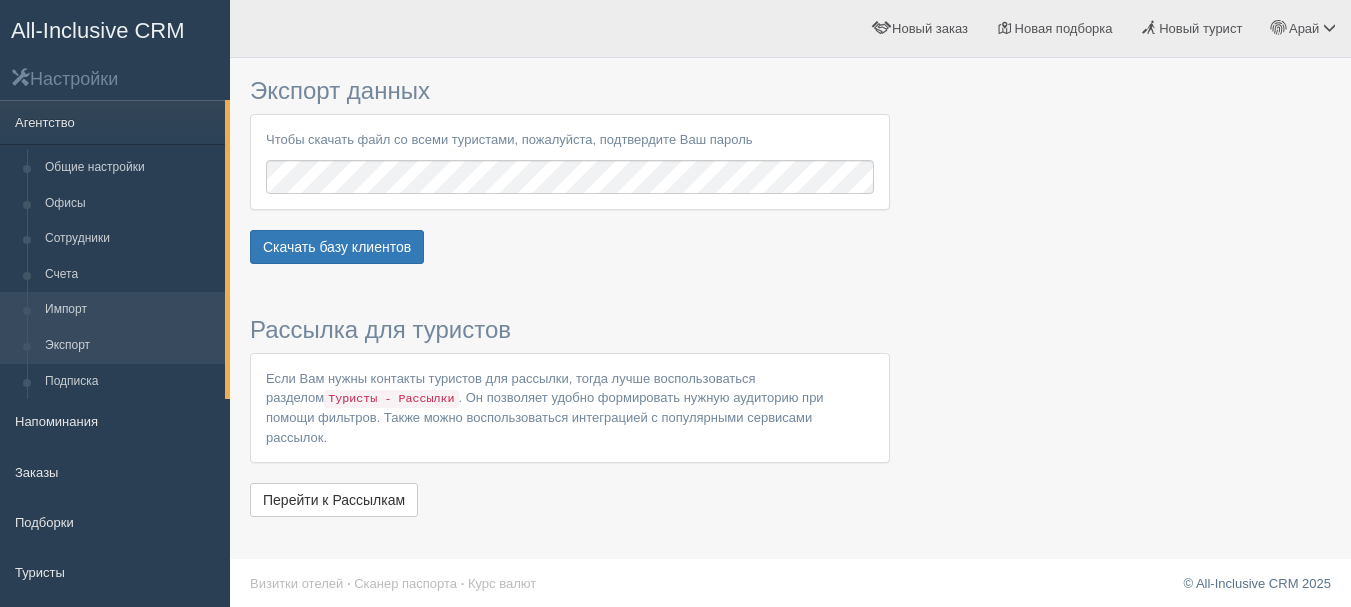 click on "Импорт" at bounding box center [130, 310] 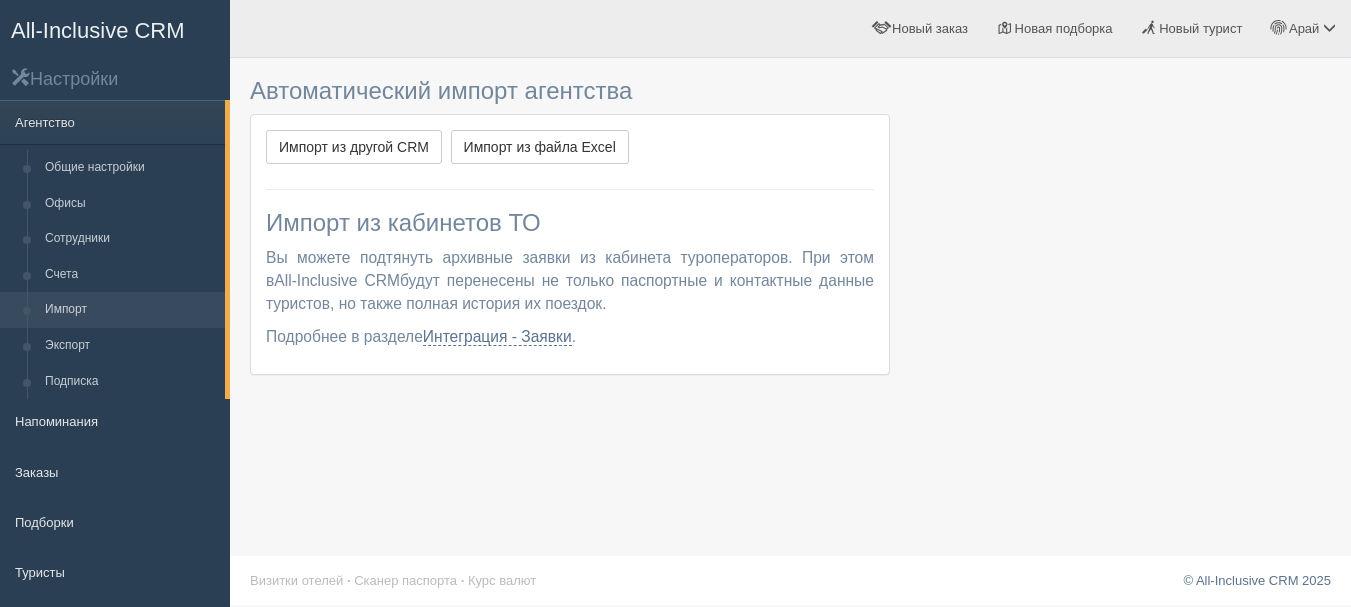 scroll, scrollTop: 0, scrollLeft: 0, axis: both 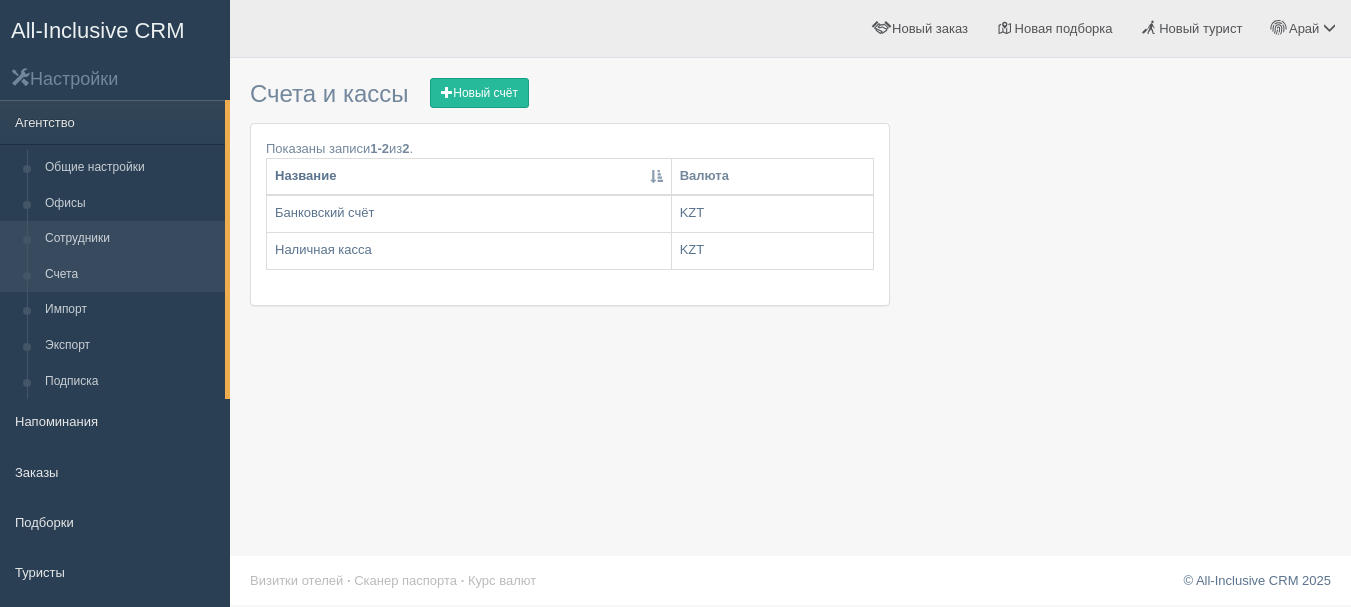click on "Сотрудники" at bounding box center [130, 239] 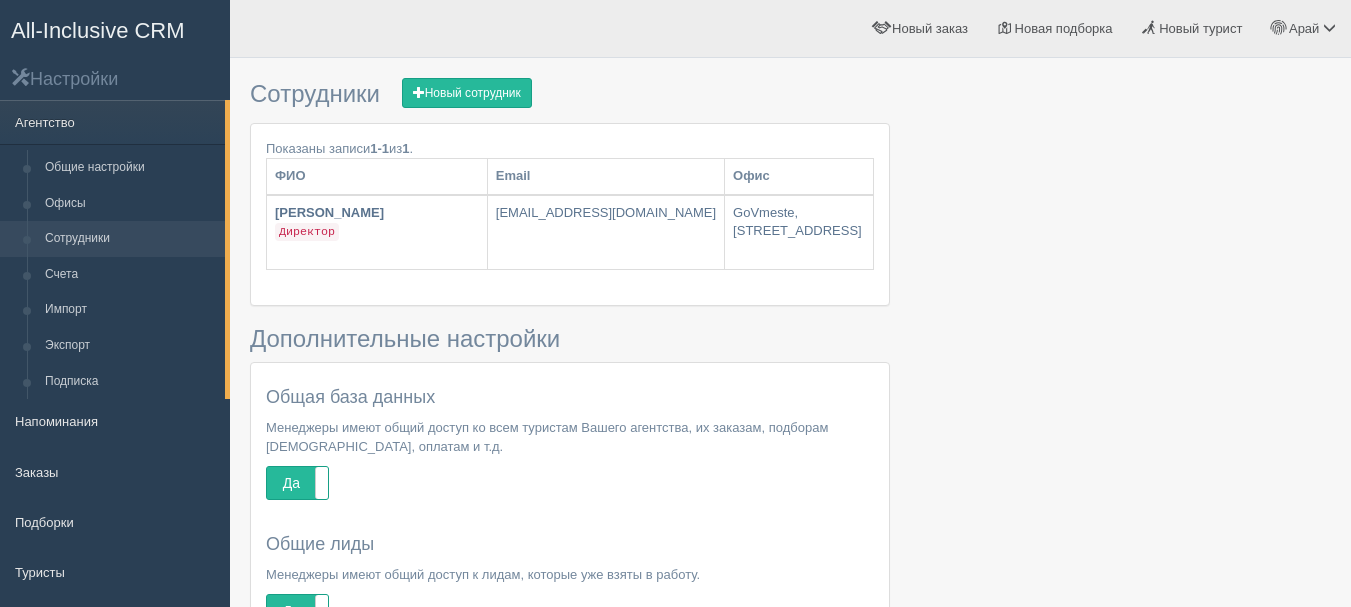 scroll, scrollTop: 0, scrollLeft: 0, axis: both 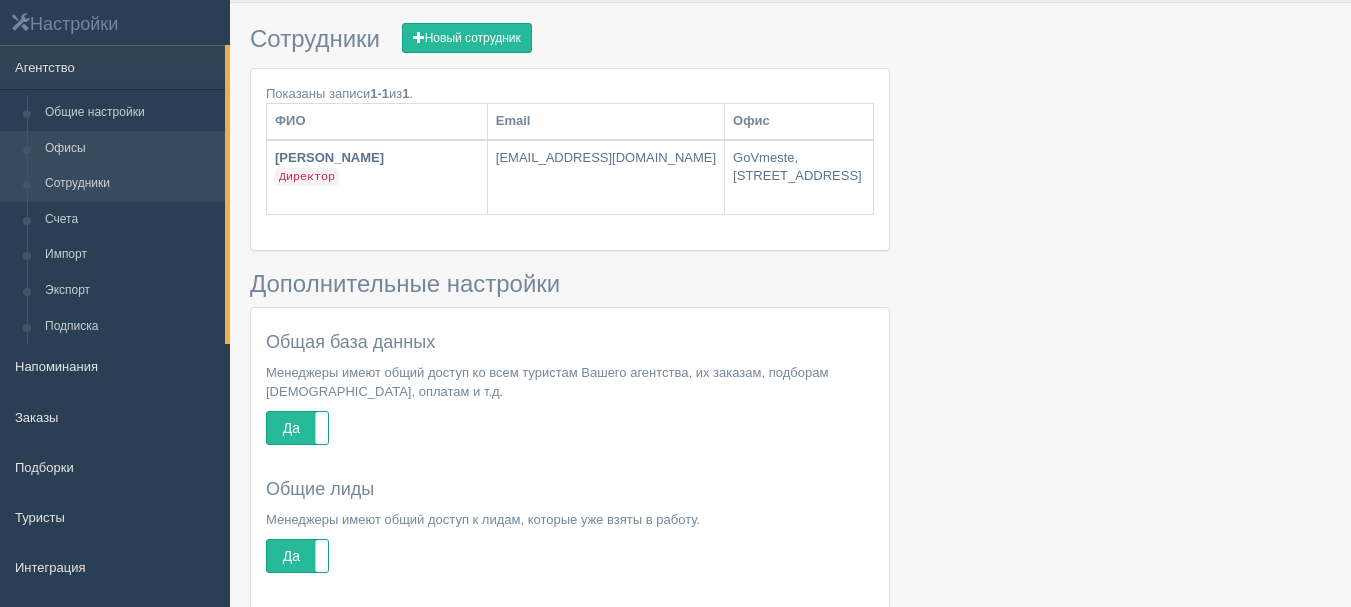 click on "Офисы" at bounding box center (130, 149) 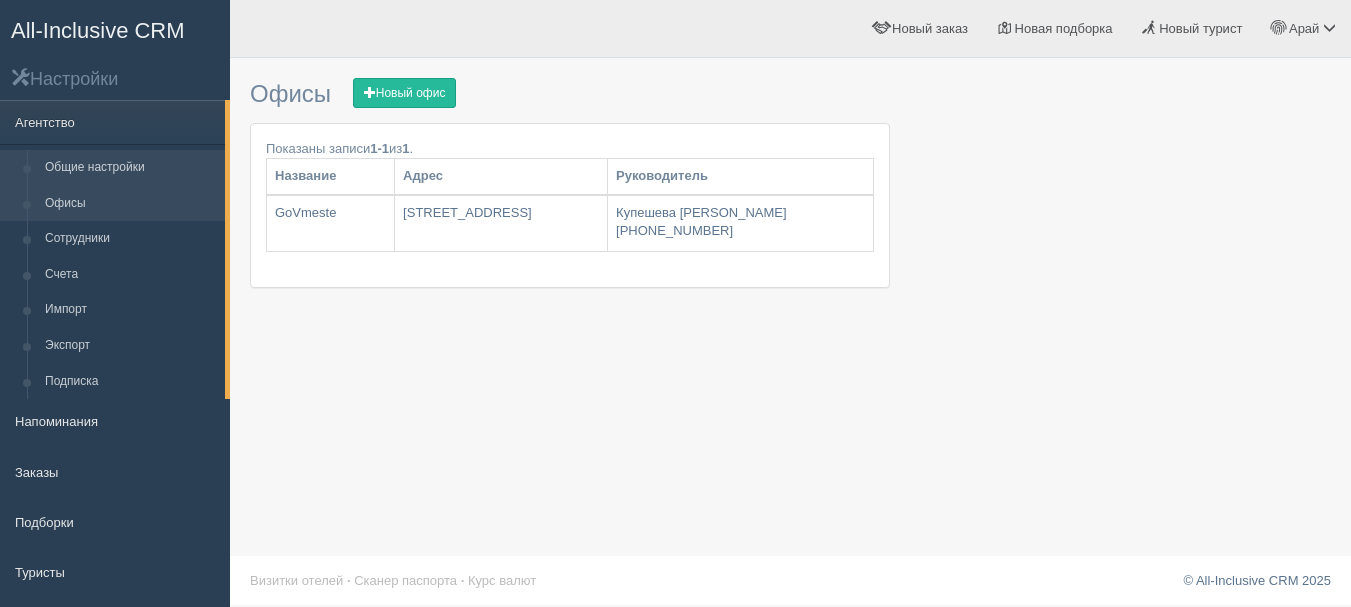 scroll, scrollTop: 0, scrollLeft: 0, axis: both 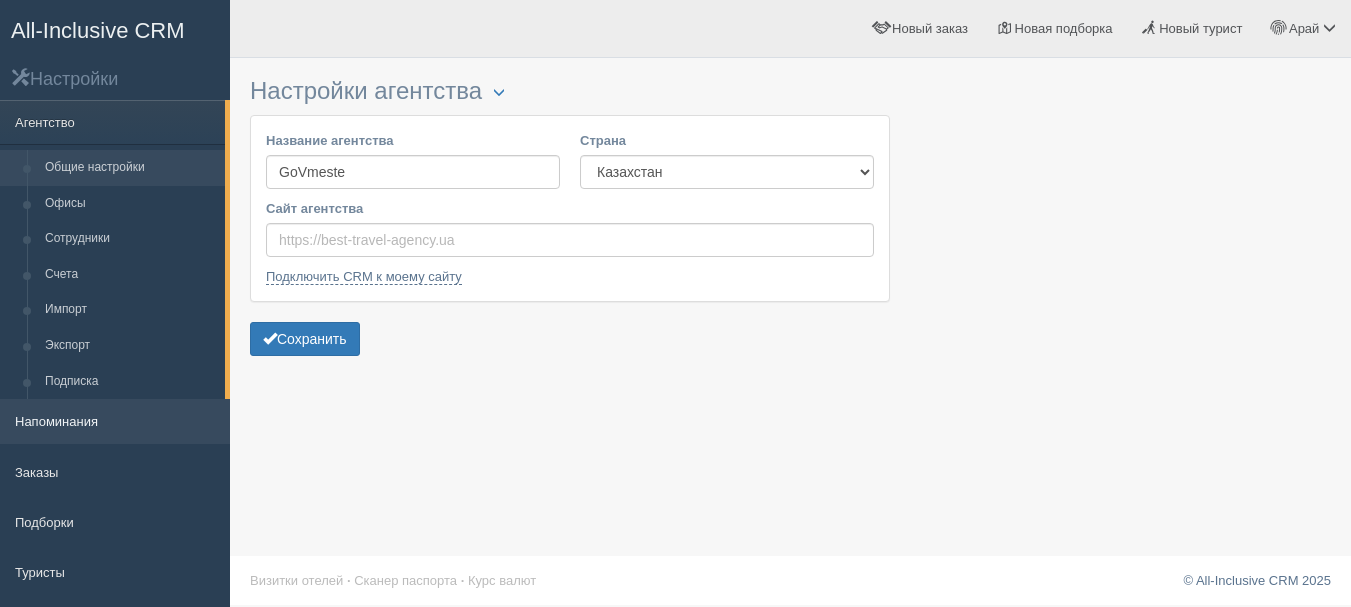 click on "Напоминания" at bounding box center [115, 421] 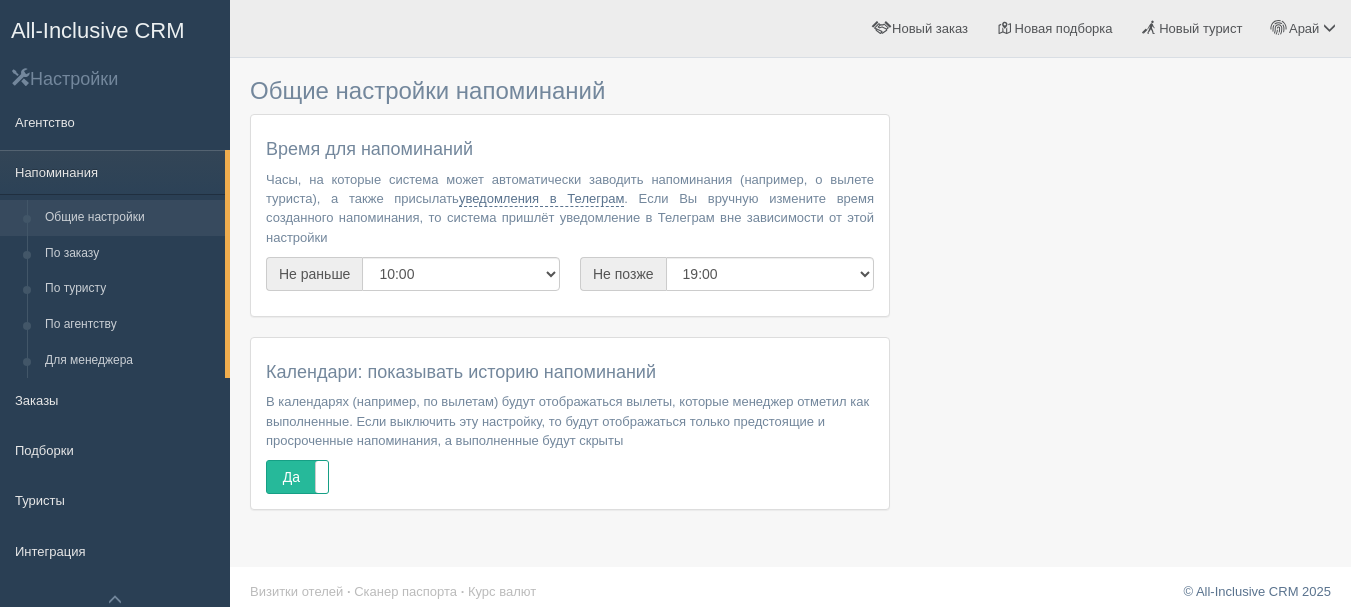 scroll, scrollTop: 0, scrollLeft: 0, axis: both 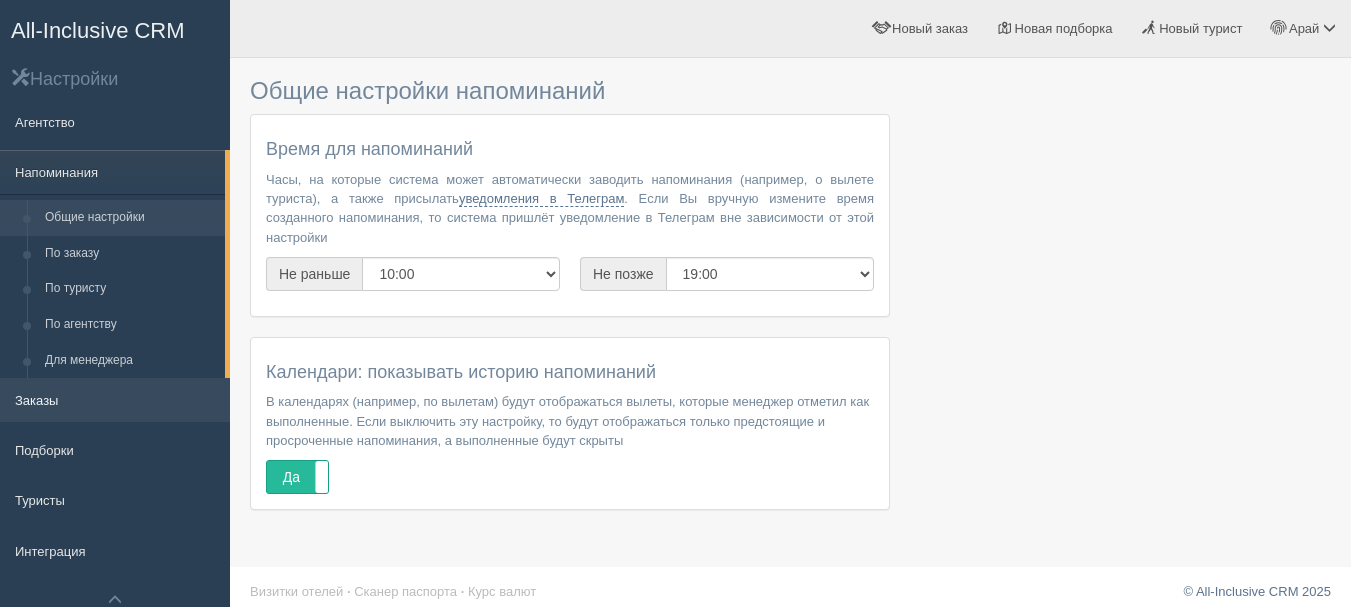 click on "Заказы" at bounding box center (115, 400) 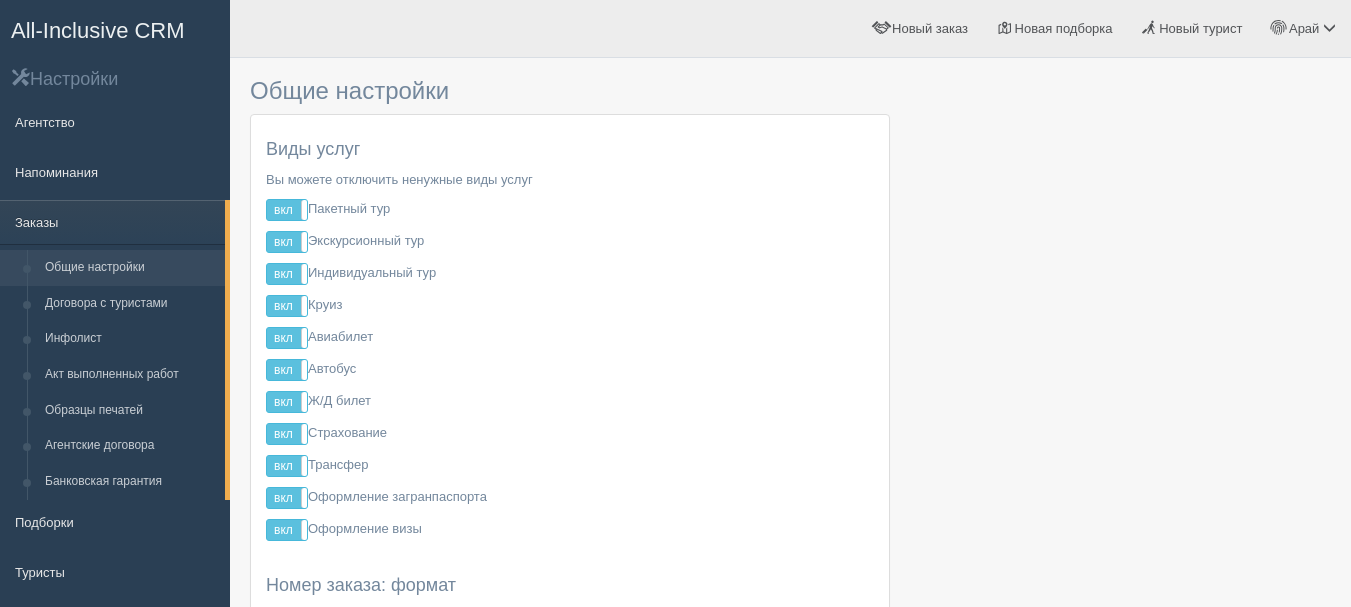 scroll, scrollTop: 0, scrollLeft: 0, axis: both 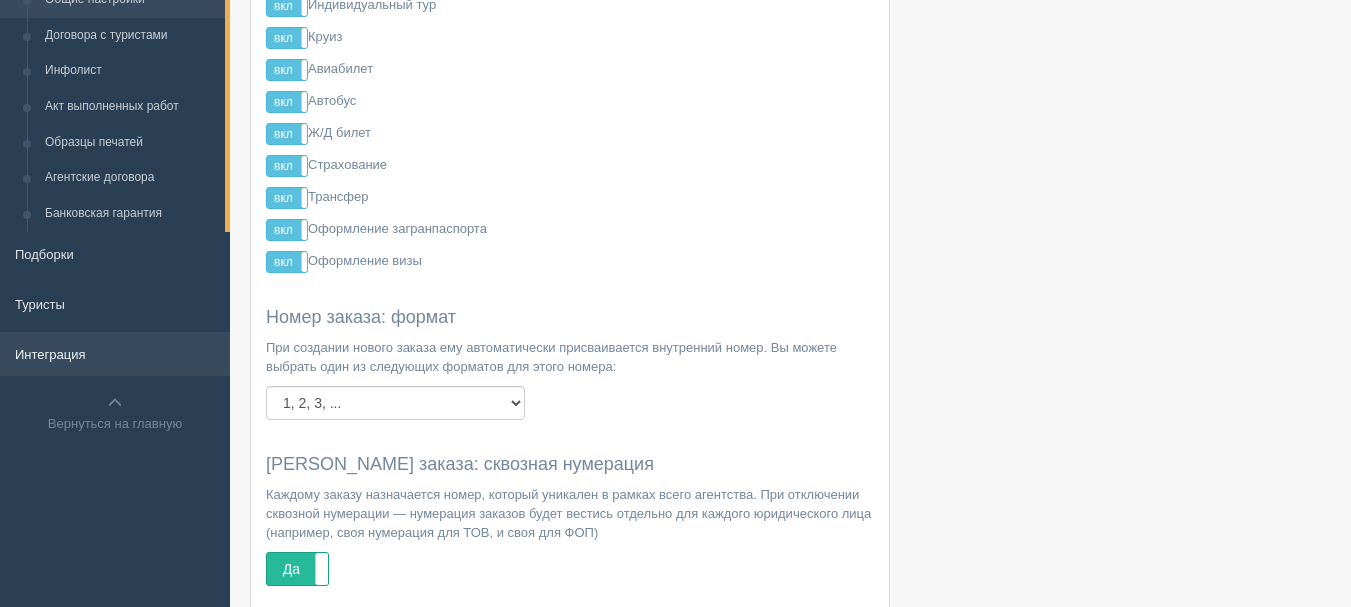 click on "Интеграция" at bounding box center (115, 354) 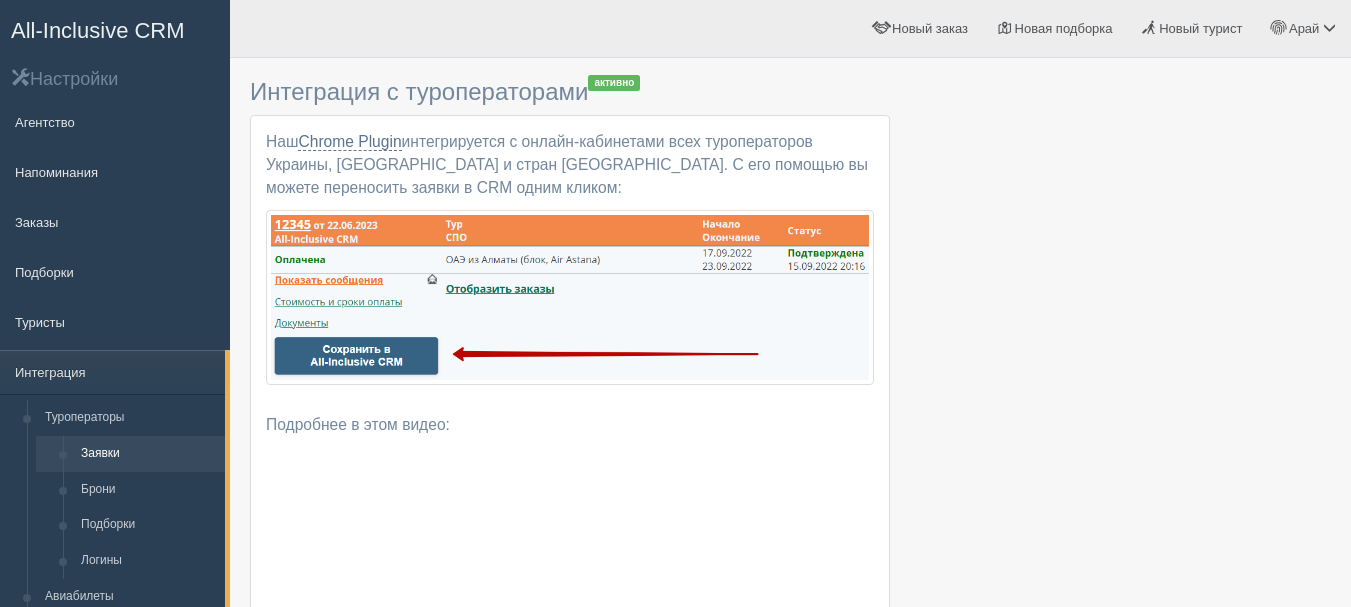 scroll, scrollTop: 0, scrollLeft: 0, axis: both 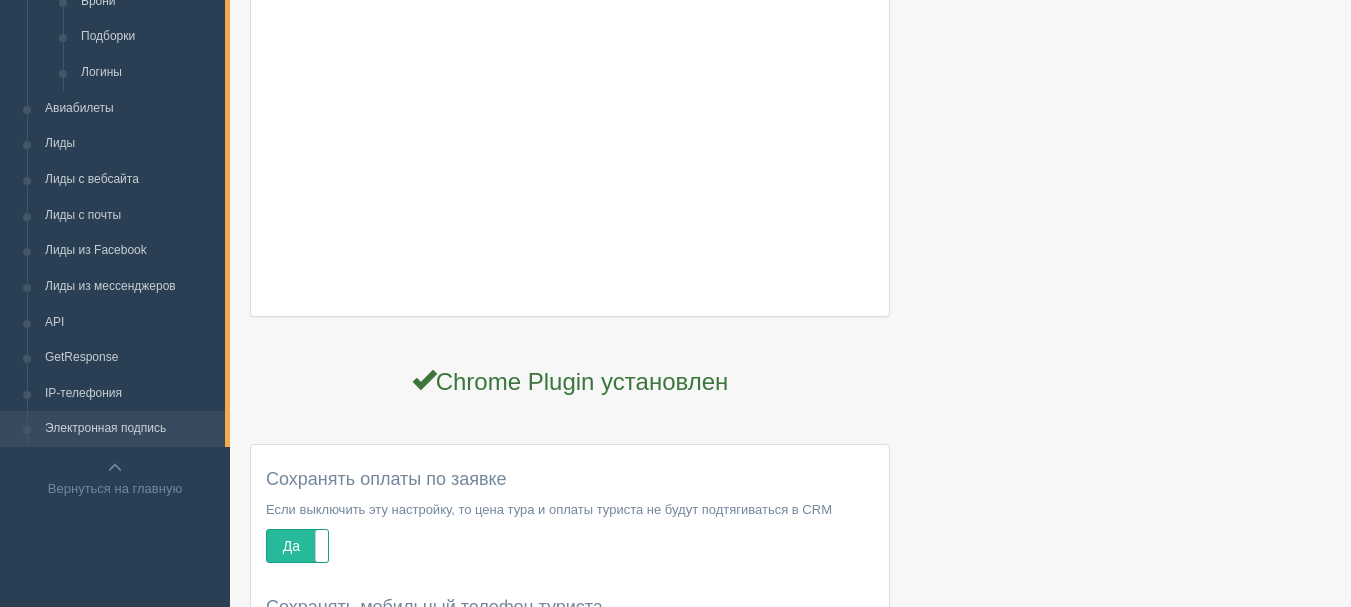 click on "Электронная подпись" at bounding box center (130, 429) 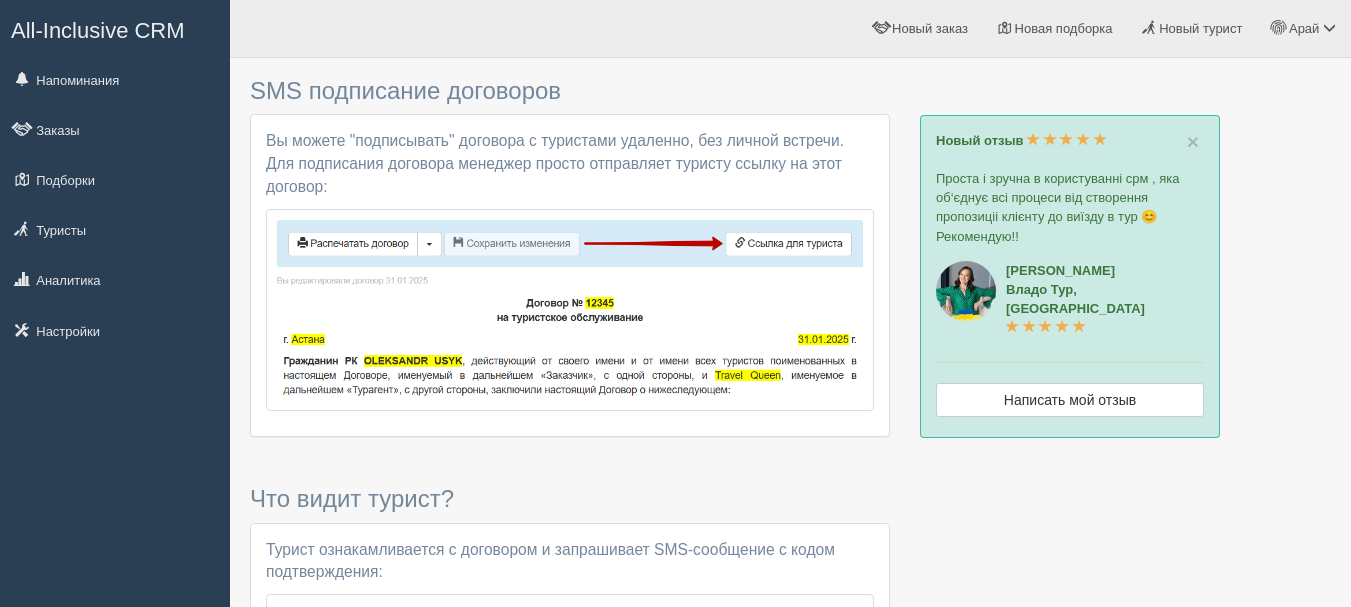 scroll, scrollTop: 0, scrollLeft: 0, axis: both 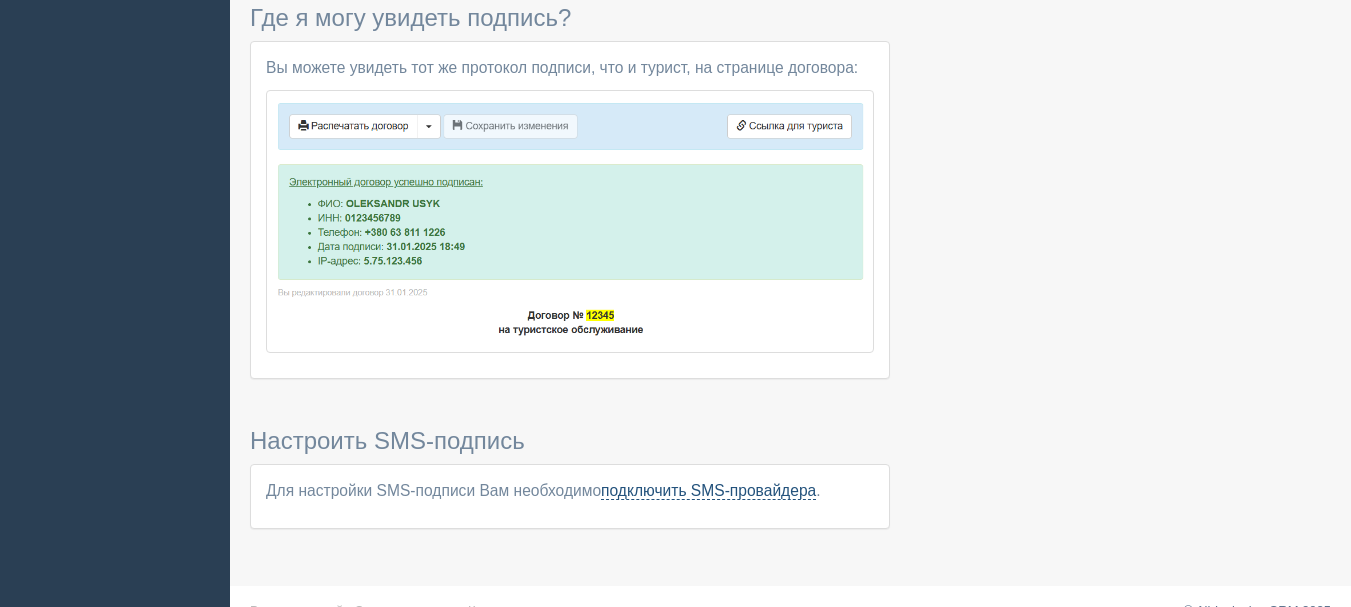click on "подключить SMS-провайдера" at bounding box center (708, 491) 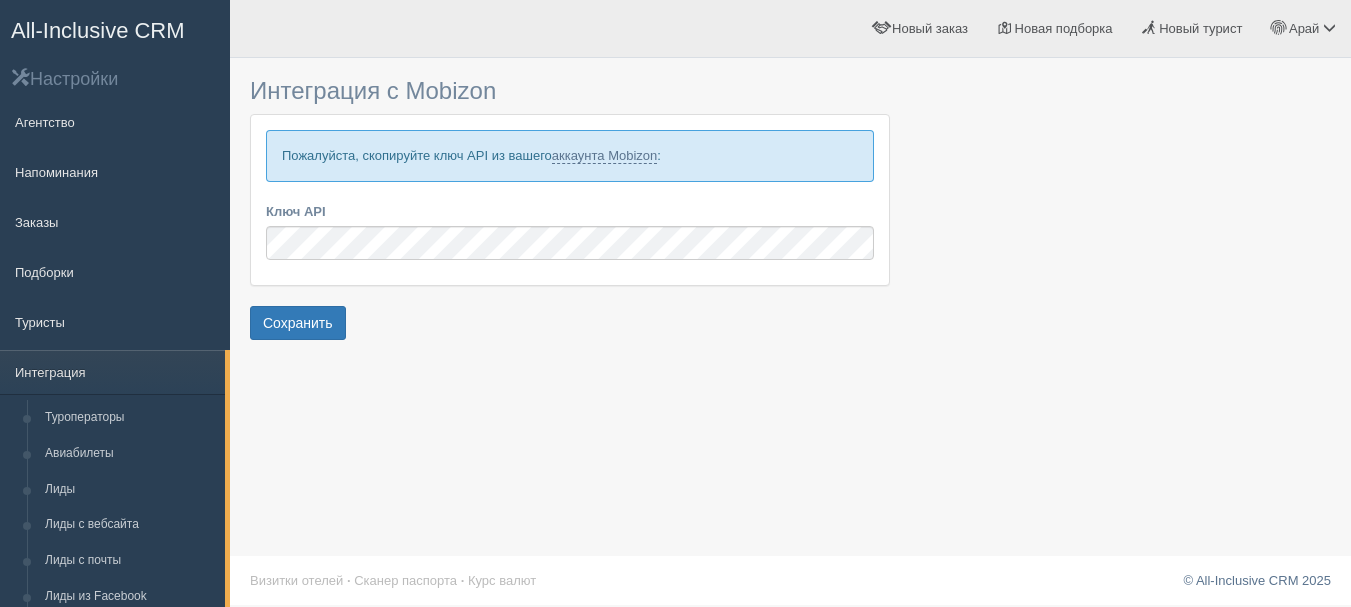 scroll, scrollTop: 0, scrollLeft: 0, axis: both 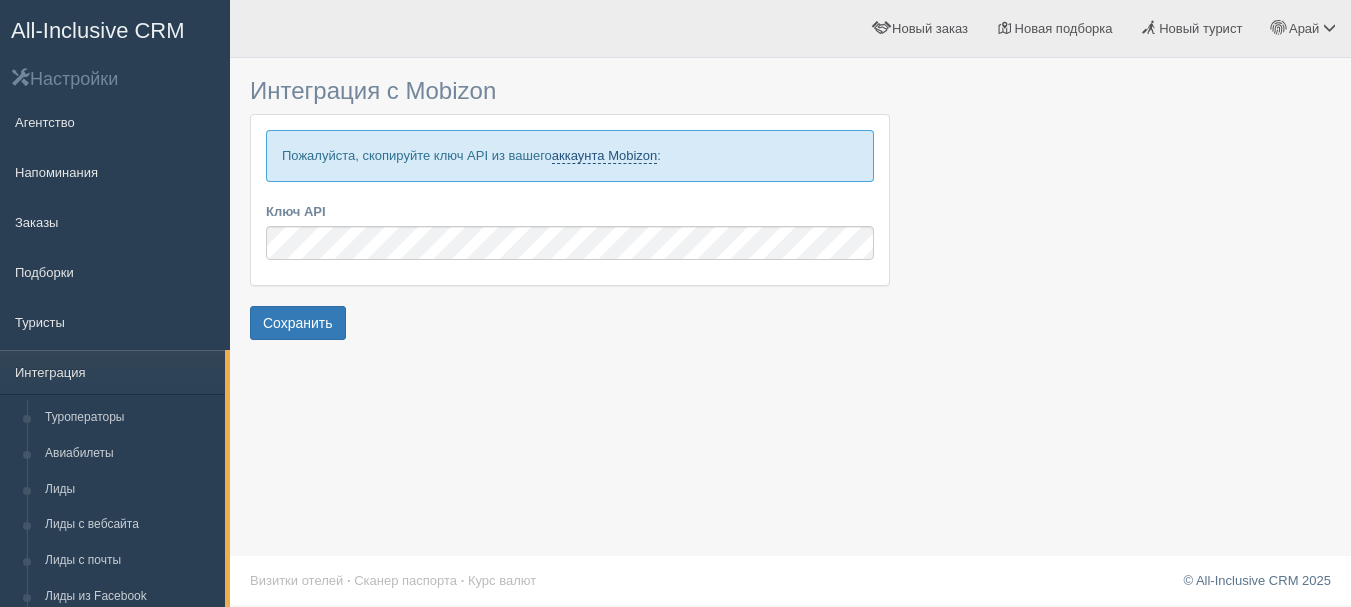 click on "аккаунта Mobizon" at bounding box center (604, 156) 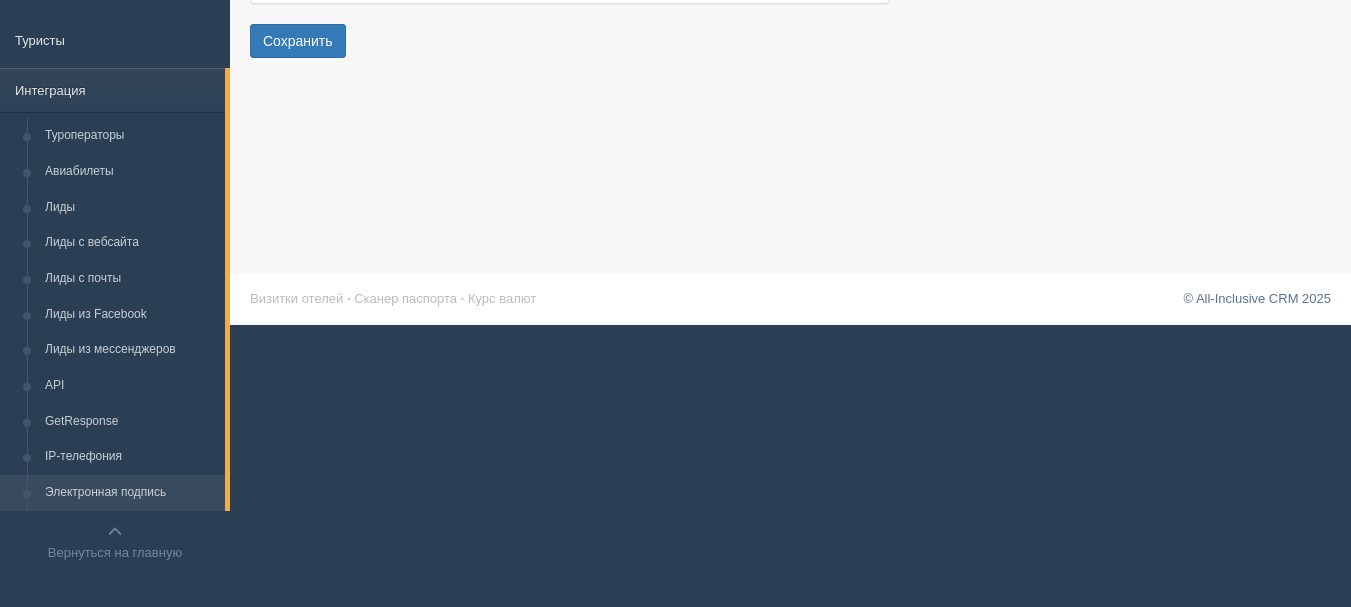 scroll, scrollTop: 290, scrollLeft: 0, axis: vertical 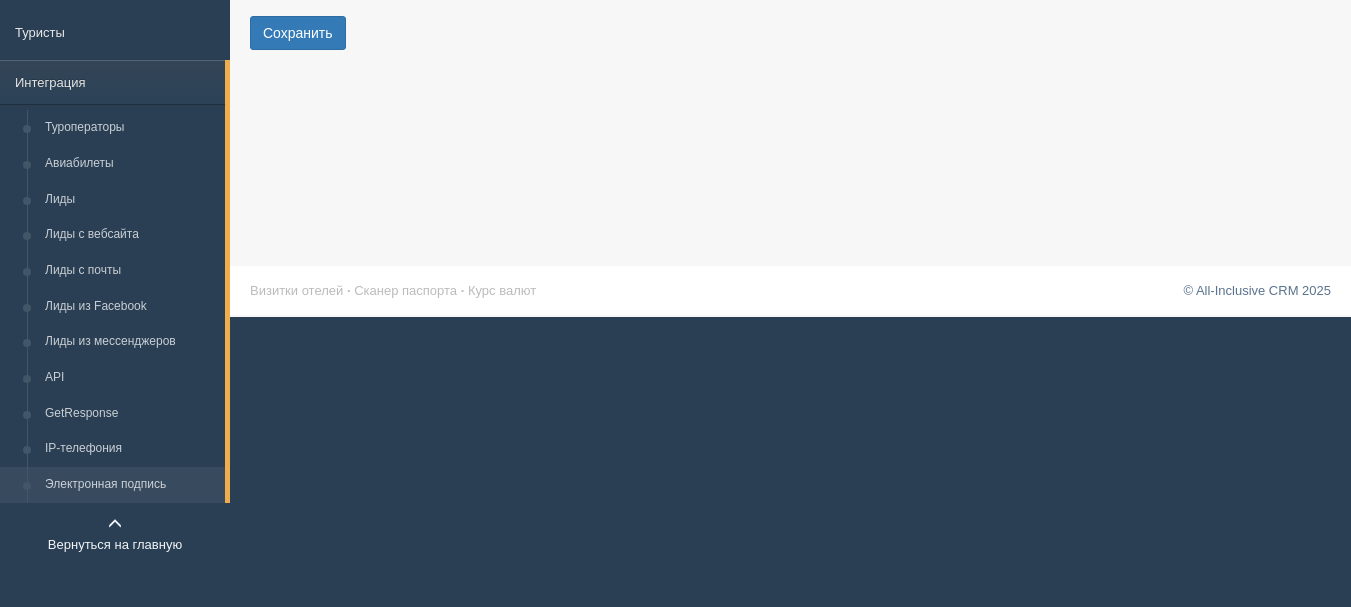 click on "Вернуться на главную" at bounding box center (115, 534) 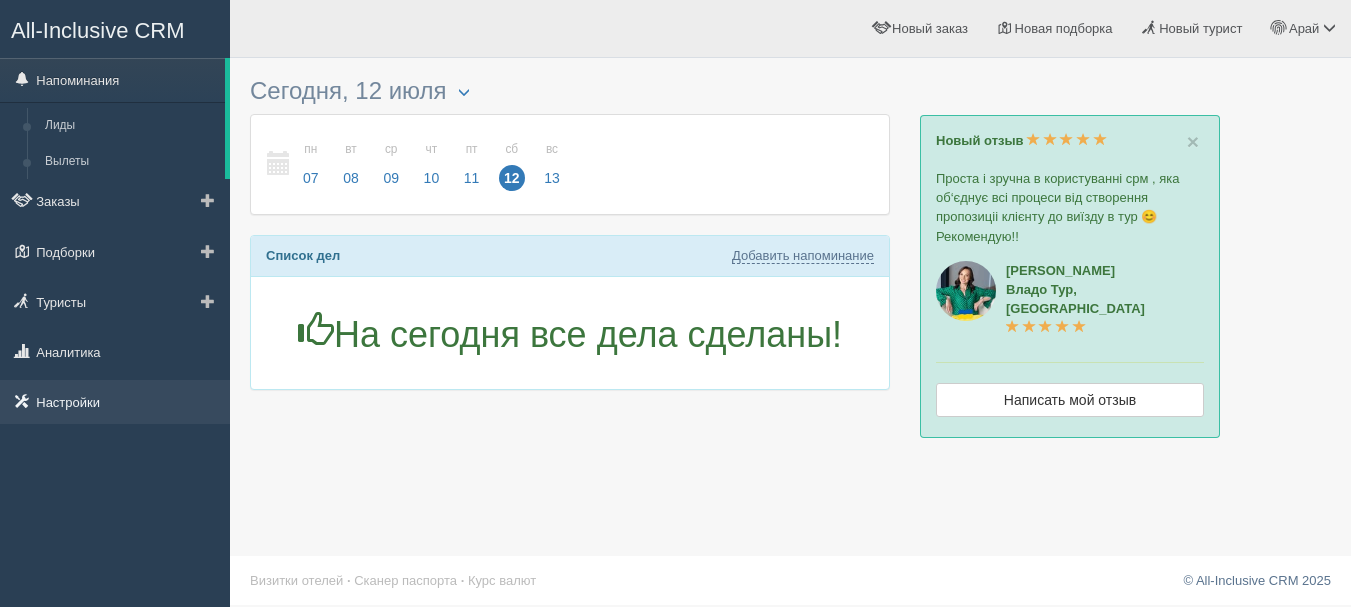 scroll, scrollTop: 0, scrollLeft: 0, axis: both 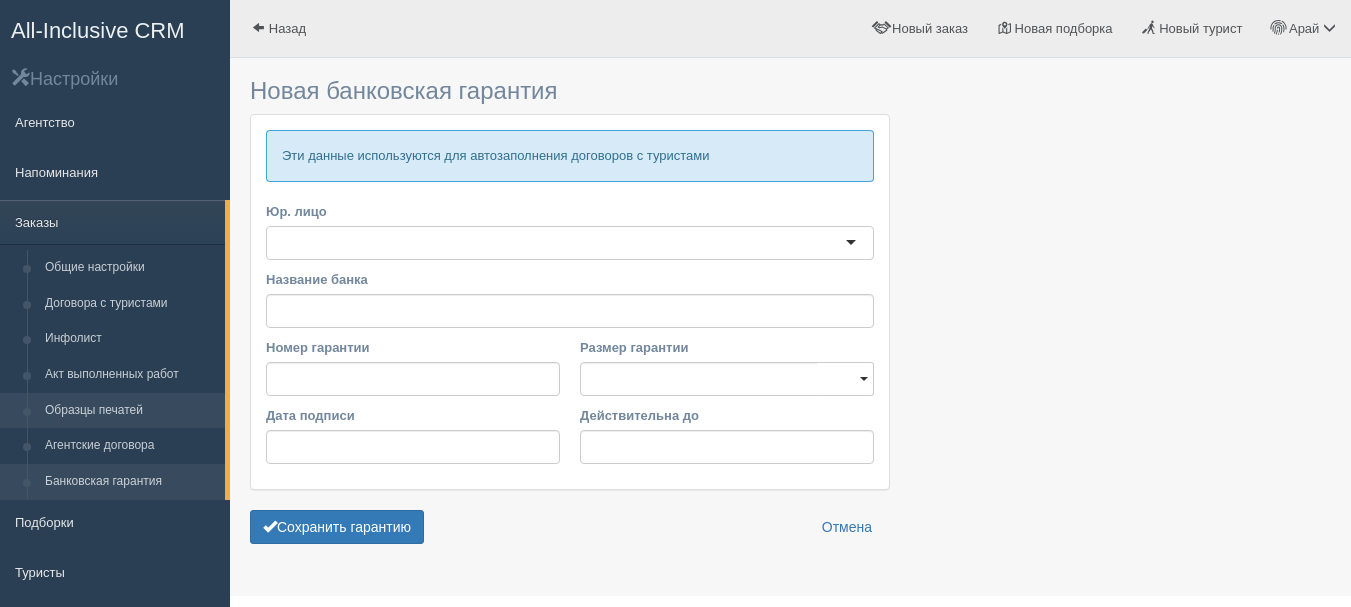 click on "Образцы печатей" at bounding box center [130, 411] 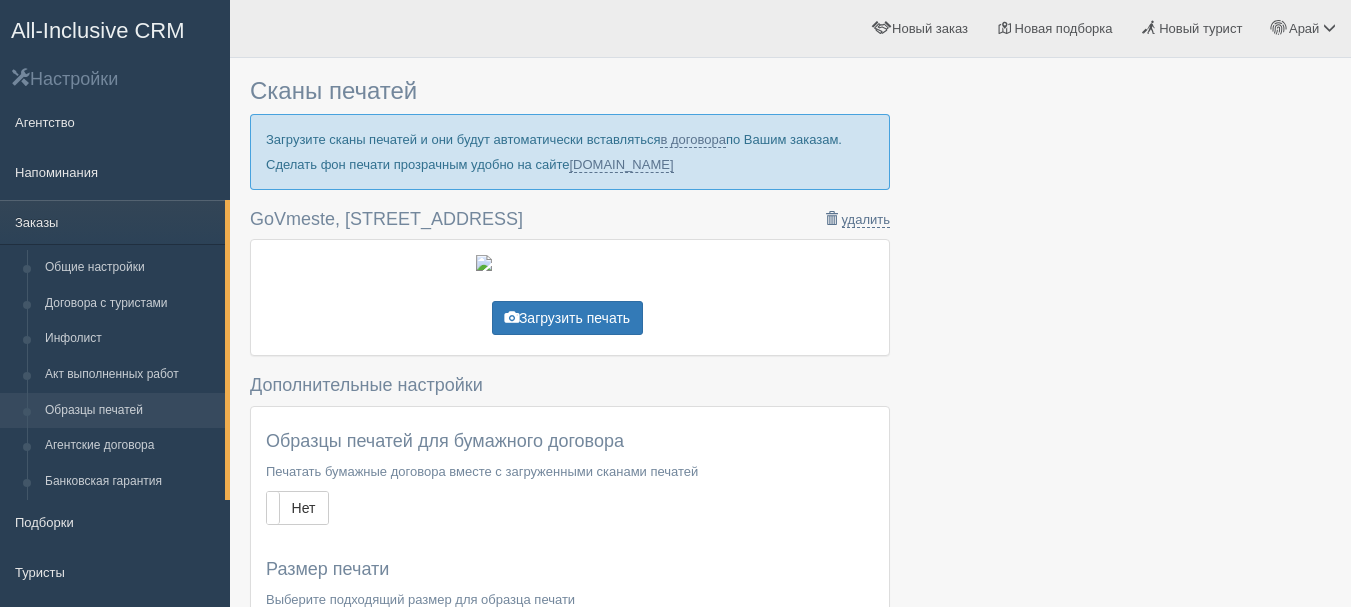 scroll, scrollTop: 0, scrollLeft: 0, axis: both 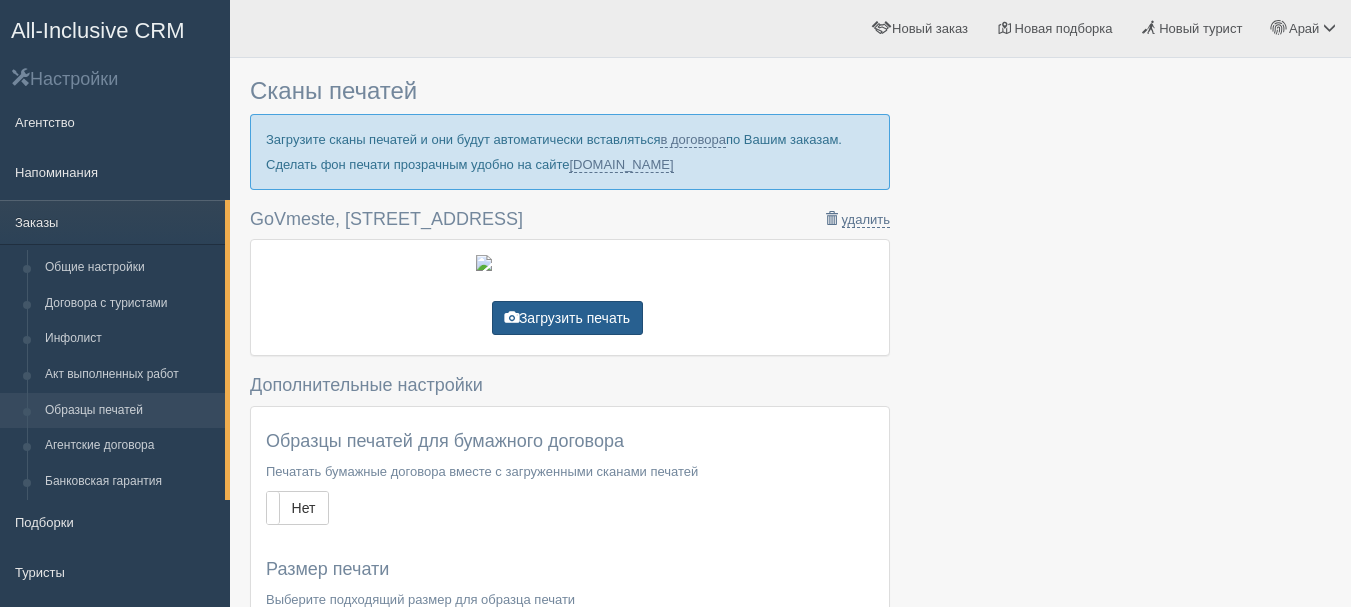 click on "Загрузить печать" at bounding box center [567, 318] 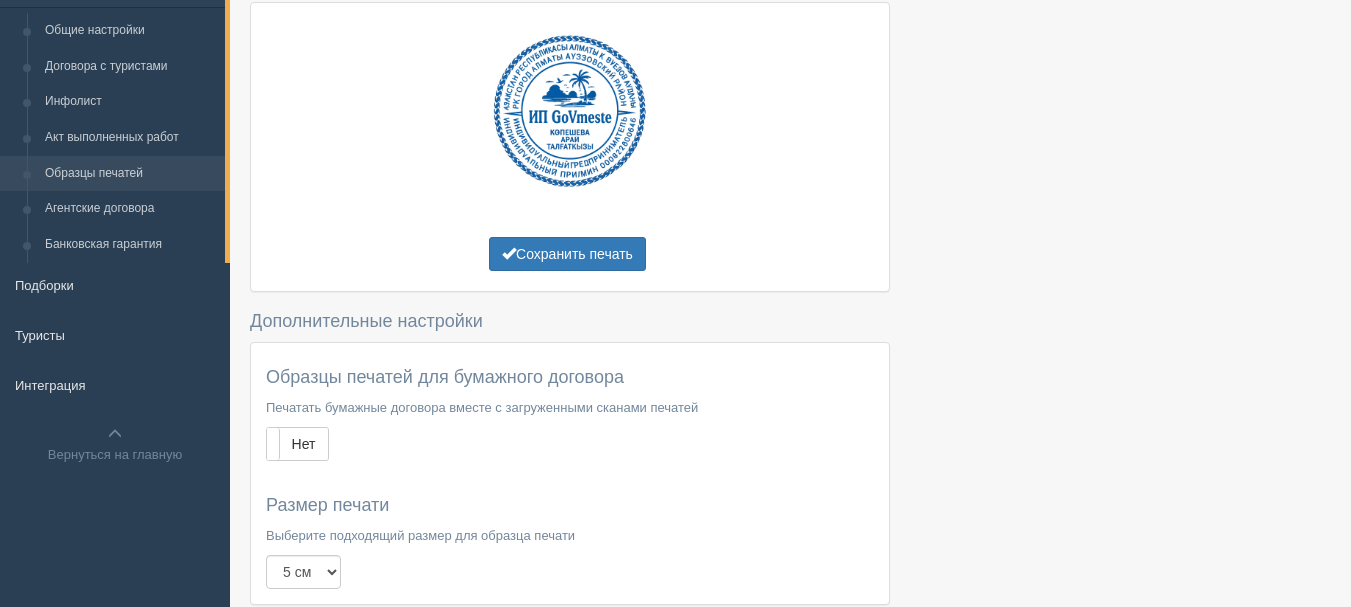 scroll, scrollTop: 239, scrollLeft: 0, axis: vertical 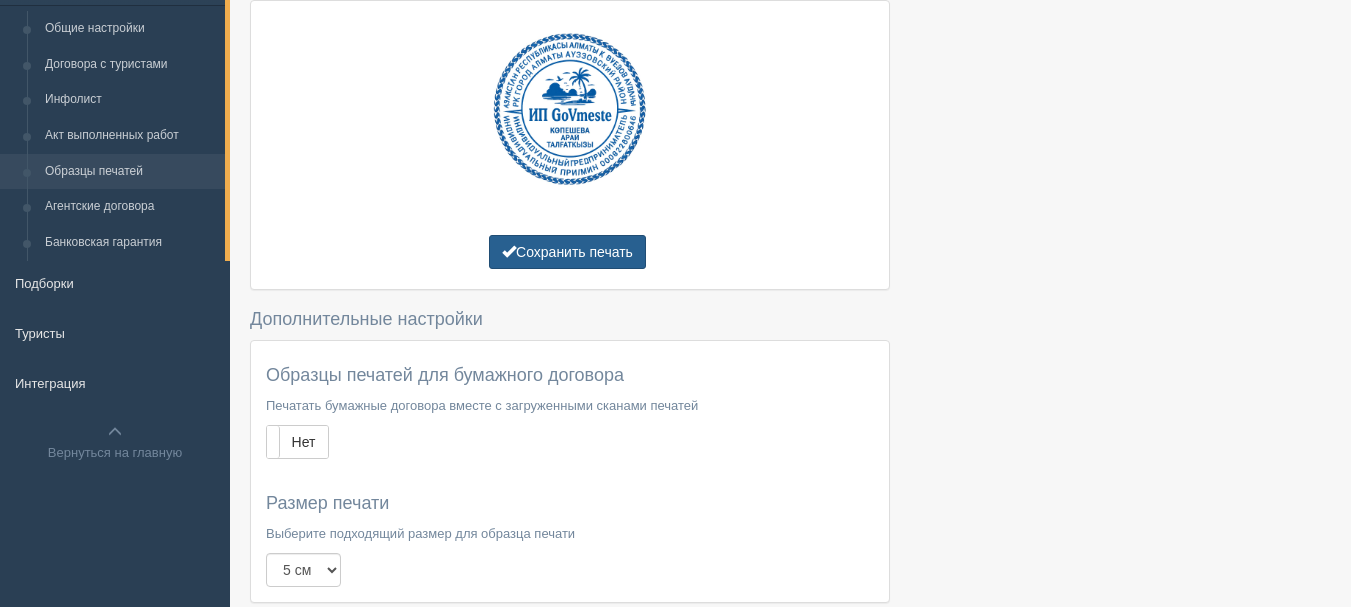 click on "Сохранить печать" at bounding box center (567, 252) 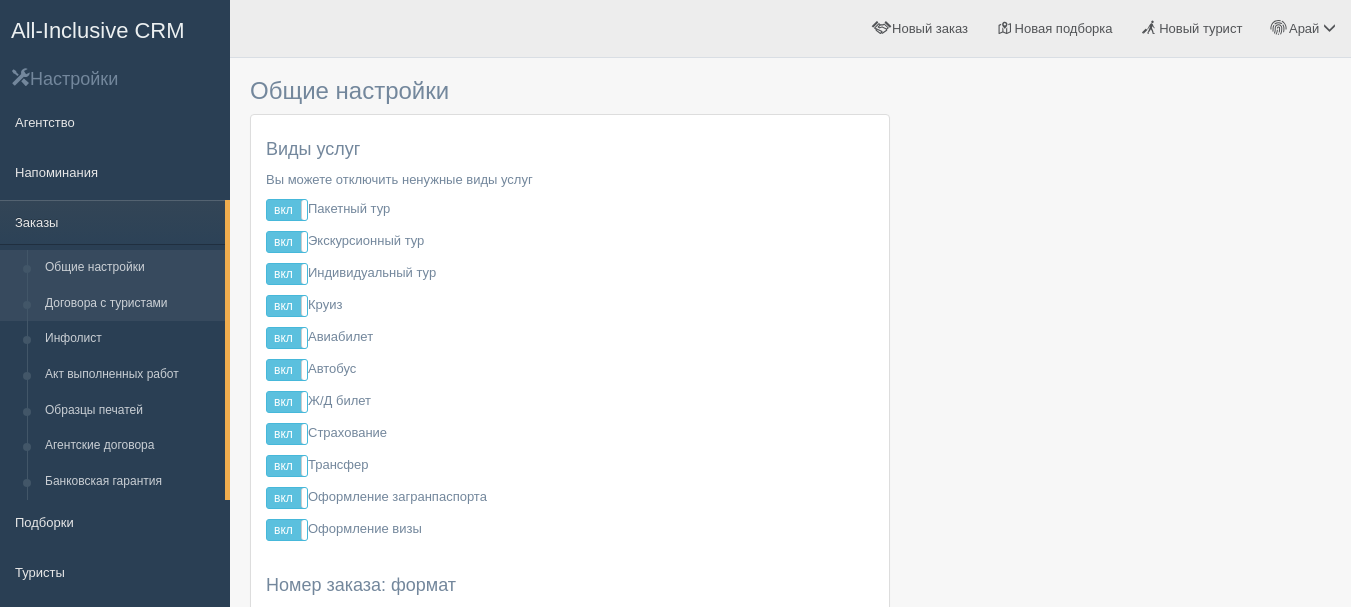 scroll, scrollTop: 0, scrollLeft: 0, axis: both 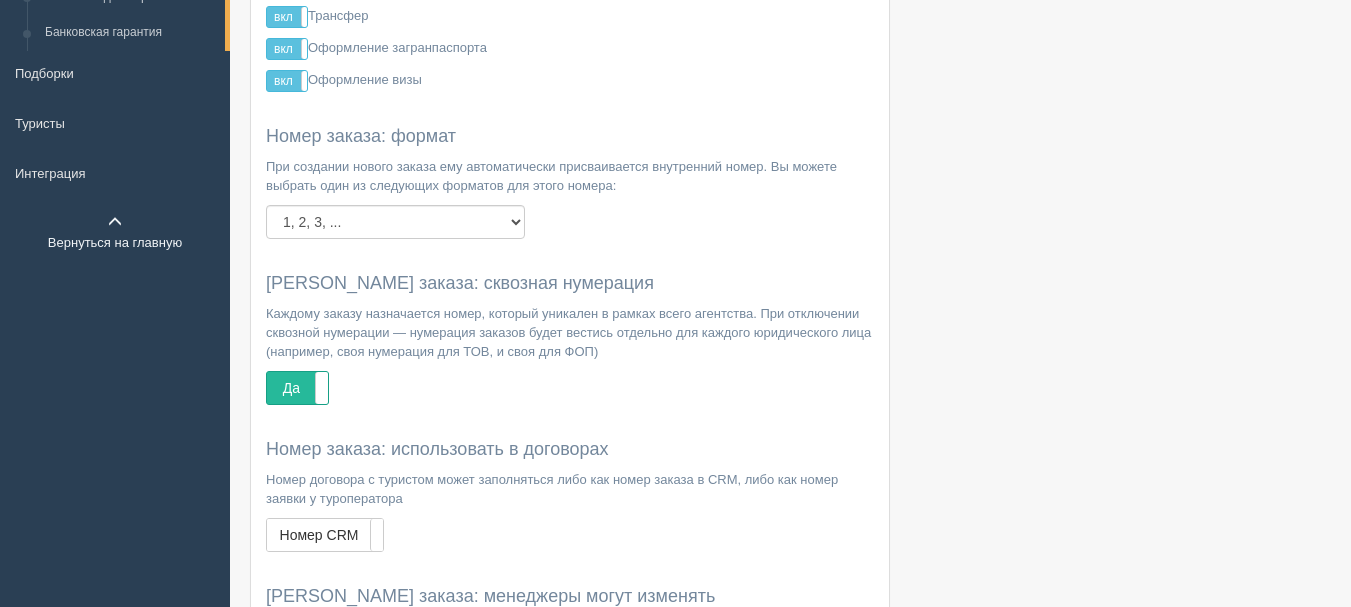 click on "Вернуться на главную" at bounding box center [115, 232] 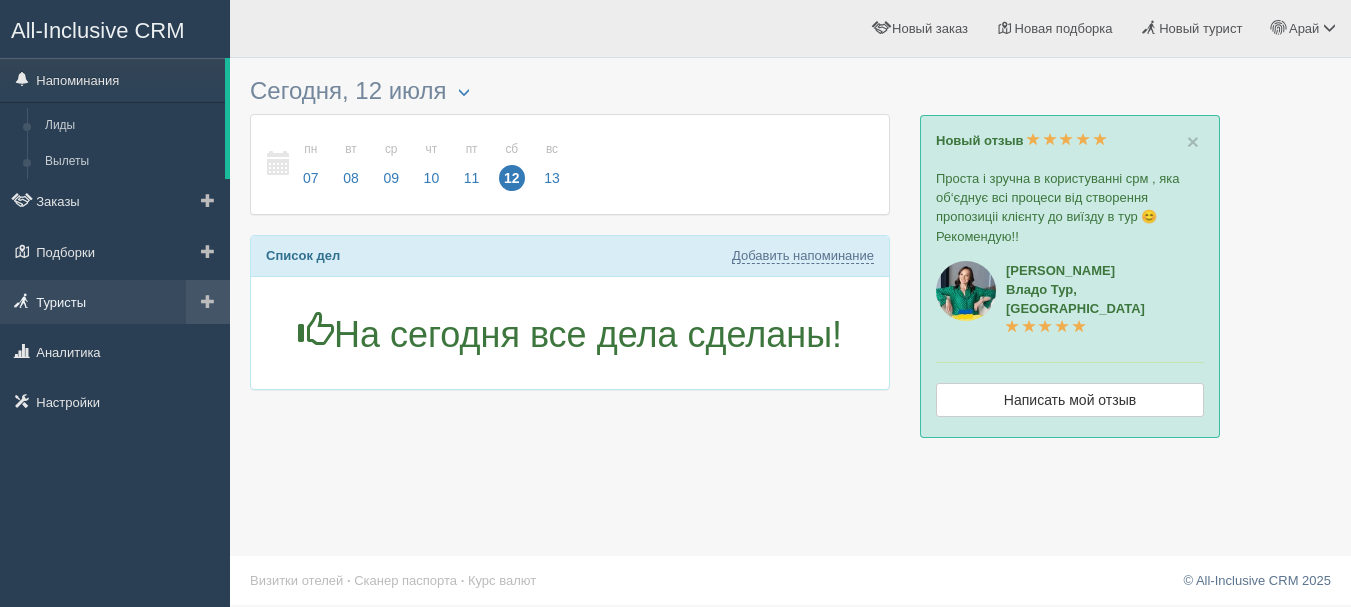 scroll, scrollTop: 0, scrollLeft: 0, axis: both 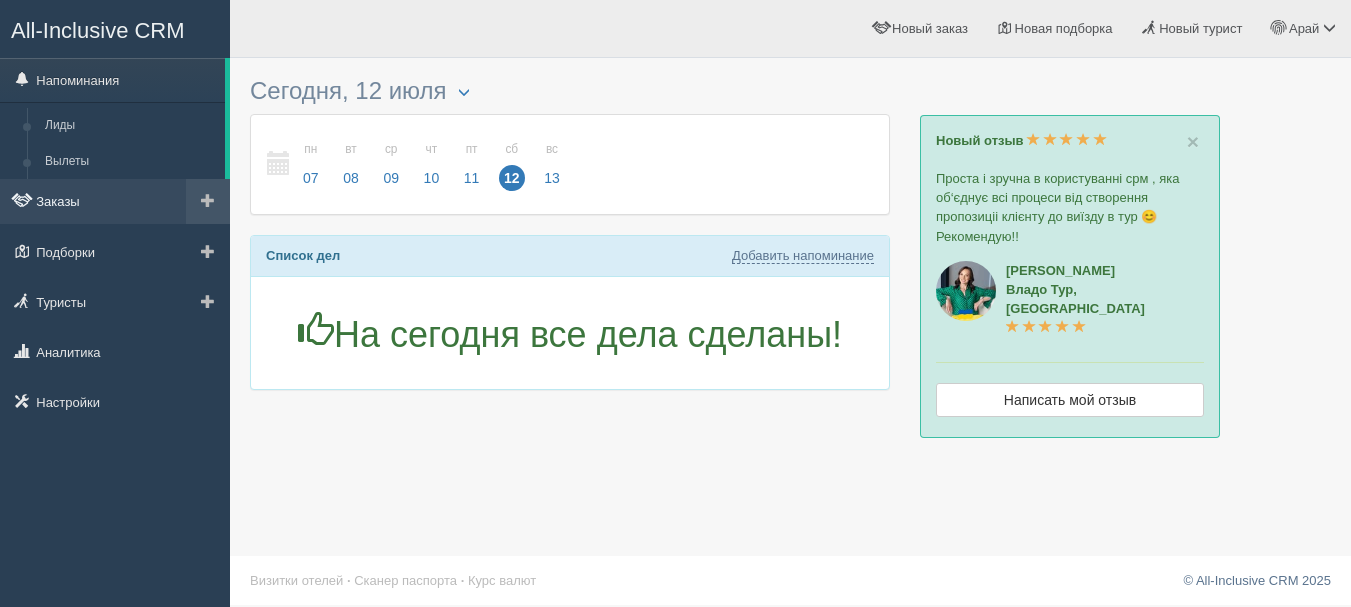 click on "Заказы" at bounding box center (115, 201) 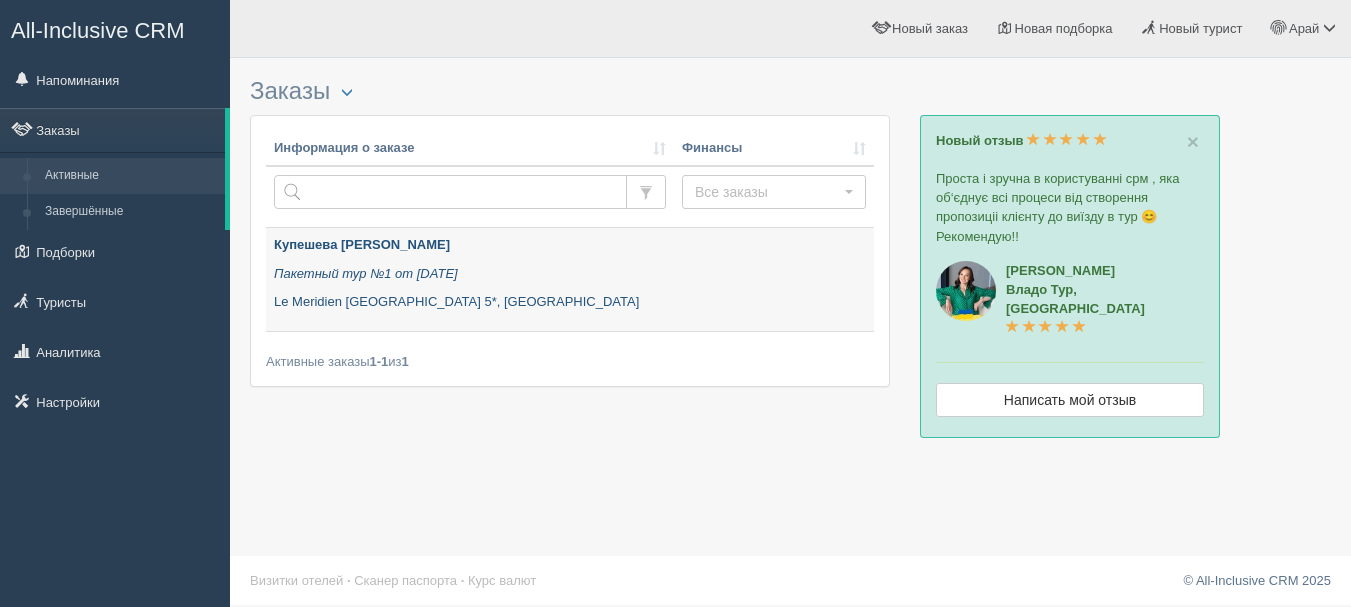 scroll, scrollTop: 0, scrollLeft: 0, axis: both 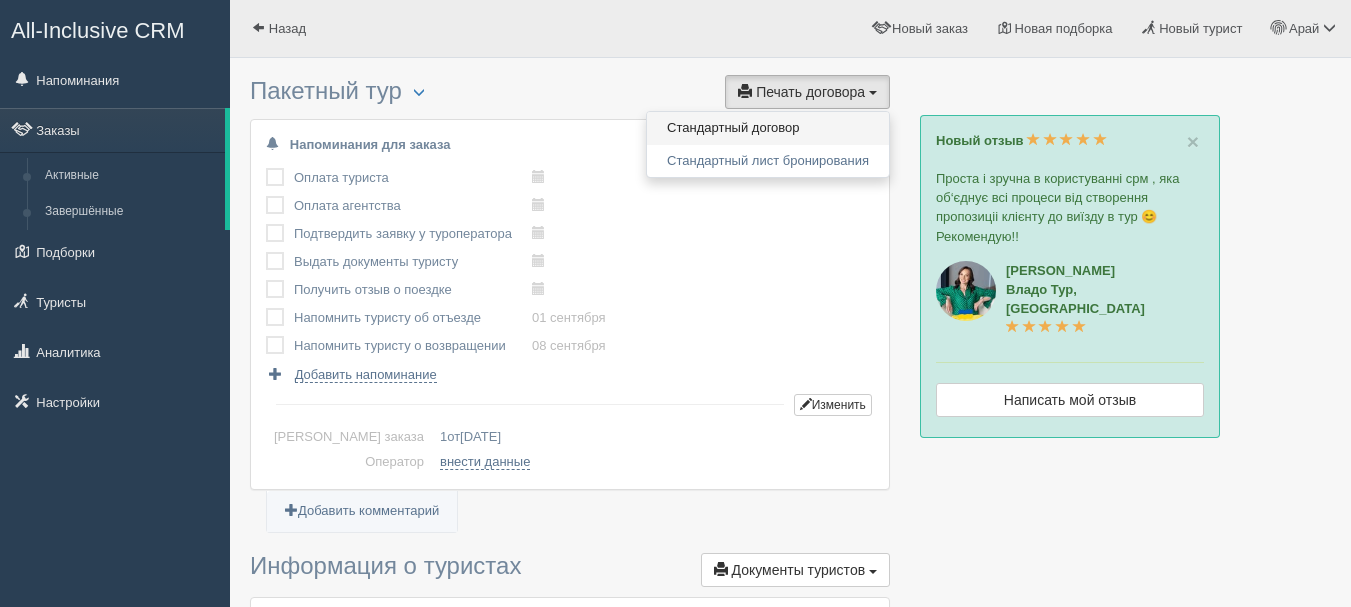 click on "Стандартный договор" at bounding box center [768, 128] 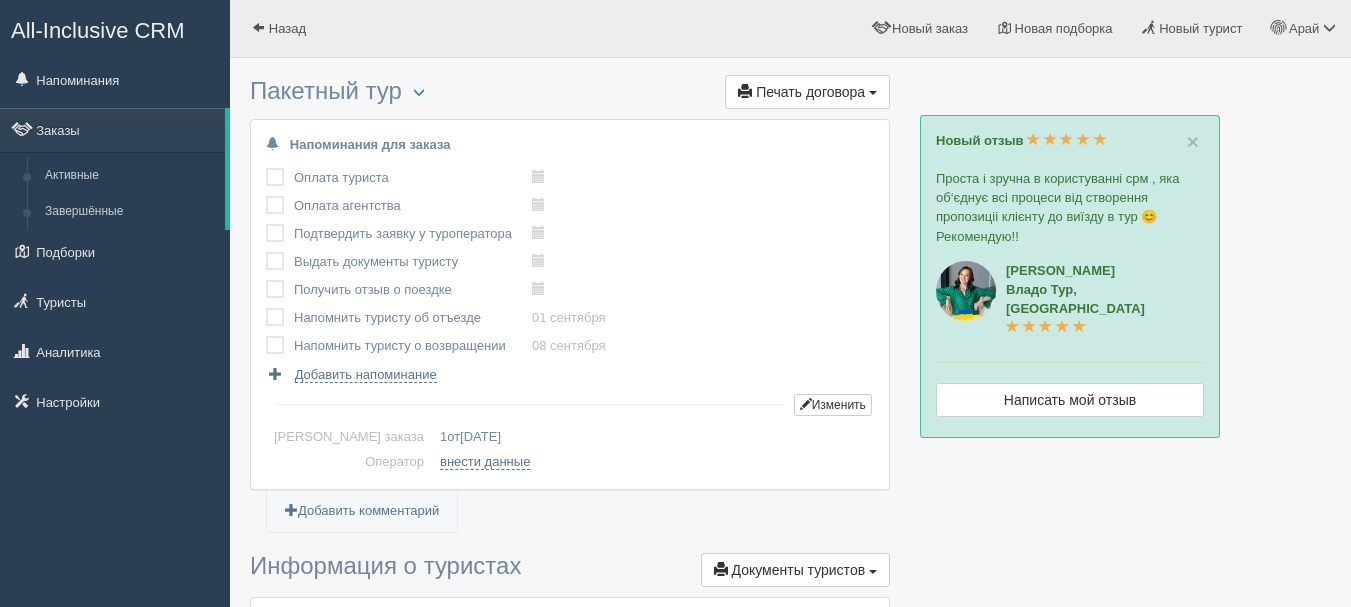 scroll, scrollTop: 0, scrollLeft: 0, axis: both 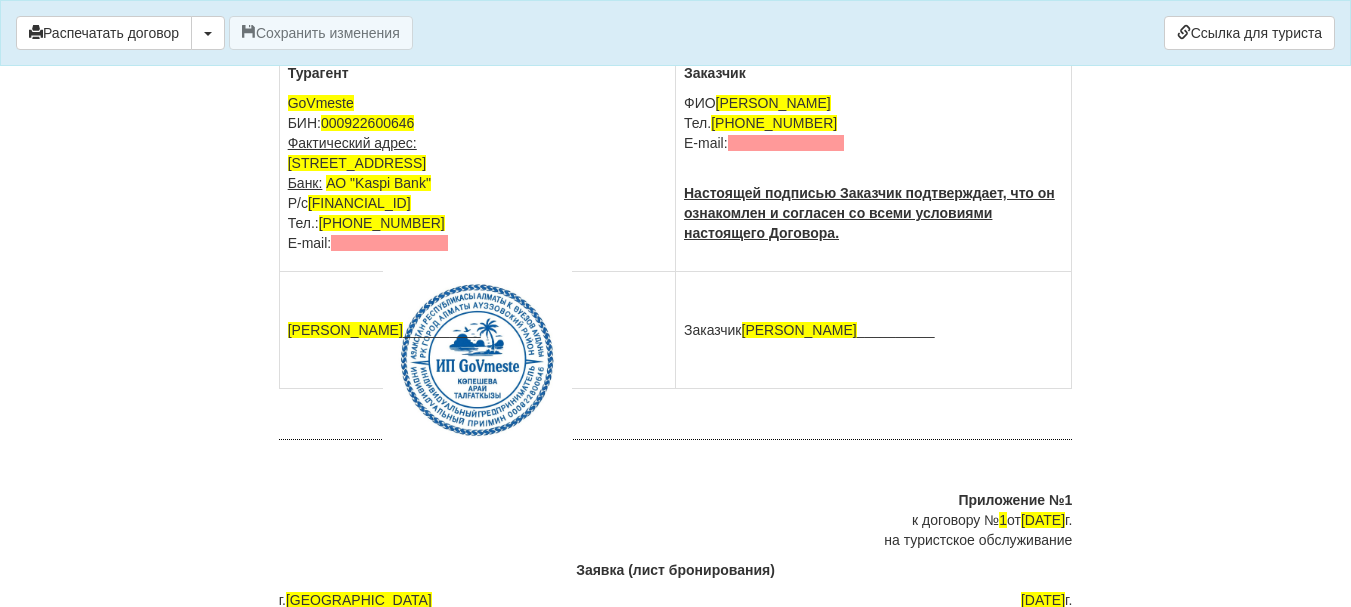 click on "×
Некоторые поля не заполнены
Мы подсветили  пустые поля  красным цветом.                Вы можете отредактировать текст и внести недостающие данные прямо в этом окне.
Для автоматического заполнения договора:
Необходимо выбрать в заказе туроператора
Необходимо заполнить  банковскую гарантию
Распечатать договор
Скачать PDF" at bounding box center (675, -3620) 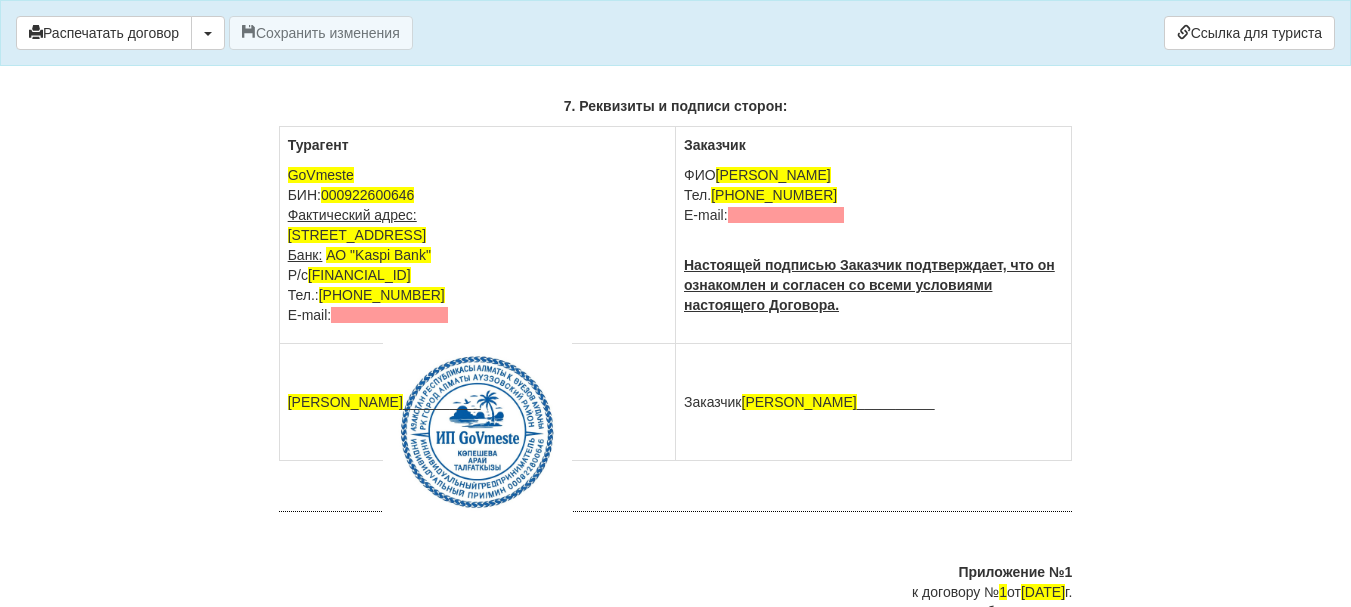 scroll, scrollTop: 3887, scrollLeft: 0, axis: vertical 